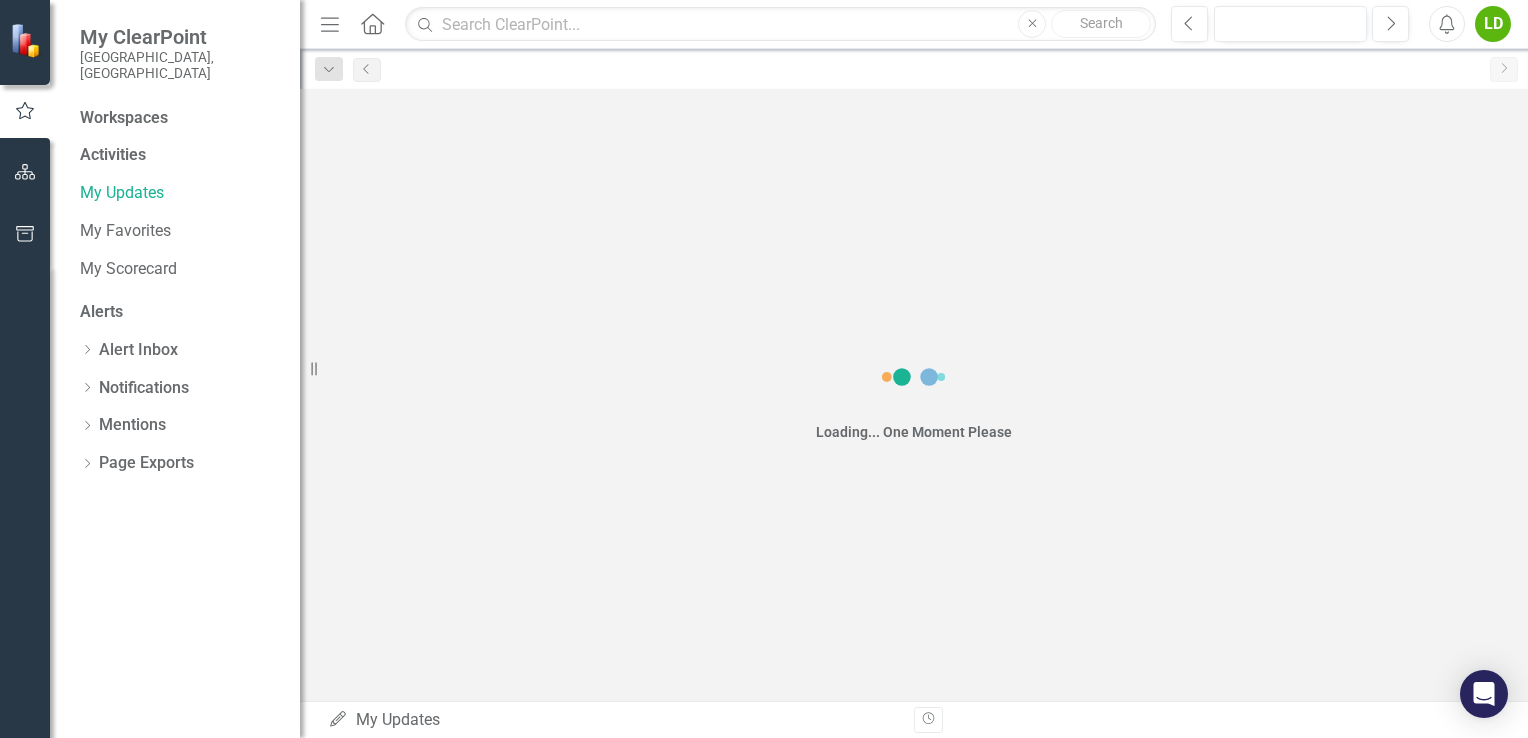scroll, scrollTop: 0, scrollLeft: 0, axis: both 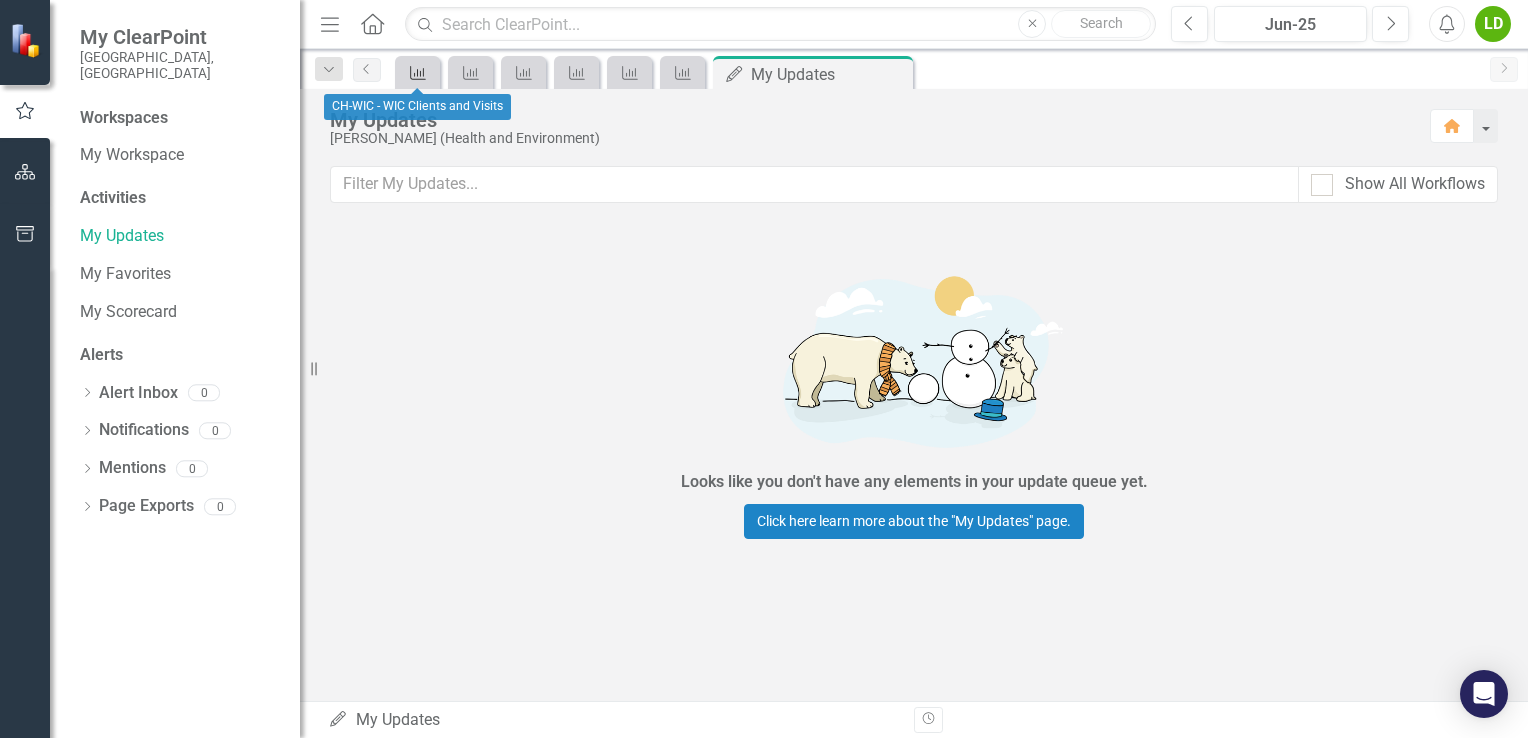 click on "Key Success Indicator" 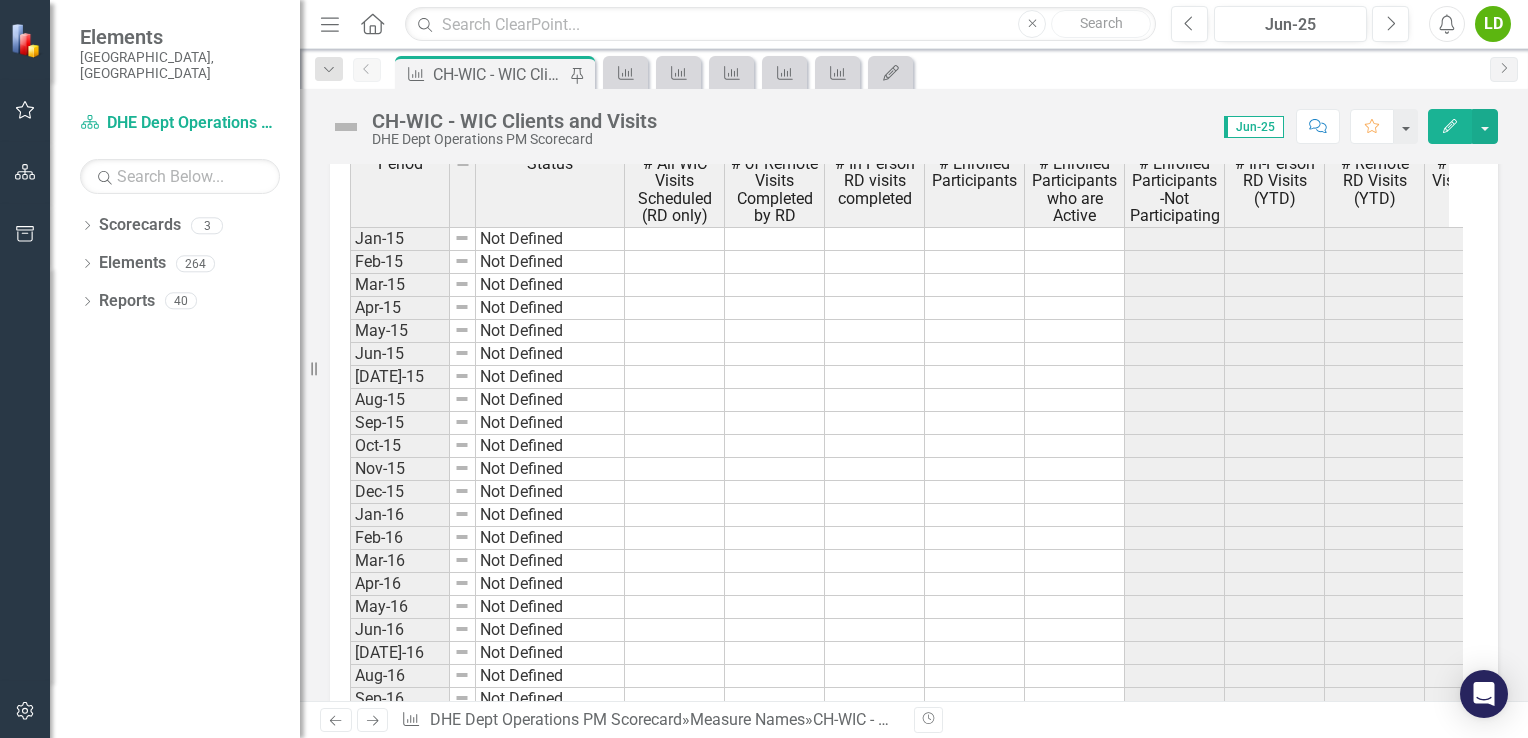 scroll, scrollTop: 1446, scrollLeft: 0, axis: vertical 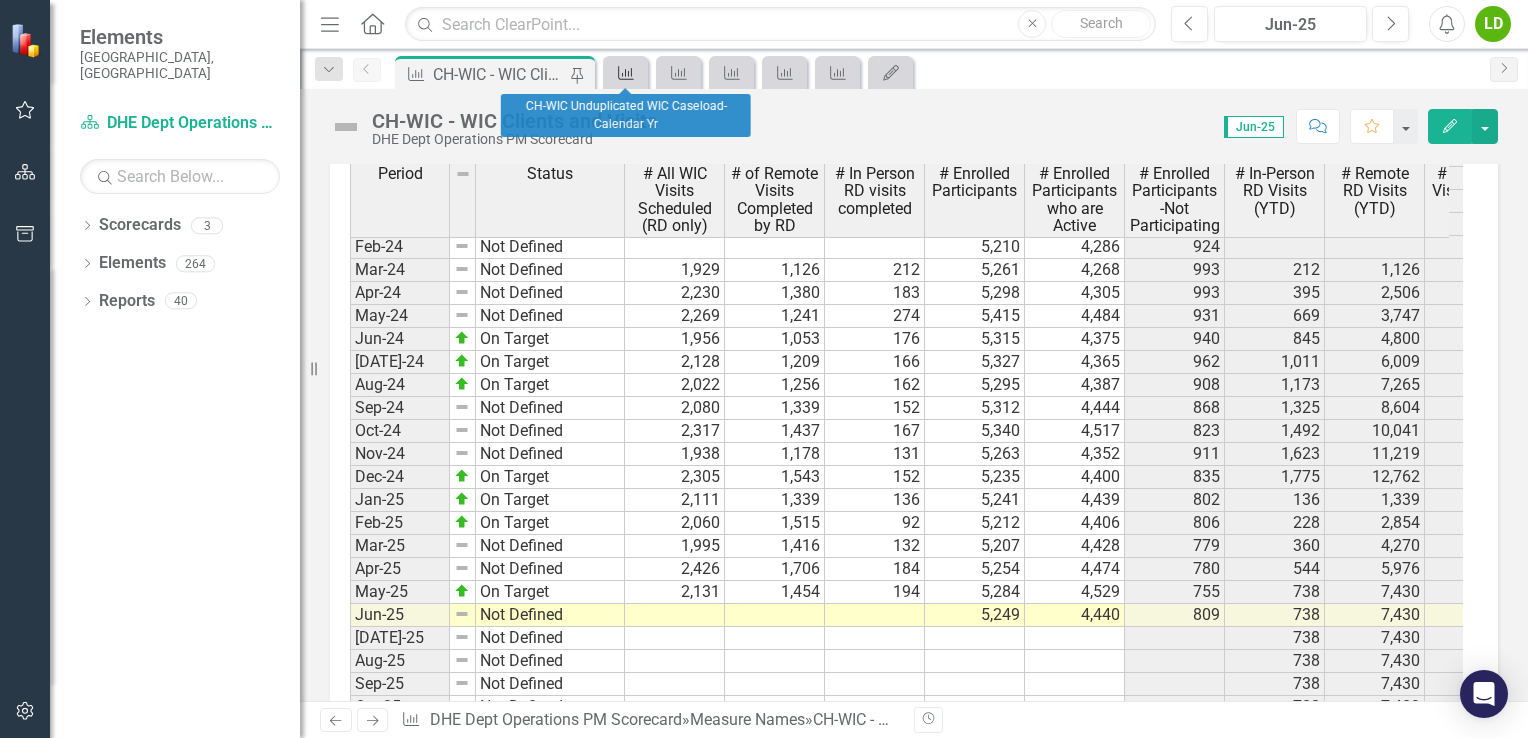 click on "Measure Name" 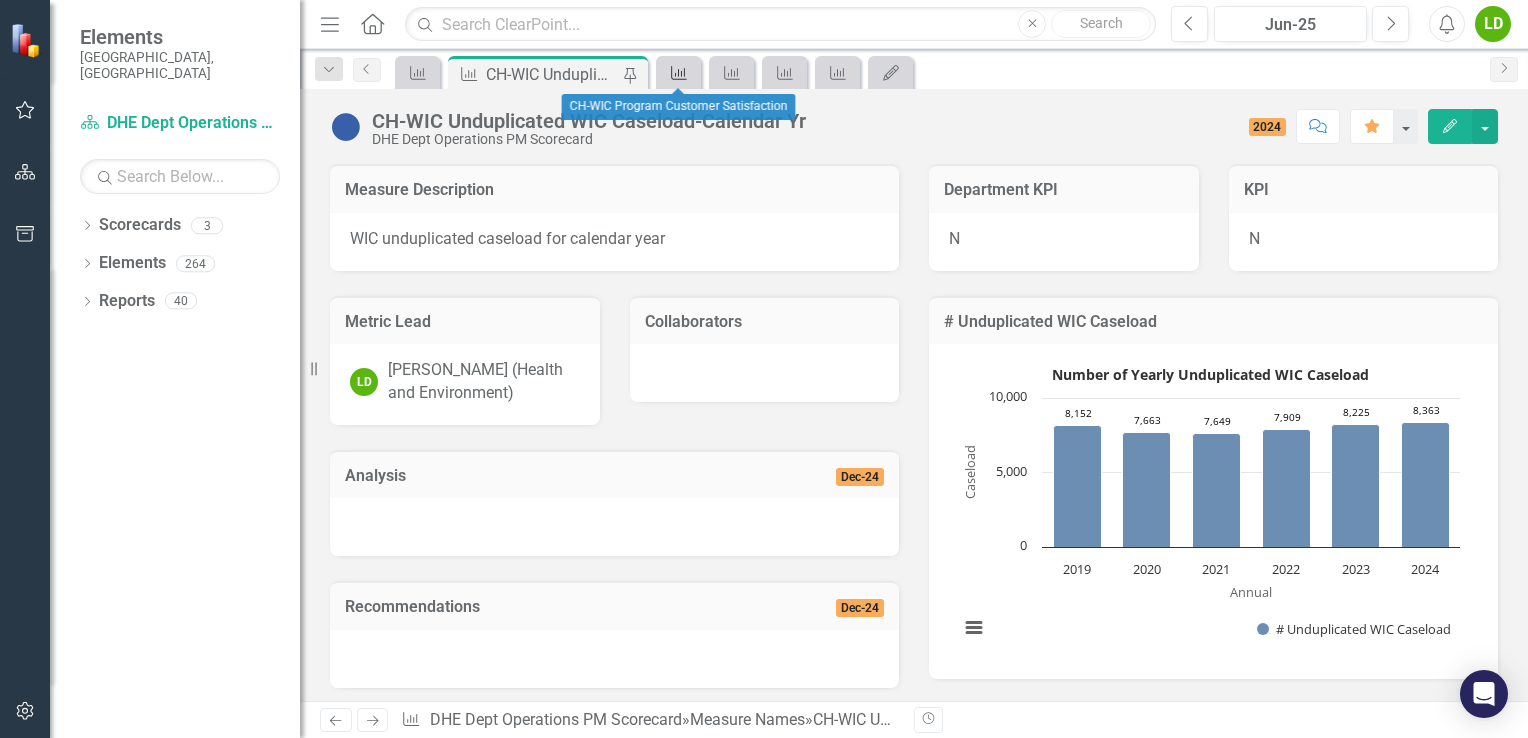 click on "Measure Name" 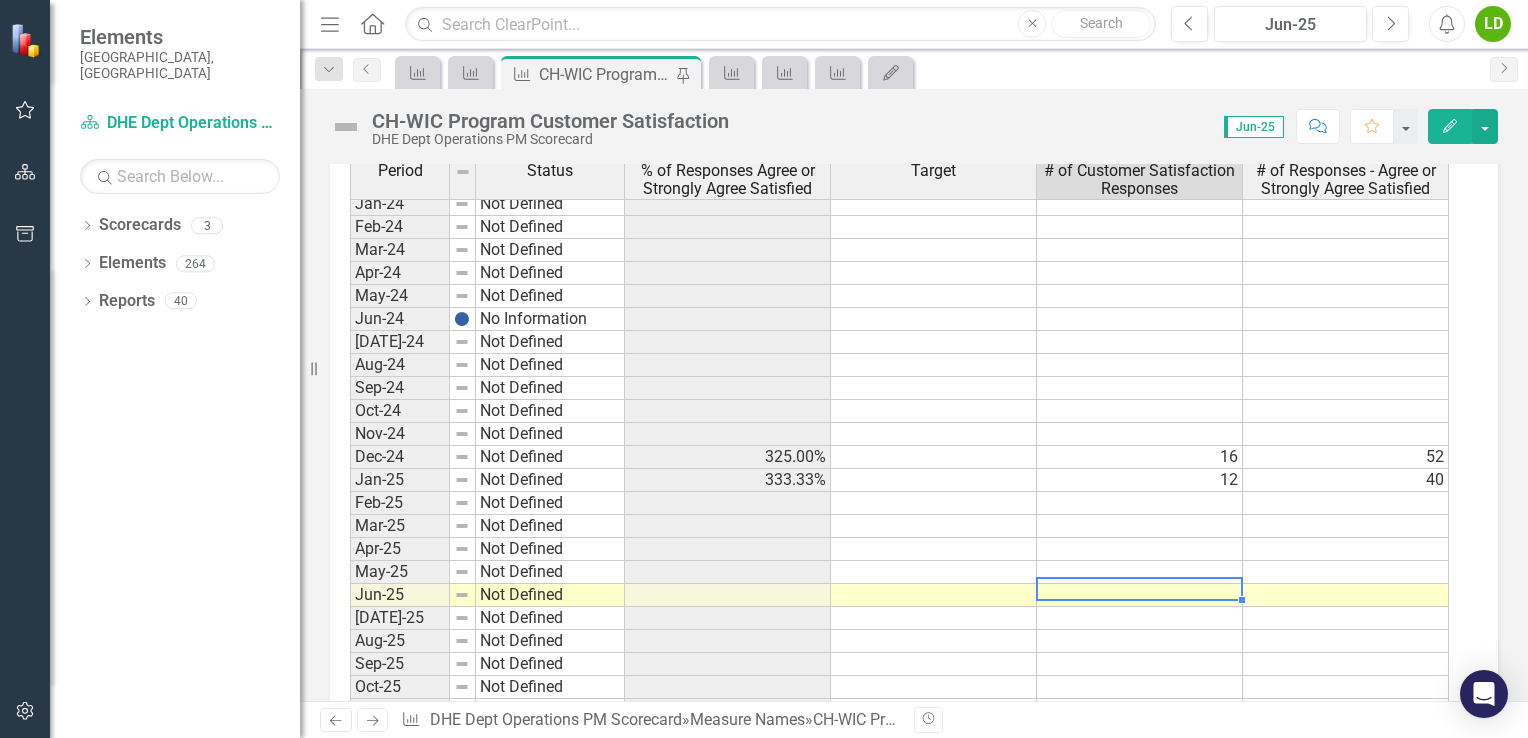 click on "Feb-23 Not Defined Mar-23 Not Defined Apr-23 Not Defined May-23 Not Defined Jun-23 Not Defined [DATE]-23 Not Defined Aug-23 Not Defined Sep-23 Not Defined Oct-23 Not Defined Nov-23 Not Defined Dec-23 Not Defined Jan-24 Not Defined Feb-24 Not Defined Mar-24 Not Defined Apr-24 Not Defined May-24 Not Defined Jun-24 No Information [DATE]-24 Not Defined Aug-24 Not Defined Sep-24 Not Defined Oct-24 Not Defined Nov-24 Not Defined Dec-24 Not Defined 325.00% 16 52 Jan-25 Not Defined 333.33% 12 40 Feb-25 Not Defined Mar-25 Not Defined Apr-25 Not Defined May-25 Not Defined Jun-25 Not Defined [DATE]-25 Not Defined Aug-25 Not Defined Sep-25 Not Defined Oct-25 Not Defined Nov-25 Not Defined Dec-25 Not Defined Jan-26 Not Defined Feb-26 Not Defined Mar-26 Not Defined Apr-26 Not Defined May-26 Not Defined Jun-26 Not Defined [DATE]-26 Not Defined Aug-26 Not Defined Sep-26 Not Defined Oct-26 Not Defined Nov-26 Not Defined" at bounding box center (899, 468) 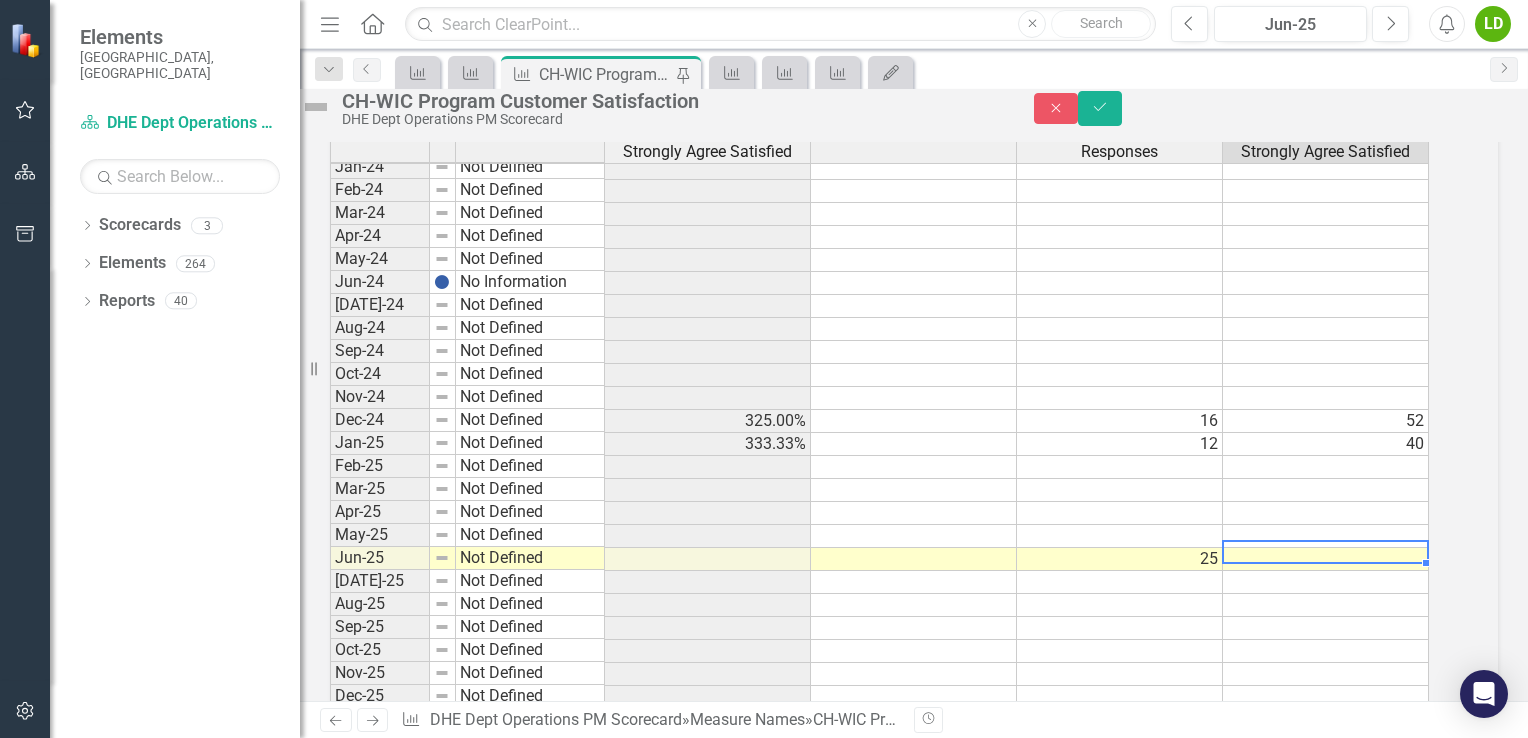 click at bounding box center [1326, 559] 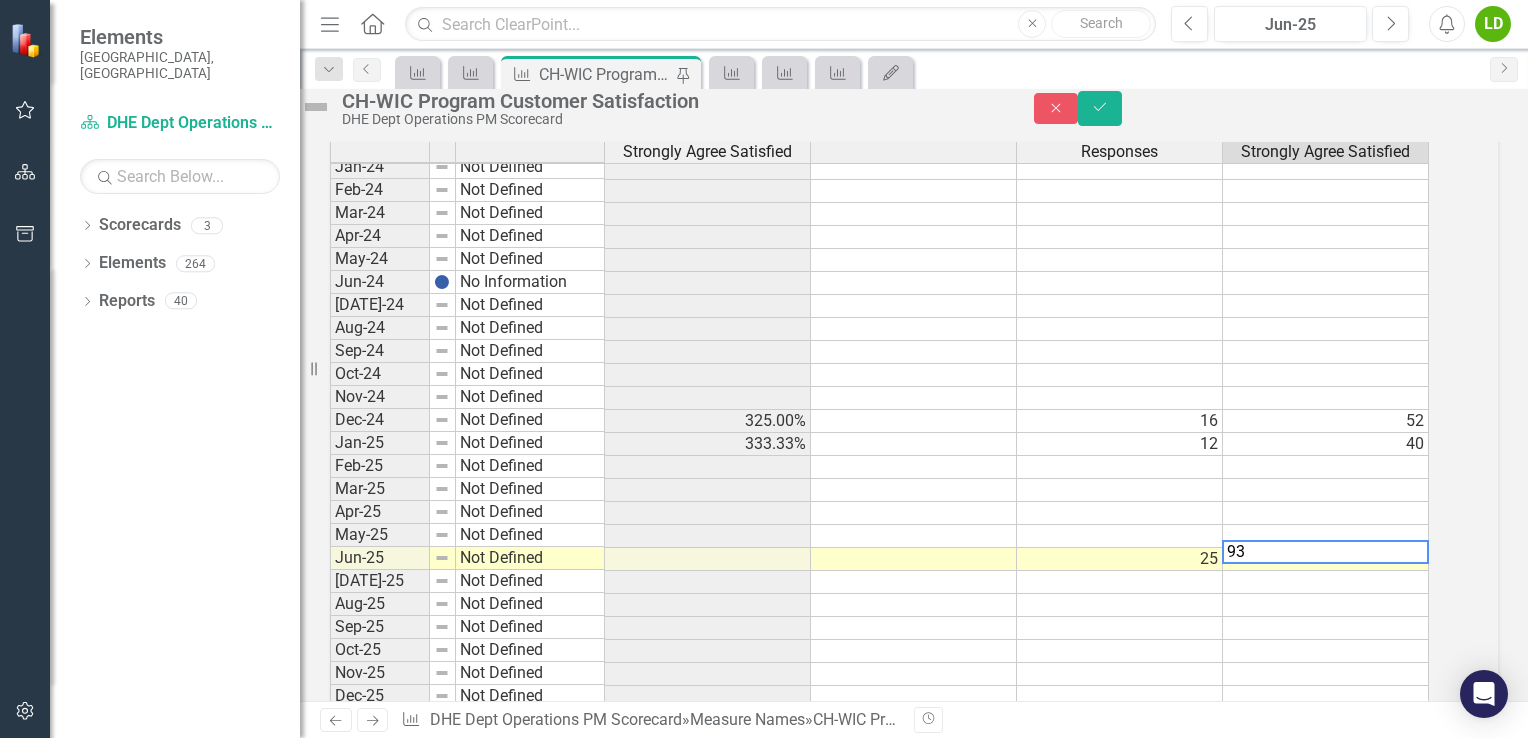 type on "93" 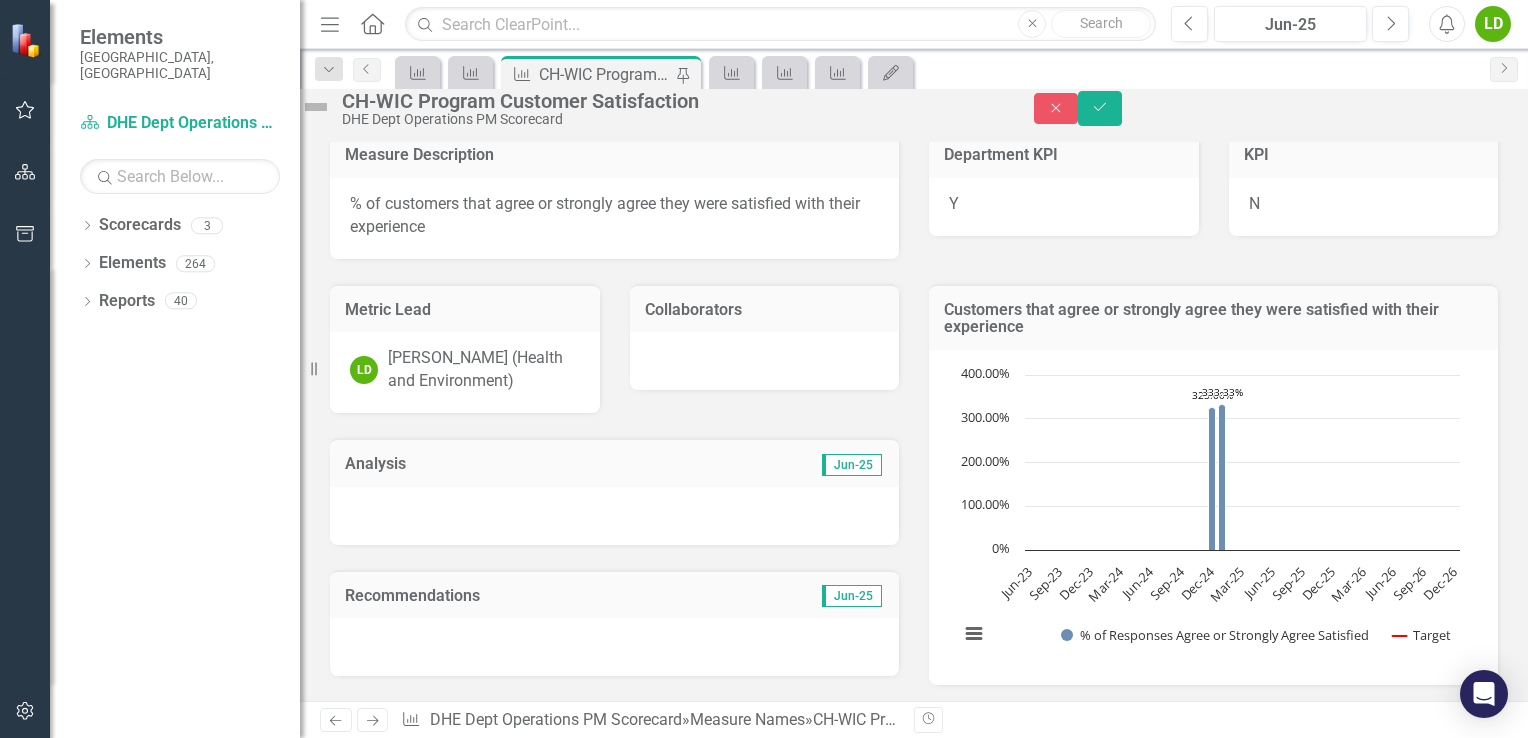 scroll, scrollTop: 0, scrollLeft: 0, axis: both 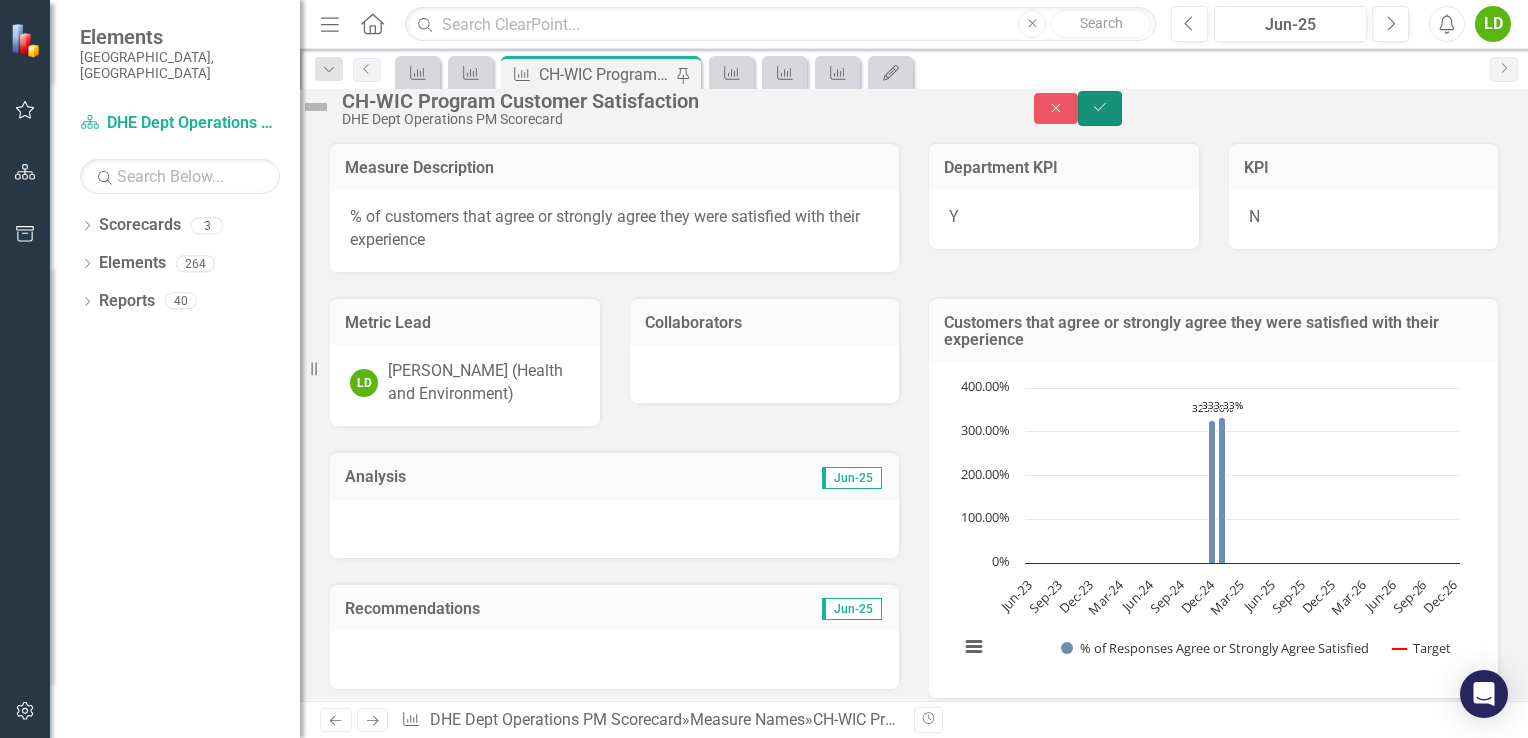 click on "Save" 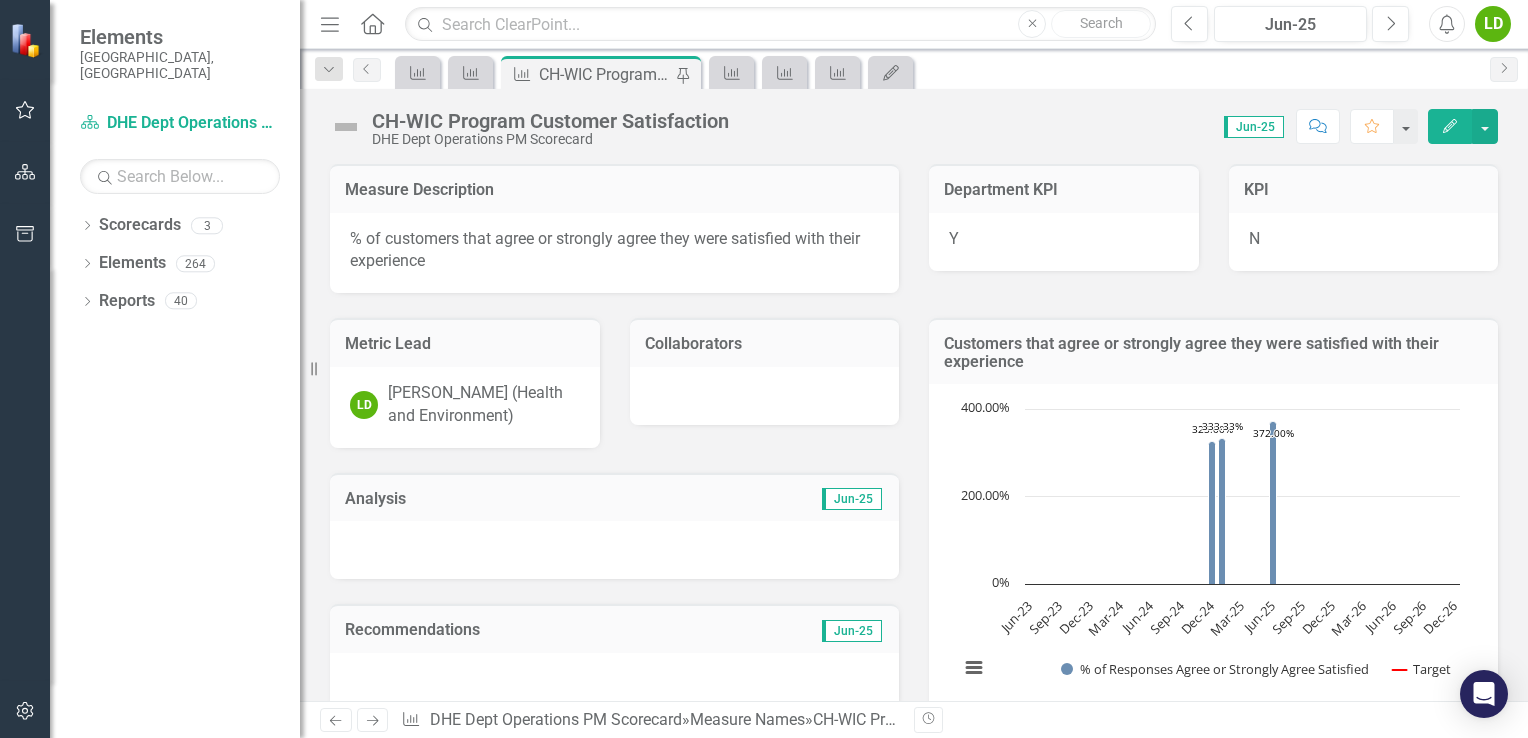 click on "% of customers that agree or strongly agree they were satisfied with their experience" at bounding box center (614, 253) 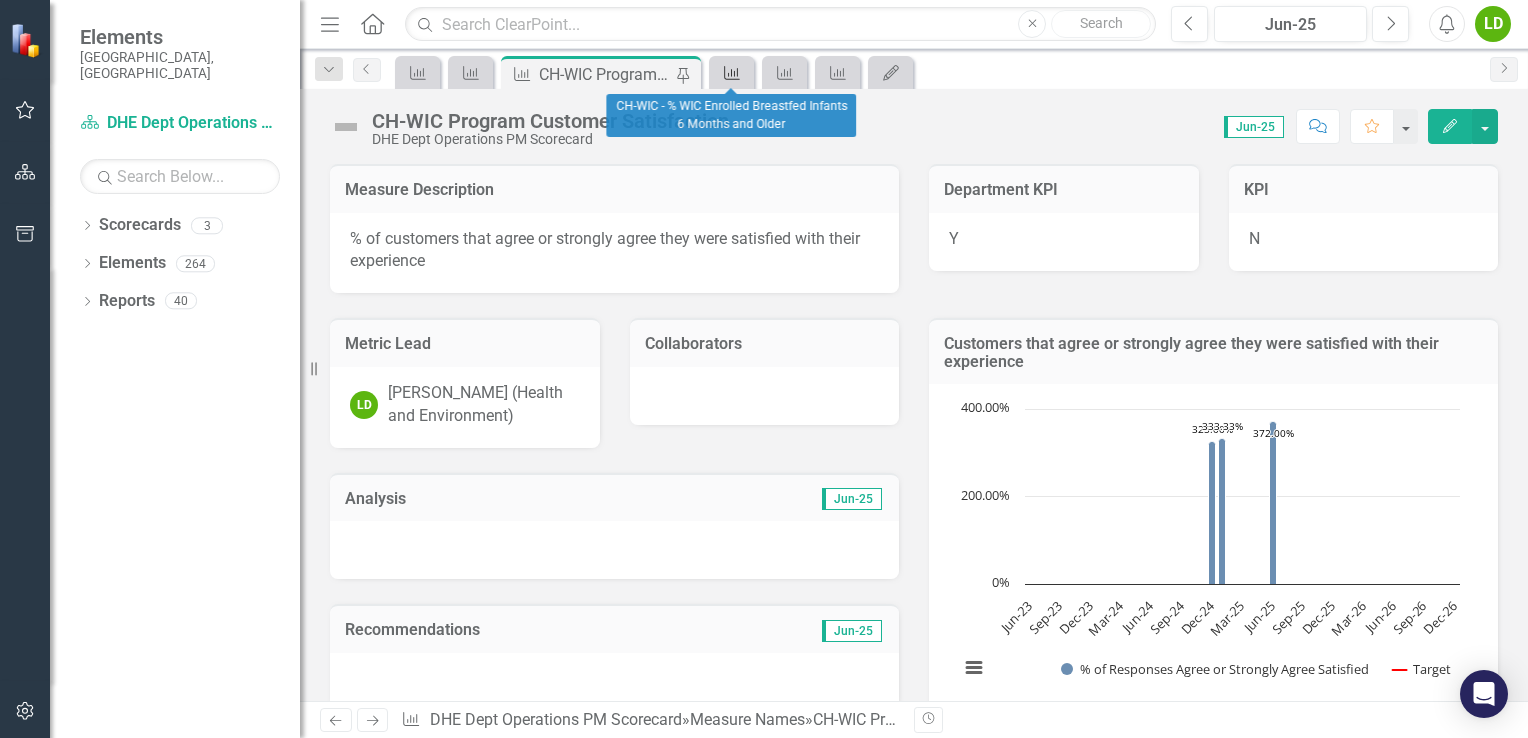 click on "Measure Name" 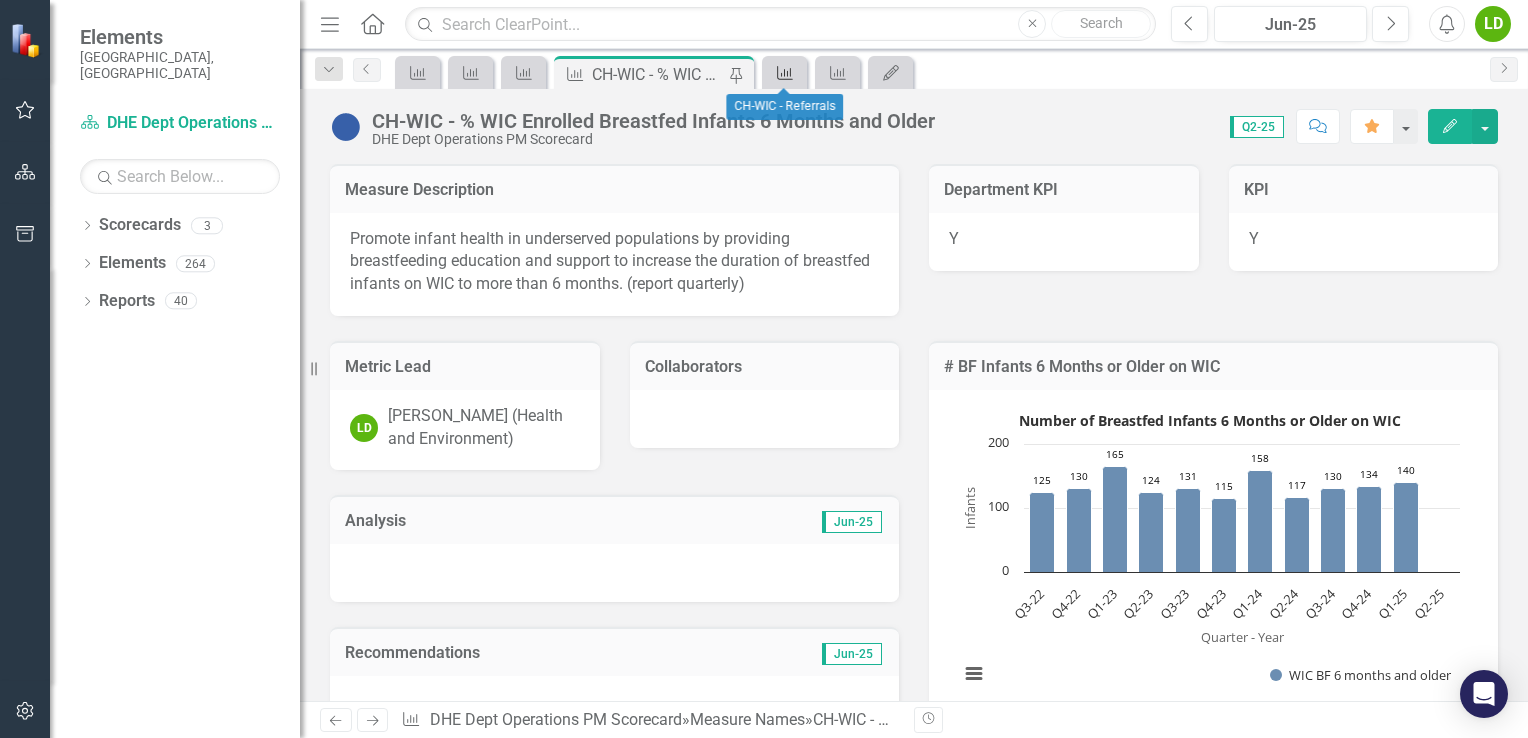 click on "Measure Name" 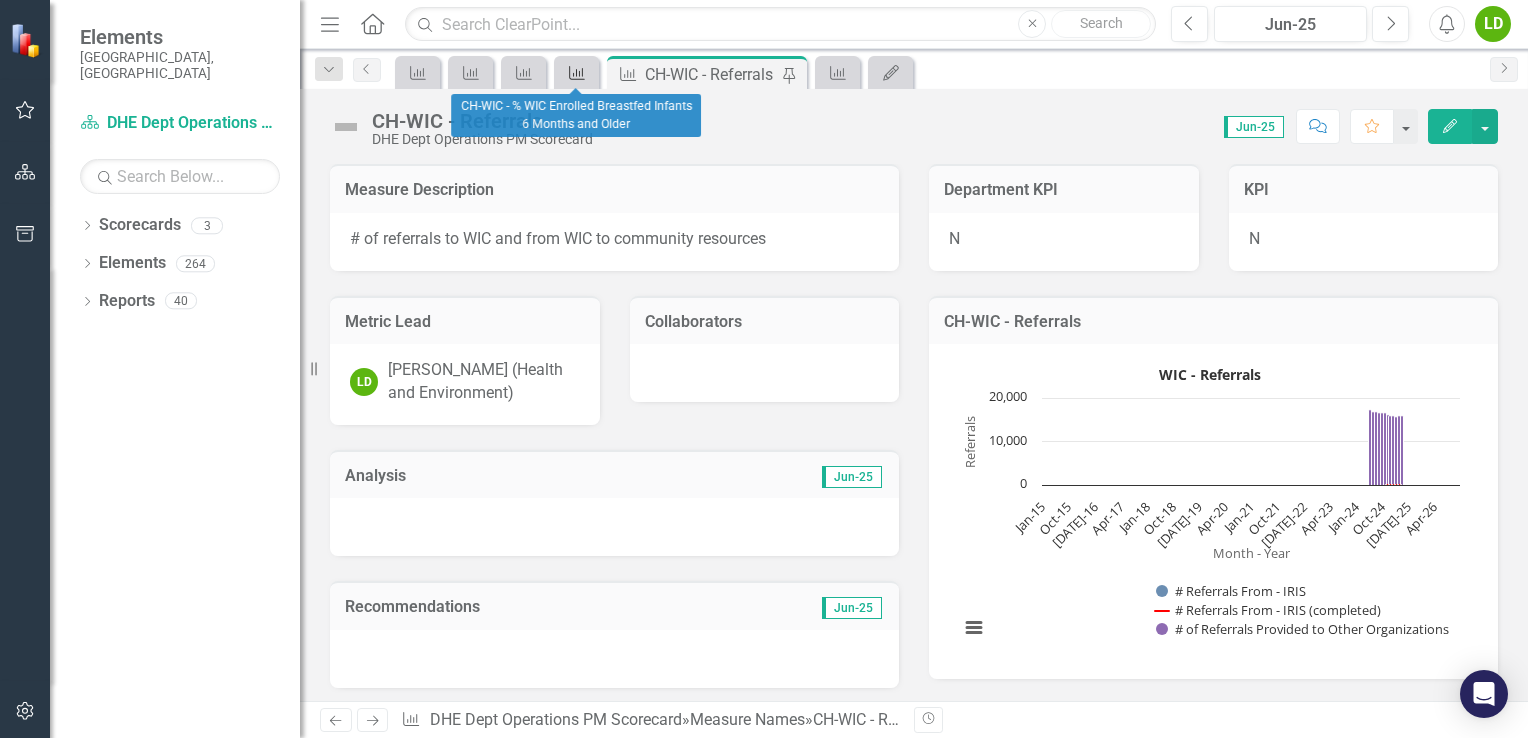 click on "Measure Name" 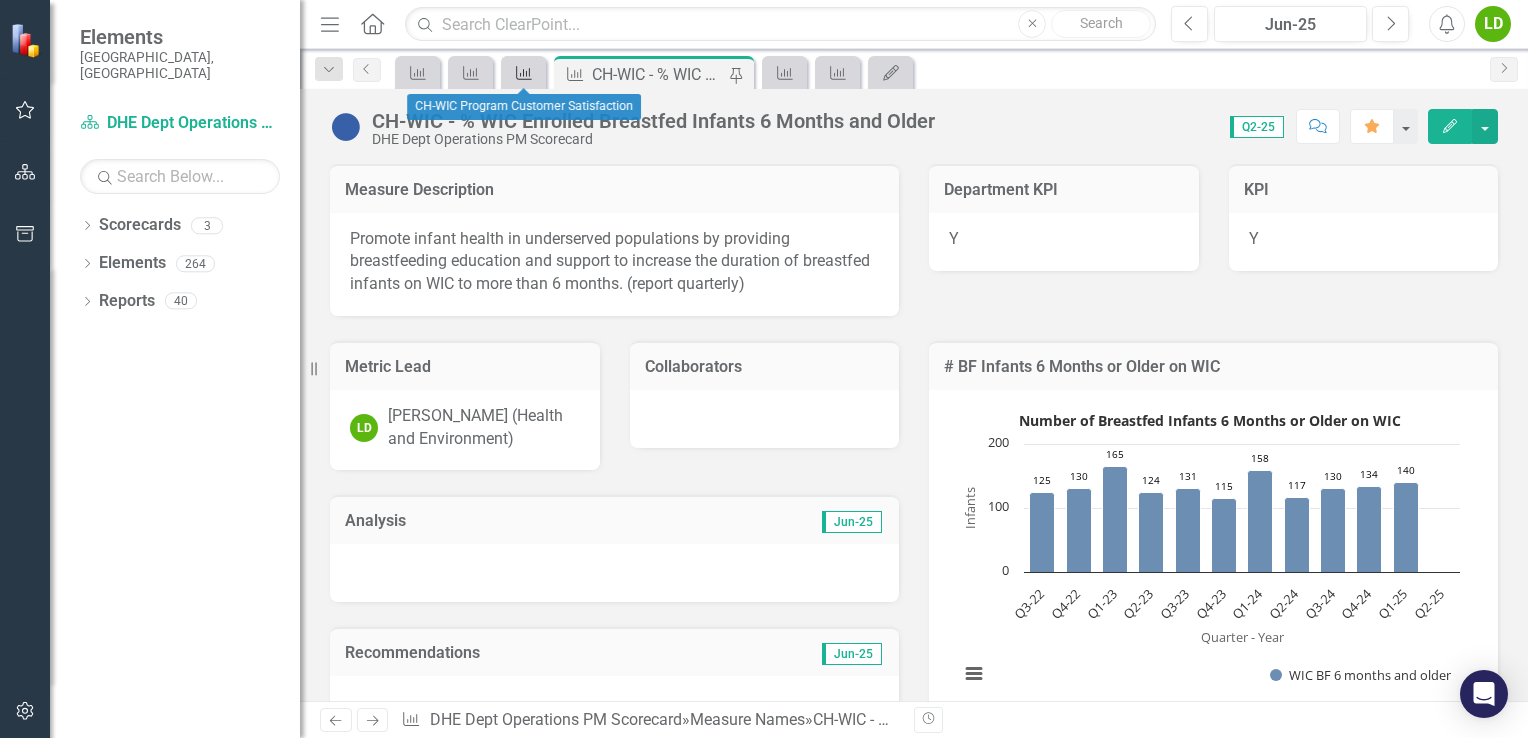 click on "Measure Name" 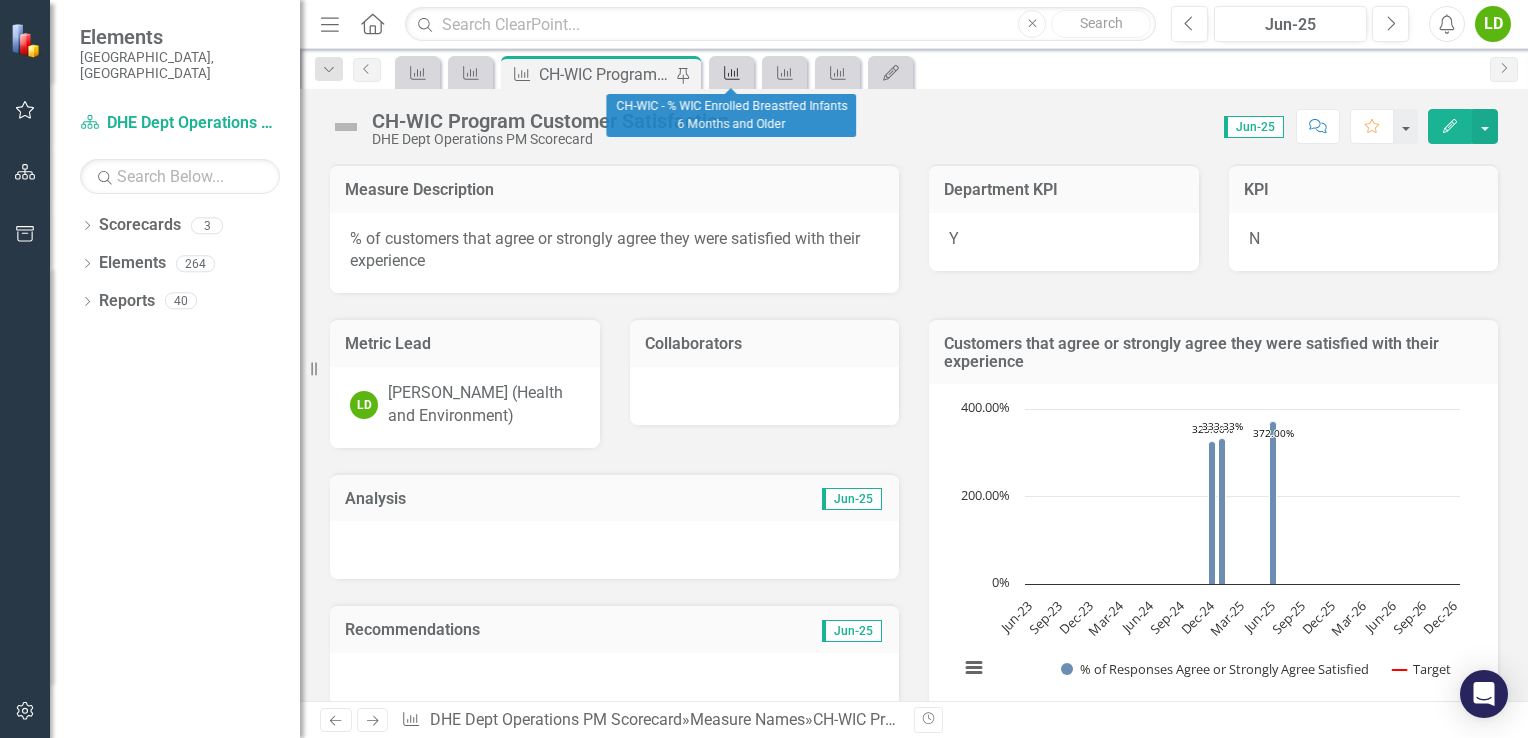 click on "Measure Name" 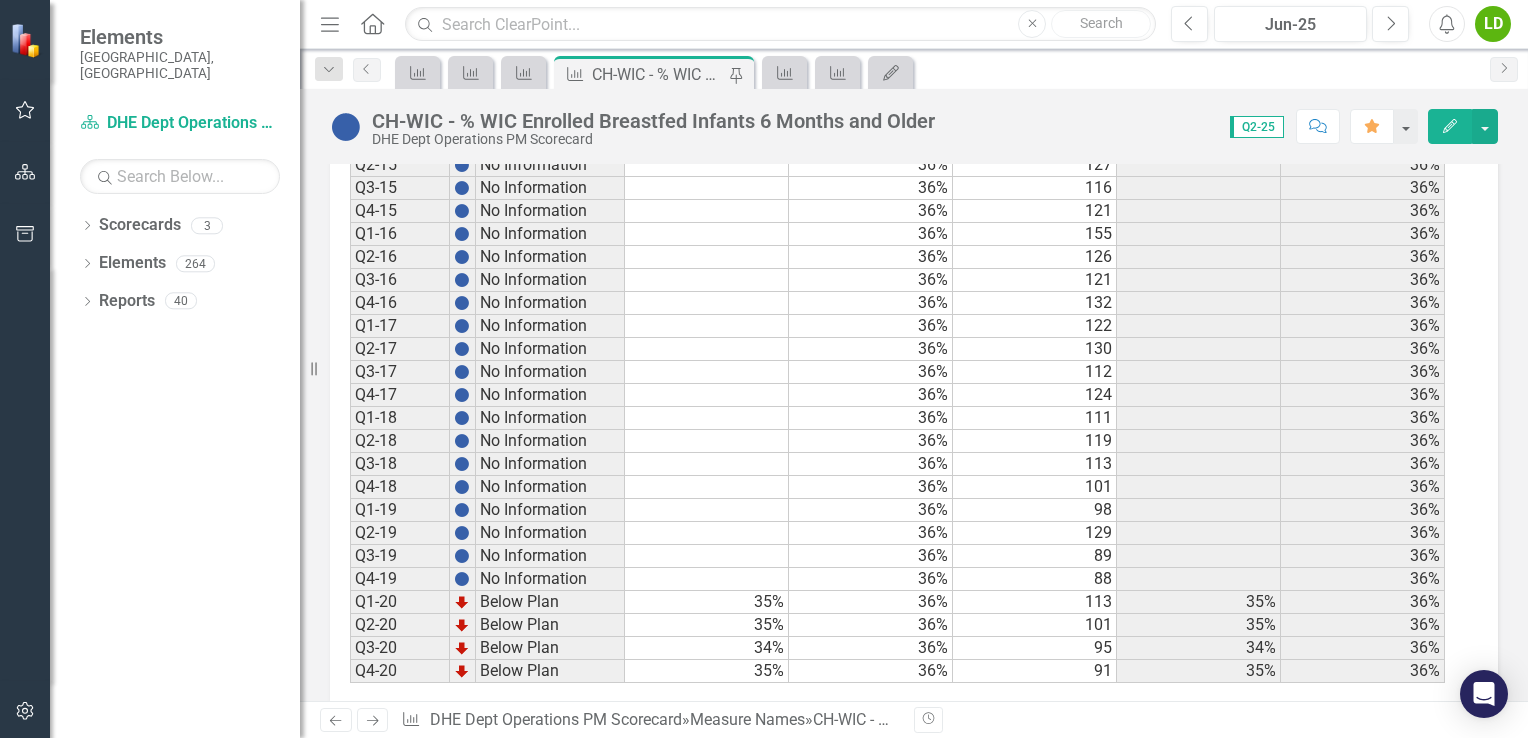 scroll, scrollTop: 1136, scrollLeft: 0, axis: vertical 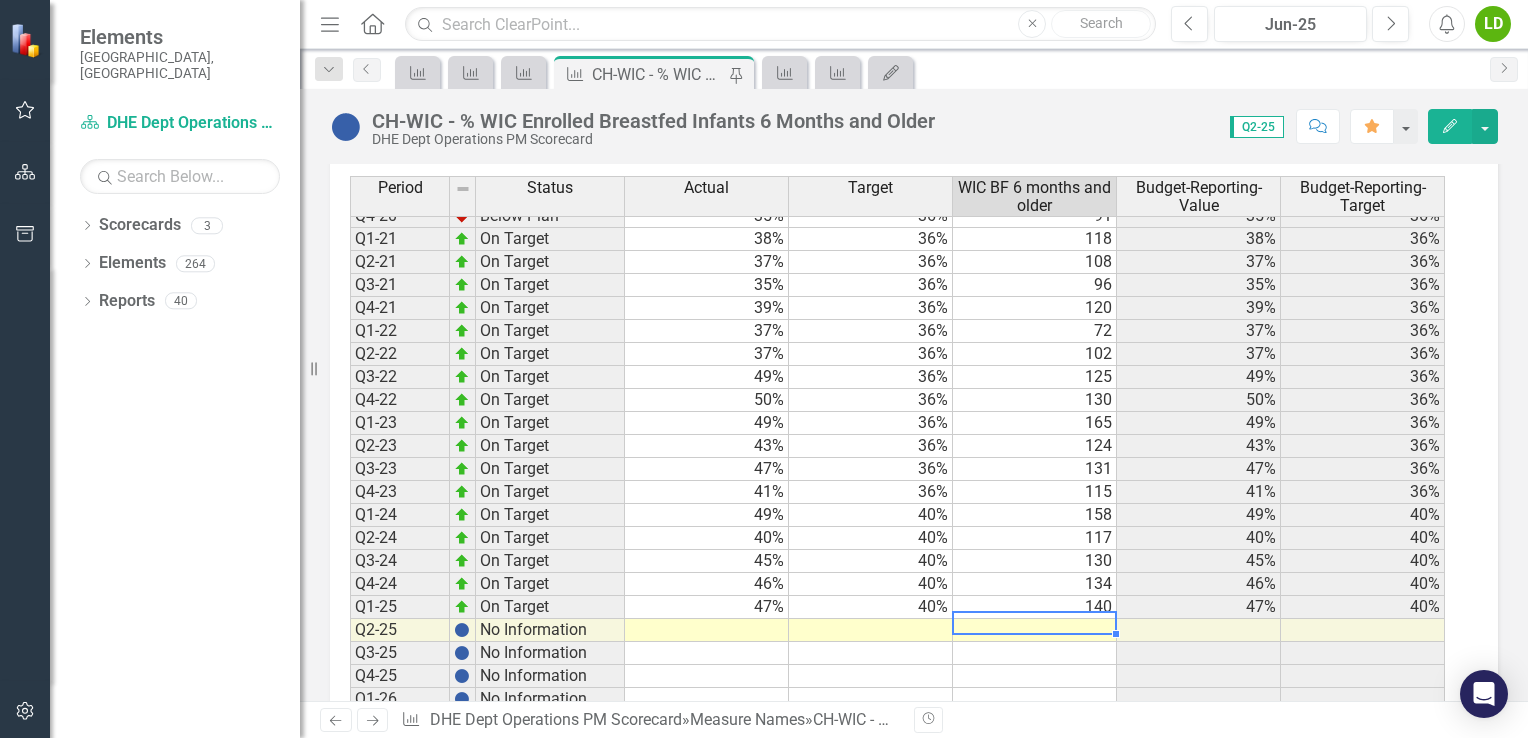 click on "Q3-16 No Information 36% 121 36% Q4-16 No Information 36% 132 36% Q1-17 No Information 36% 122 36% Q2-17 No Information 36% 130 36% Q3-17 No Information 36% 112 36% Q4-17 No Information 36% 124 36% Q1-18 No Information 36% 111 36% Q2-18 No Information 36% 119 36% Q3-18 No Information 36% 113 36% Q4-18 No Information 36% 101 36% Q1-19 No Information 36% 98 36% Q2-19 No Information 36% 129 36% Q3-19 No Information 36% 89 36% Q4-19 No Information 36% 88 36% Q1-20 Below Plan 35% 36% 113 35% 36% Q2-20 Below Plan 35% 36% 101 35% 36% Q3-20 Below Plan 34% 36% 95 34% 36% Q4-20 Below Plan 35% 36% 91 35% 36% Q1-21 On Target 38% 36% 118 38% 36% Q2-21 On Target 37% 36% 108 37% 36% Q3-21 On Target 35% 36% 96 35% 36% Q4-21 On Target 39% 36% 120 39% 36% Q1-22 On Target 37% 36% 72 37% 36% Q2-22 On Target 37% 36% 102 37% 36% Q3-22 On Target 49% 36% 125 49% 36% Q4-22 On Target 50% 36% 130 50% 36% Q1-23 On Target 49% 36% 165 49% 36% Q2-23 On Target 43% 36% 124 43% 36% Q3-23 On Target 47% 36% 131 47% 36% Q4-23 On Target 41% 36%" at bounding box center (897, 296) 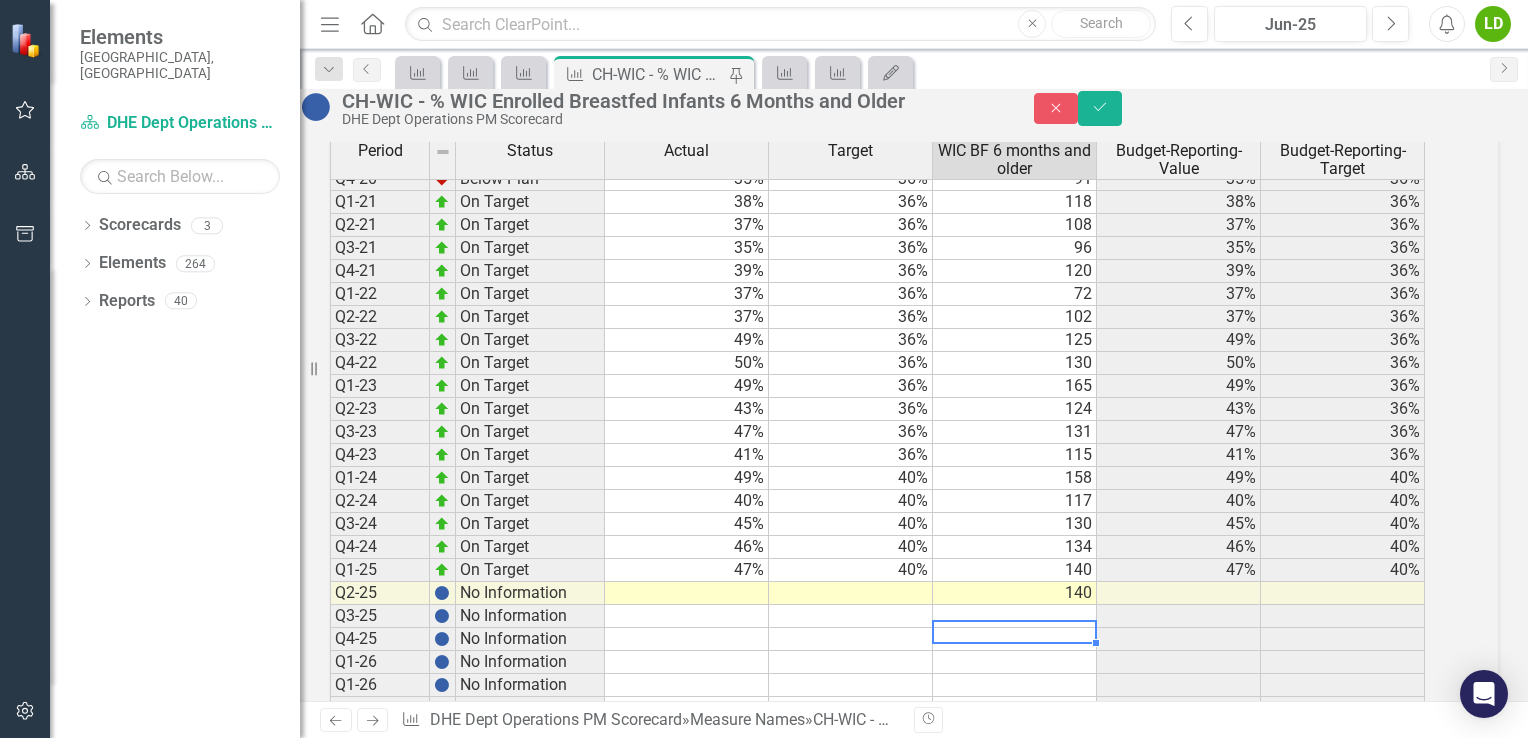 click at bounding box center [1015, 639] 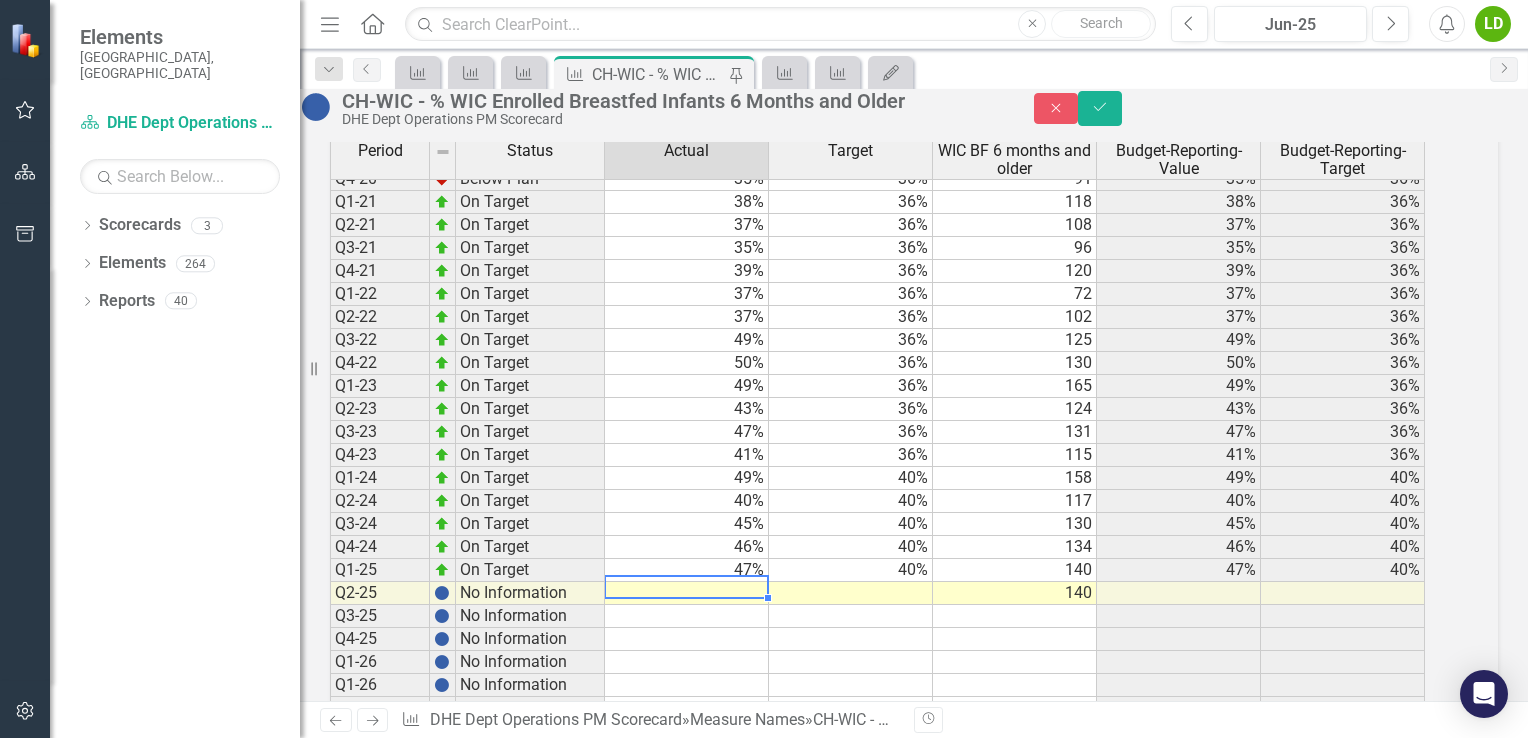 click at bounding box center [687, 593] 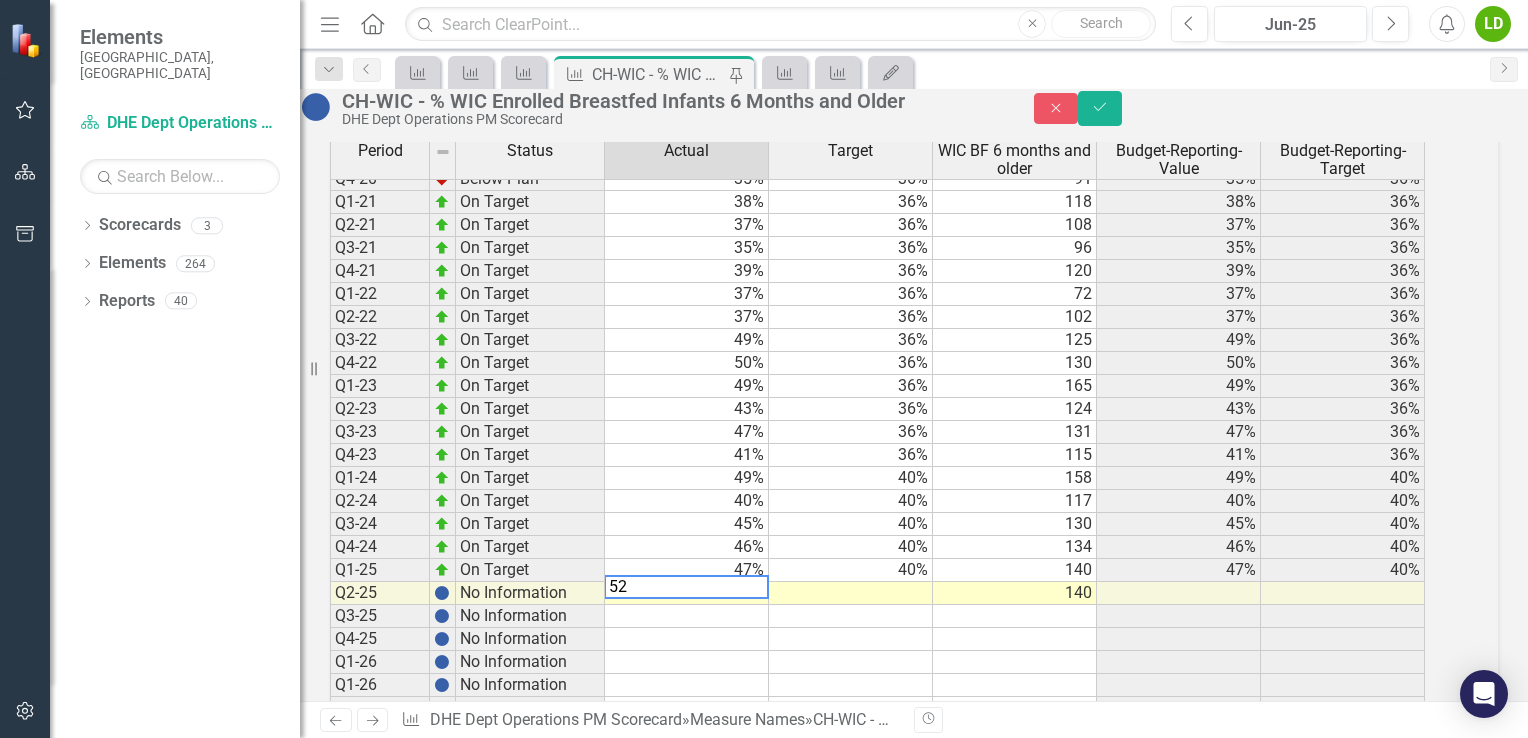 type on "52" 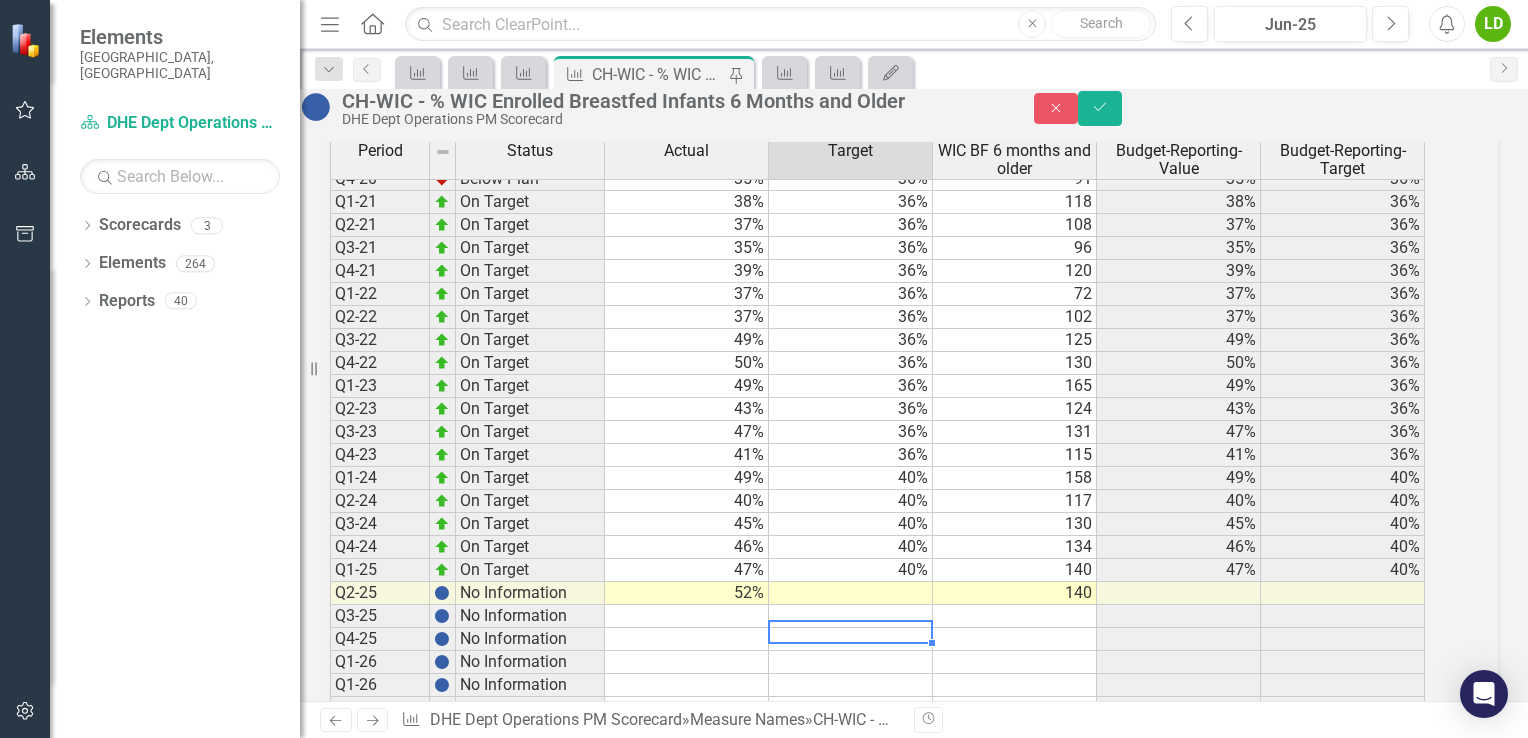 click on "Period Status Actual Target WIC BF 6 months and older Budget-Reporting-Value Budget-Reporting-Target Q4-17 No Information 36% 124 36% Q1-18 No Information 36% 111 36% Q2-18 No Information 36% 119 36% Q3-18 No Information 36% 113 36% Q4-18 No Information 36% 101 36% Q1-19 No Information 36% 98 36% Q2-19 No Information 36% 129 36% Q3-19 No Information 36% 89 36% Q4-19 No Information 36% 88 36% Q1-20 Below Plan 35% 36% 113 35% 36% Q2-20 Below Plan 35% 36% 101 35% 36% Q3-20 Below Plan 34% 36% 95 34% 36% Q4-20 Below Plan 35% 36% 91 35% 36% Q1-21 On Target 38% 36% 118 38% 36% Q2-21 On Target 37% 36% 108 37% 36% Q3-21 On Target 35% 36% 96 35% 36% Q4-21 On Target 39% 36% 120 39% 36% Q1-22 On Target 37% 36% 72 37% 36% Q2-22 On Target 37% 36% 102 37% 36% Q3-22 On Target 49% 36% 125 49% 36% Q4-22 On Target 50% 36% 130 50% 36% Q1-23 On Target 49% 36% 165 49% 36% Q2-23 On Target 43% 36% 124 43% 36% Q3-23 On Target 47% 36% 131 47% 36% Q4-23 On Target 41% 36% 115 41% 36% Q1-24 On Target 49% 40% 158 49% 40% Q2-24 On Target" at bounding box center [330, 296] 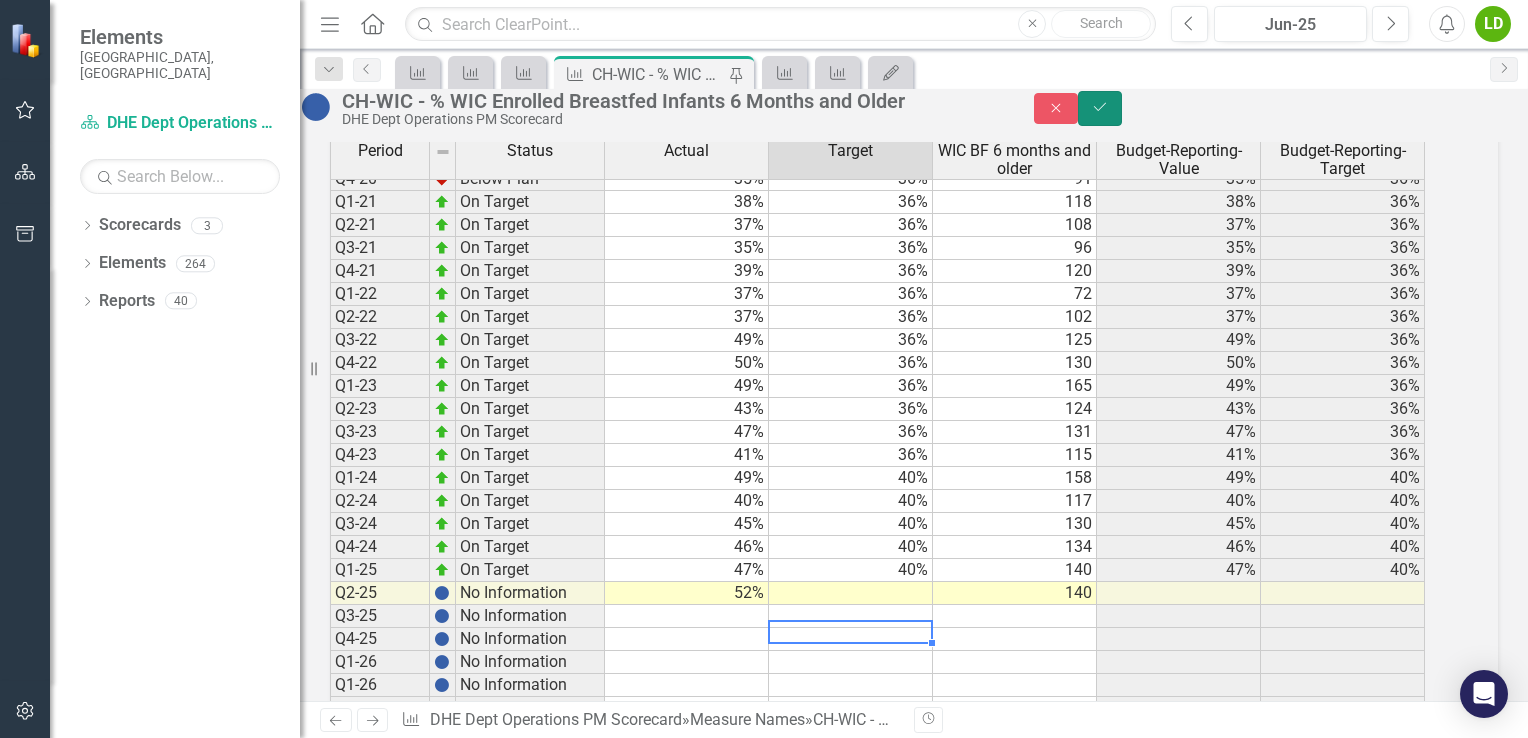 click on "Save" at bounding box center (1100, 108) 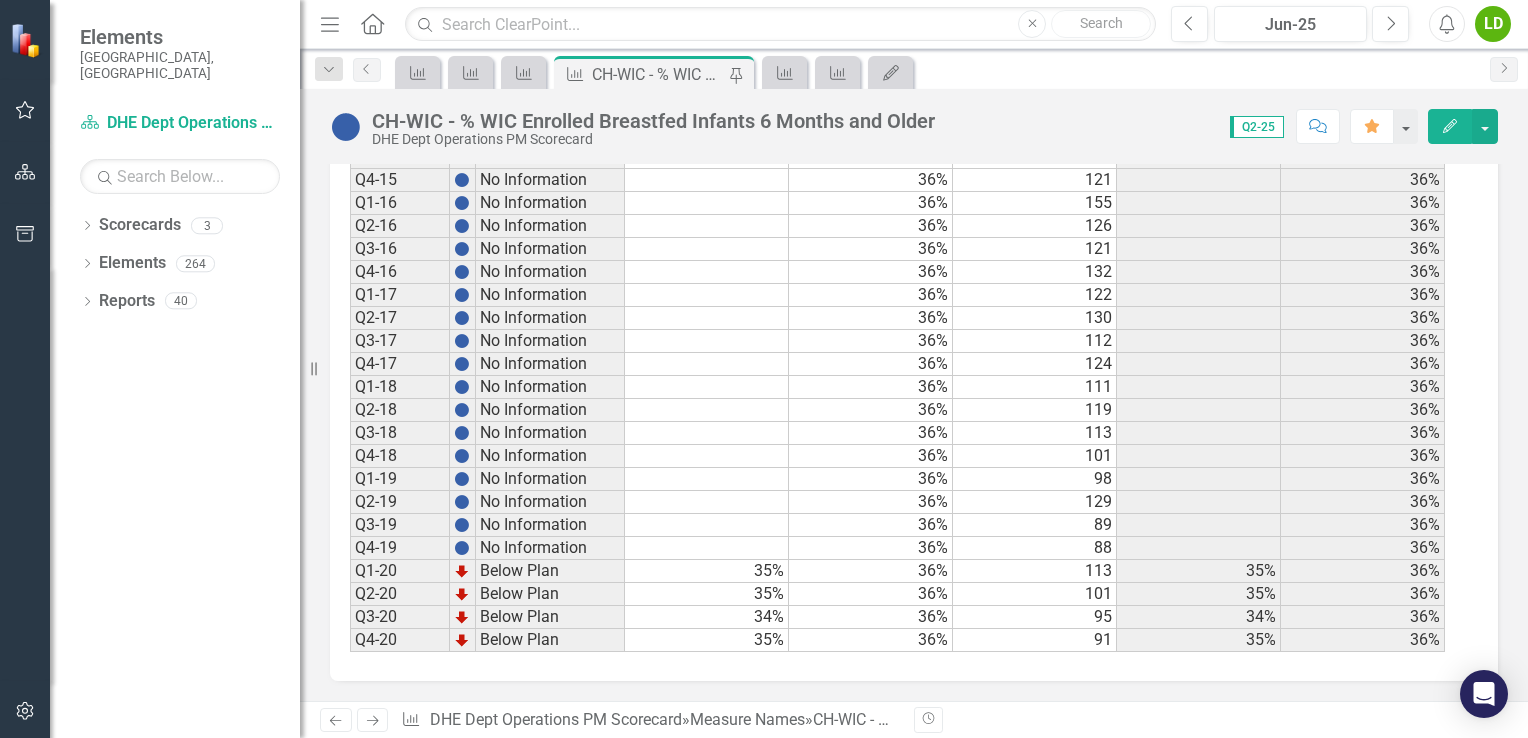 scroll, scrollTop: 1158, scrollLeft: 0, axis: vertical 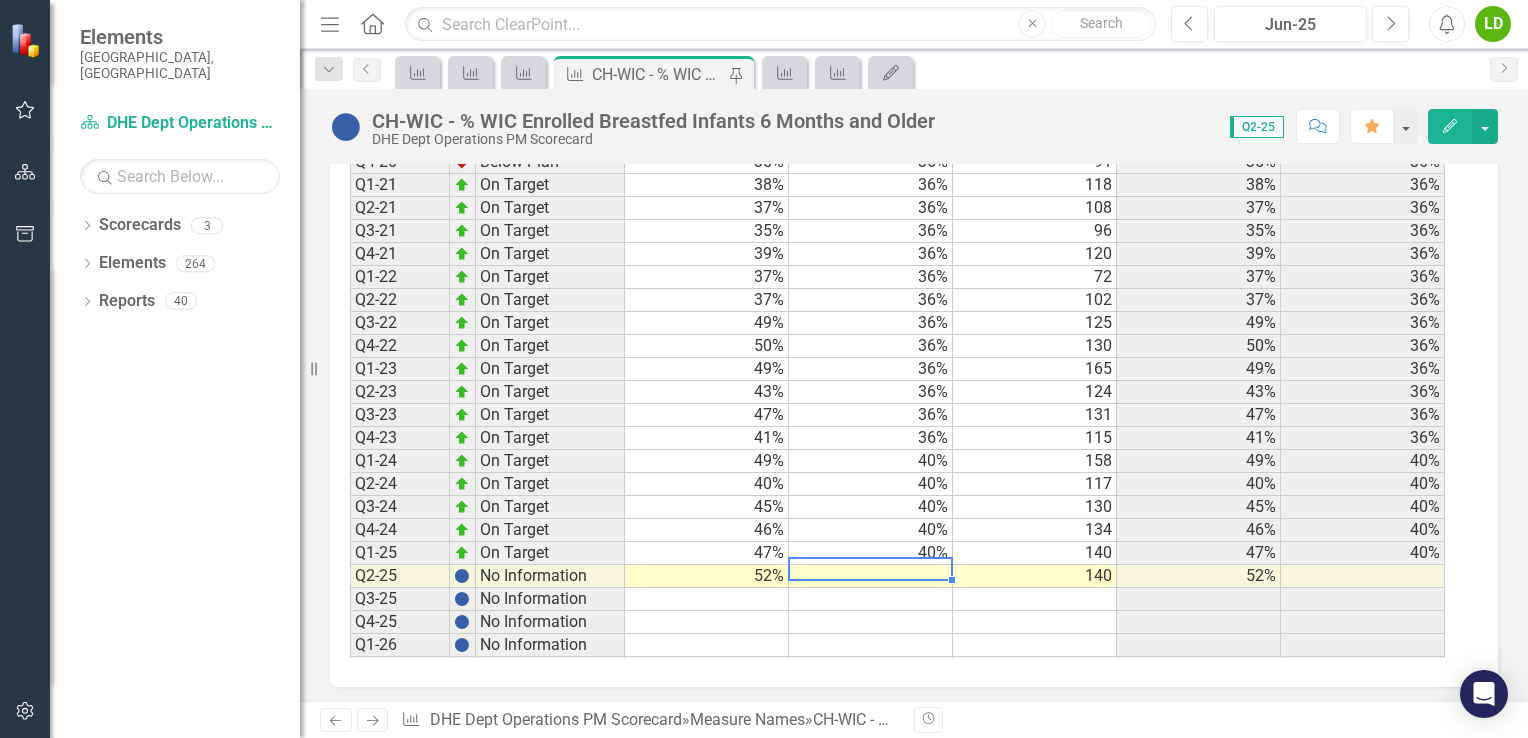 click on "Q2-17 No Information 36% 130 36% Q3-17 No Information 36% 112 36% Q4-17 No Information 36% 124 36% Q1-18 No Information 36% 111 36% Q2-18 No Information 36% 119 36% Q3-18 No Information 36% 113 36% Q4-18 No Information 36% 101 36% Q1-19 No Information 36% 98 36% Q2-19 No Information 36% 129 36% Q3-19 No Information 36% 89 36% Q4-19 No Information 36% 88 36% Q1-20 Below Plan 35% 36% 113 35% 36% Q2-20 Below Plan 35% 36% 101 35% 36% Q3-20 Below Plan 34% 36% 95 34% 36% Q4-20 Below Plan 35% 36% 91 35% 36% Q1-21 On Target 38% 36% 118 38% 36% Q2-21 On Target 37% 36% 108 37% 36% Q3-21 On Target 35% 36% 96 35% 36% Q4-21 On Target 39% 36% 120 39% 36% Q1-22 On Target 37% 36% 72 37% 36% Q2-22 On Target 37% 36% 102 37% 36% Q3-22 On Target 49% 36% 125 49% 36% Q4-22 On Target 50% 36% 130 50% 36% Q1-23 On Target 49% 36% 165 49% 36% Q2-23 On Target 43% 36% 124 43% 36% Q3-23 On Target 47% 36% 131 47% 36% Q4-23 On Target 41% 36% 115 41% 36% Q1-24 On Target 49% 40% 158 49% 40% Q2-24 On Target 40% 40% 117 40% 40% Q3-24 On Target" at bounding box center (897, 277) 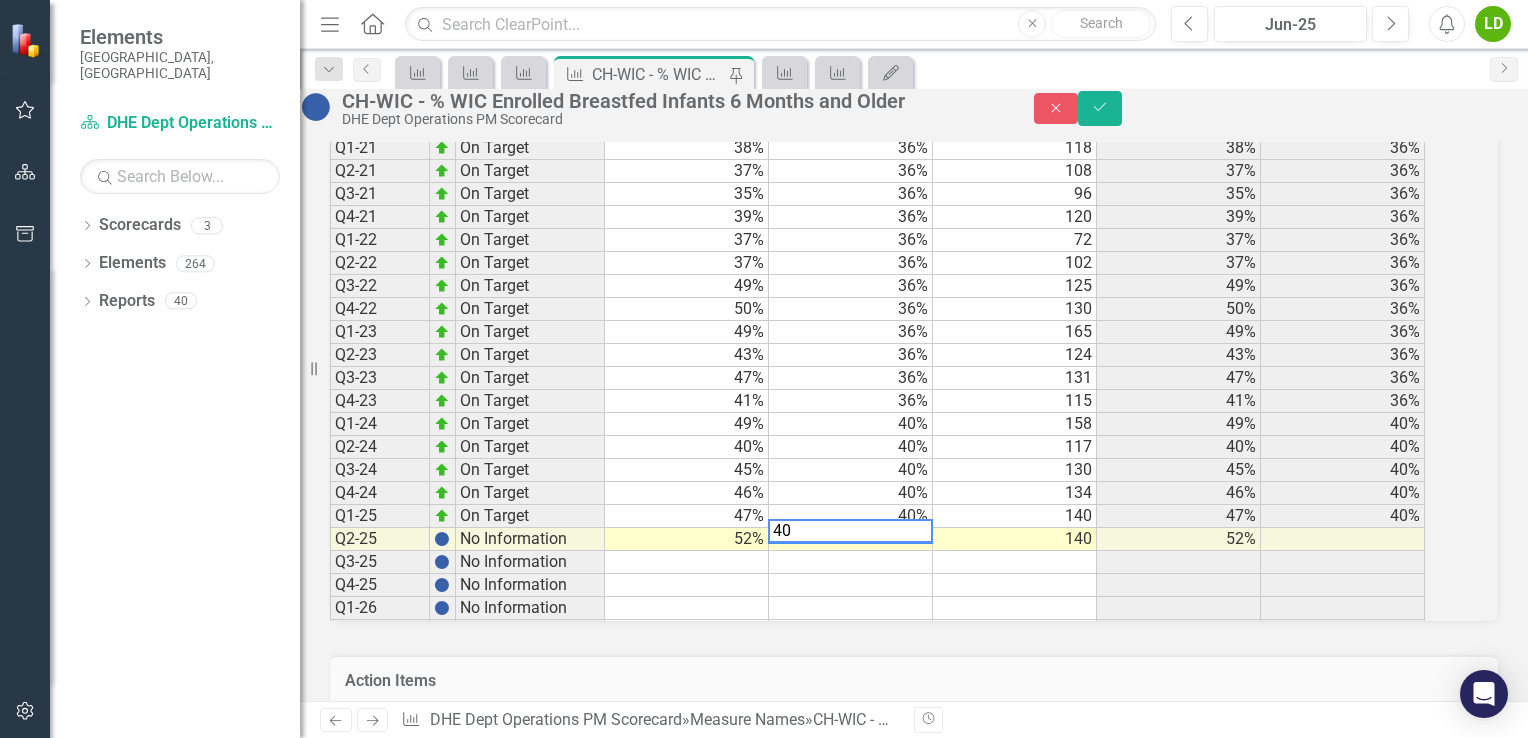 type on "40" 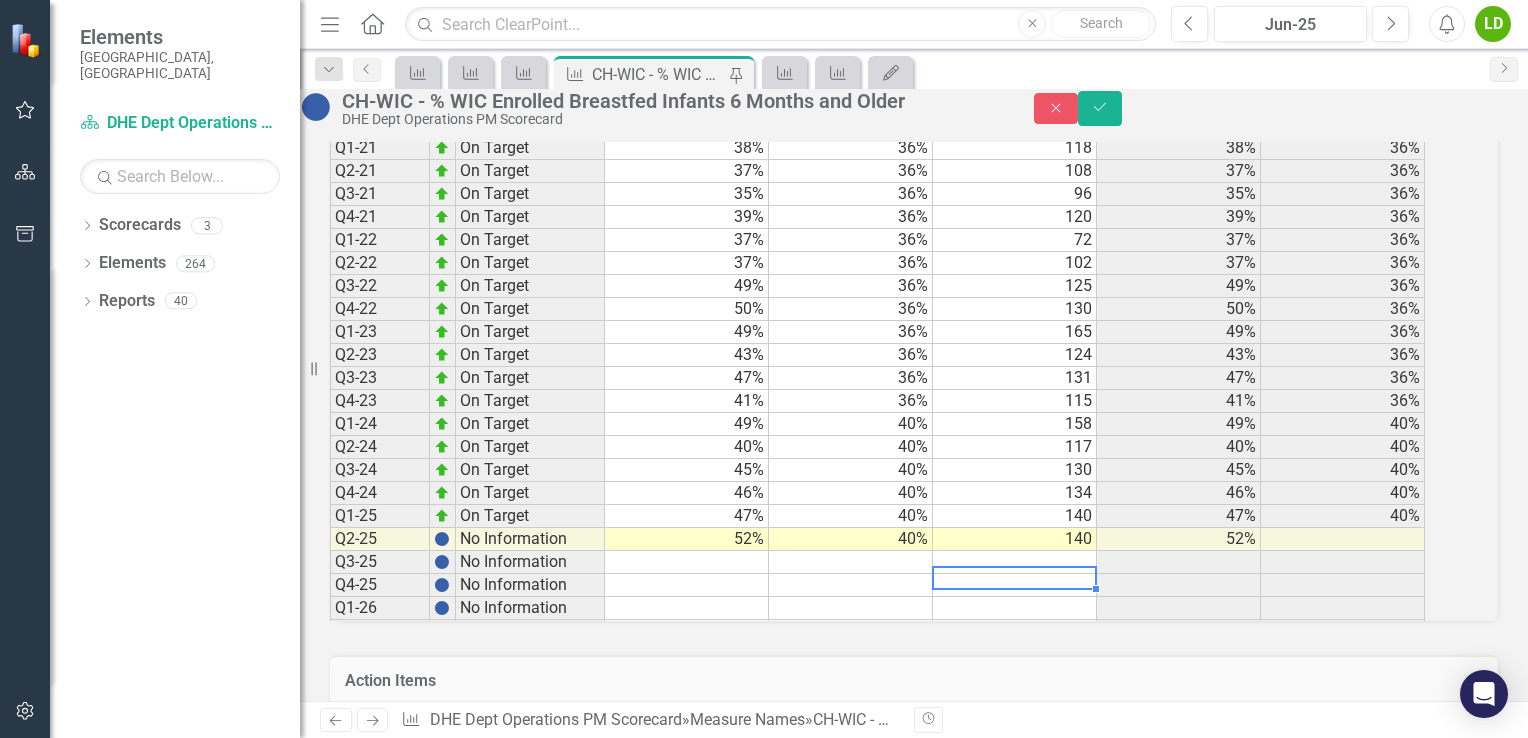 click at bounding box center [1015, 585] 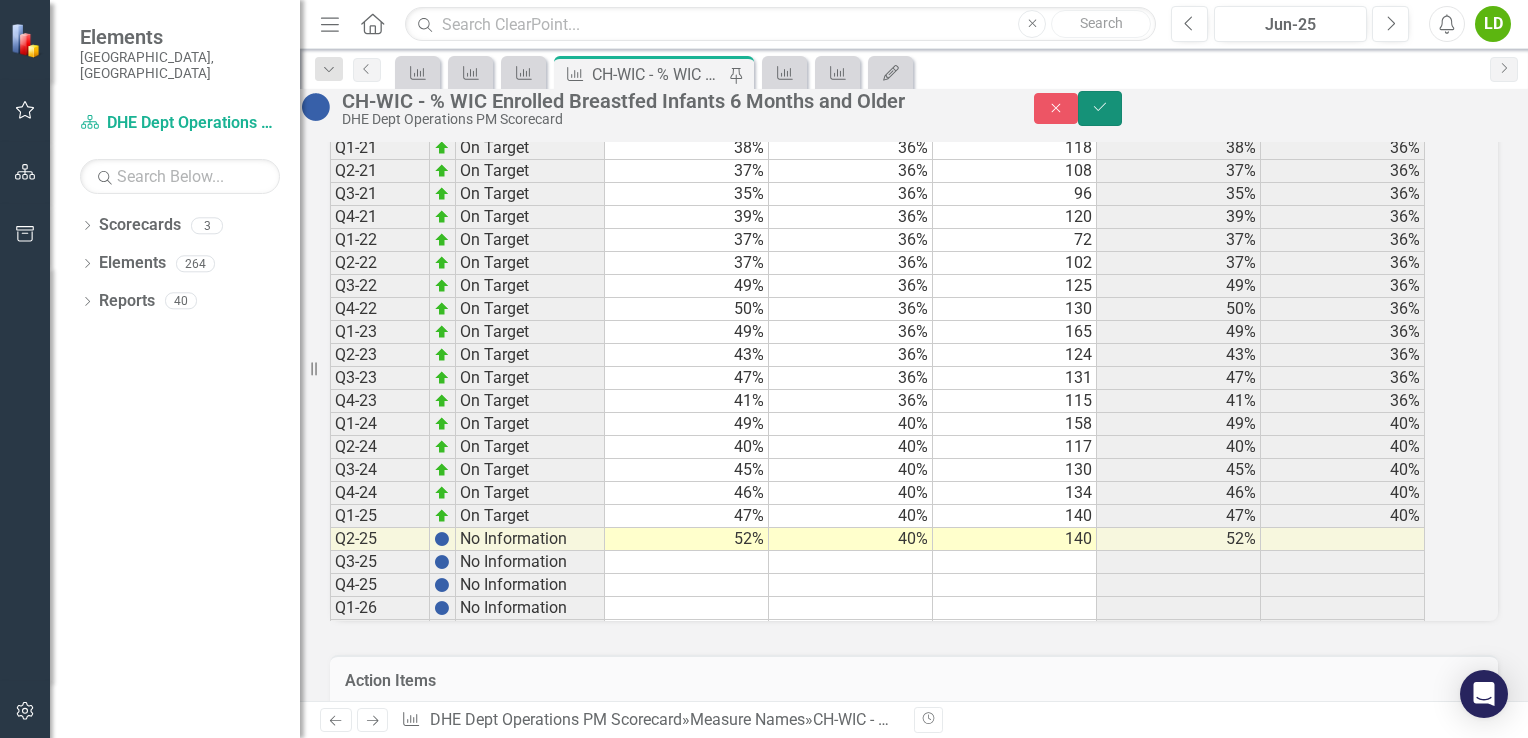 click on "Save" at bounding box center (1100, 108) 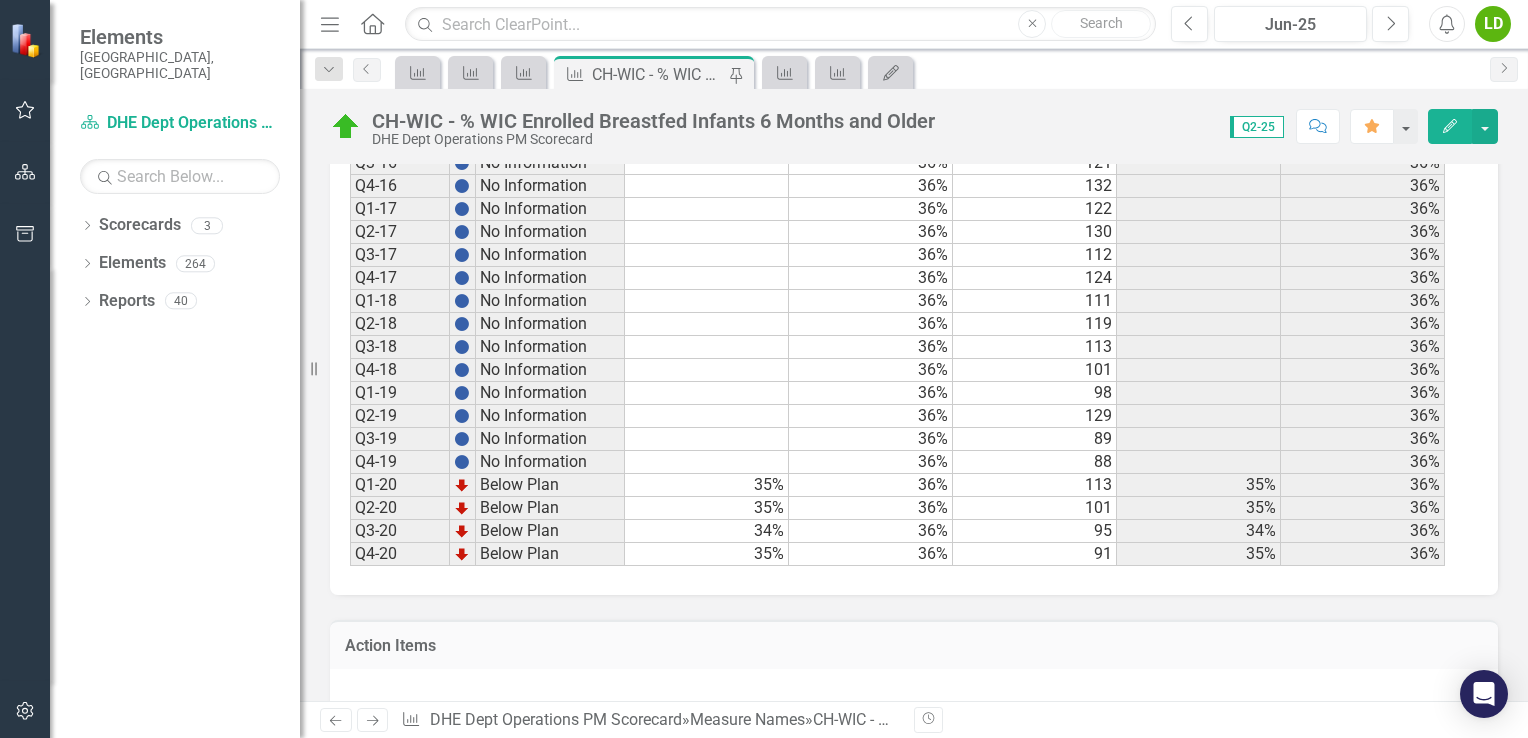 scroll, scrollTop: 1253, scrollLeft: 0, axis: vertical 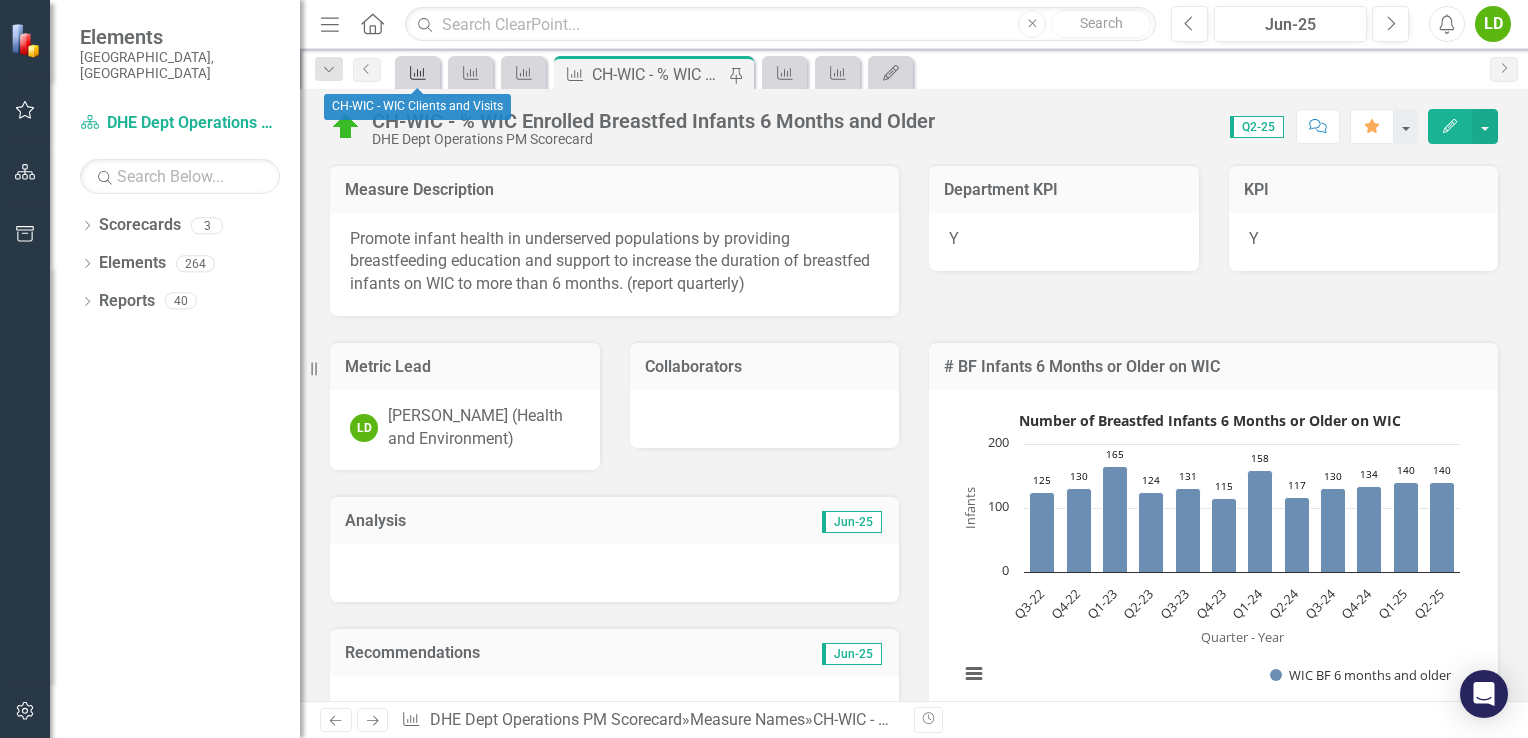 click on "Measure Name" at bounding box center [414, 72] 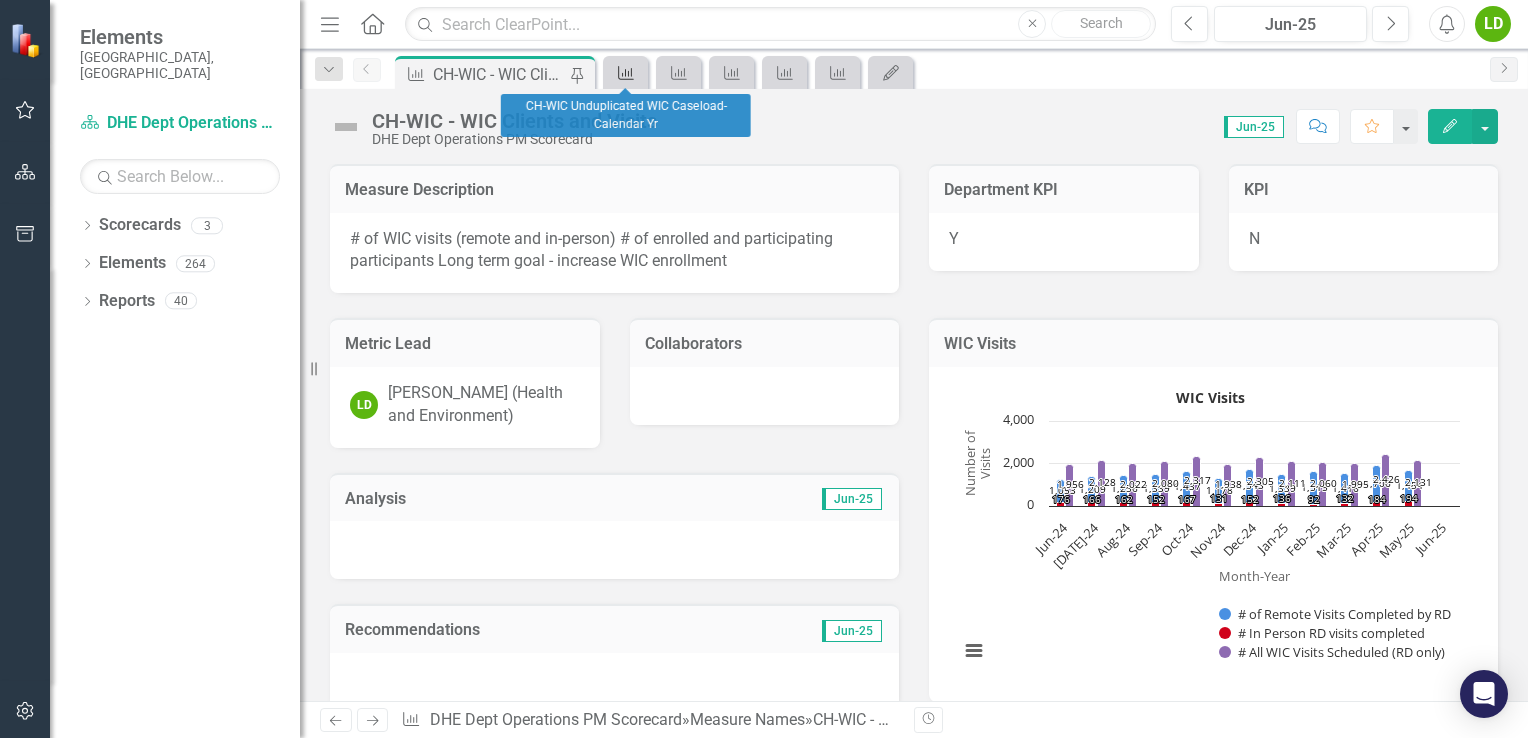 click 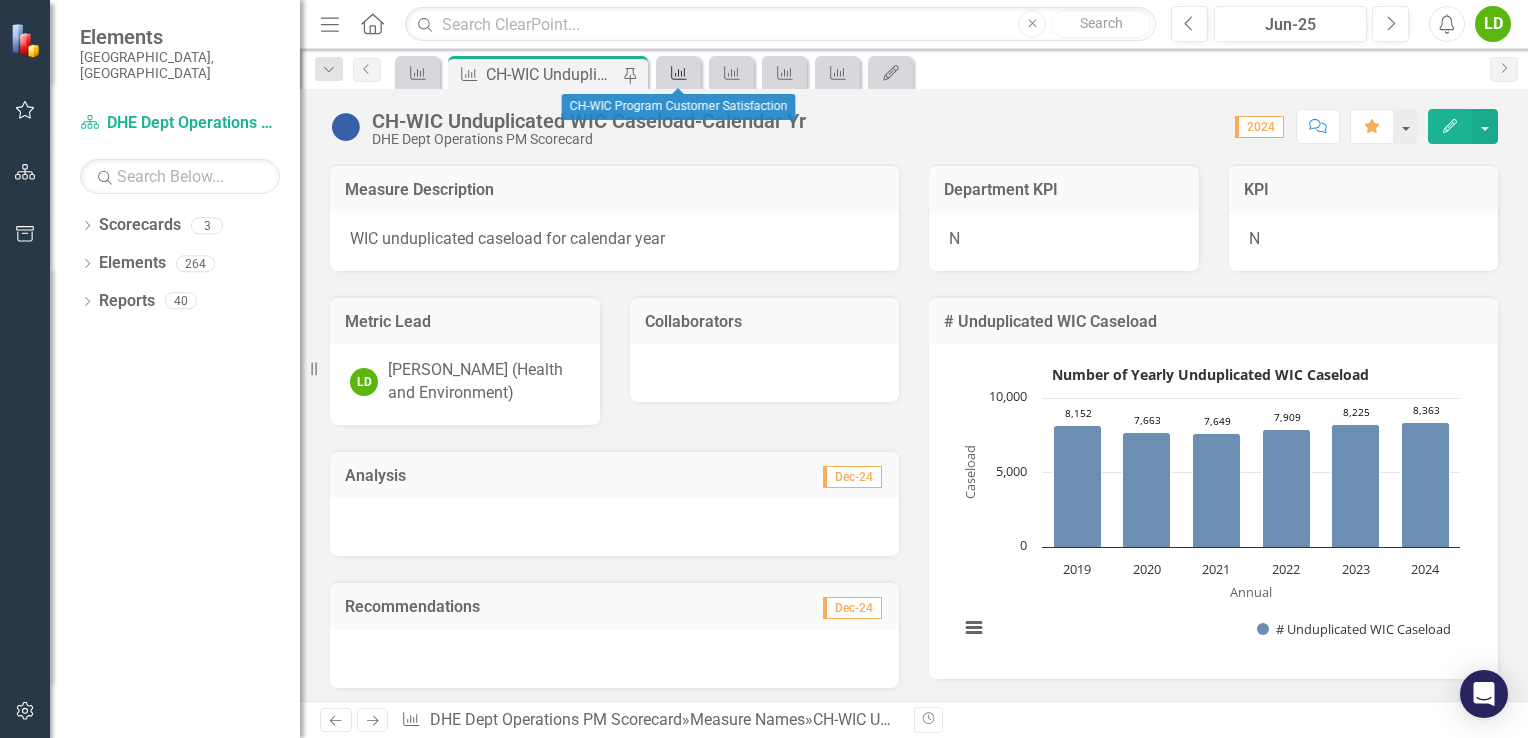 click 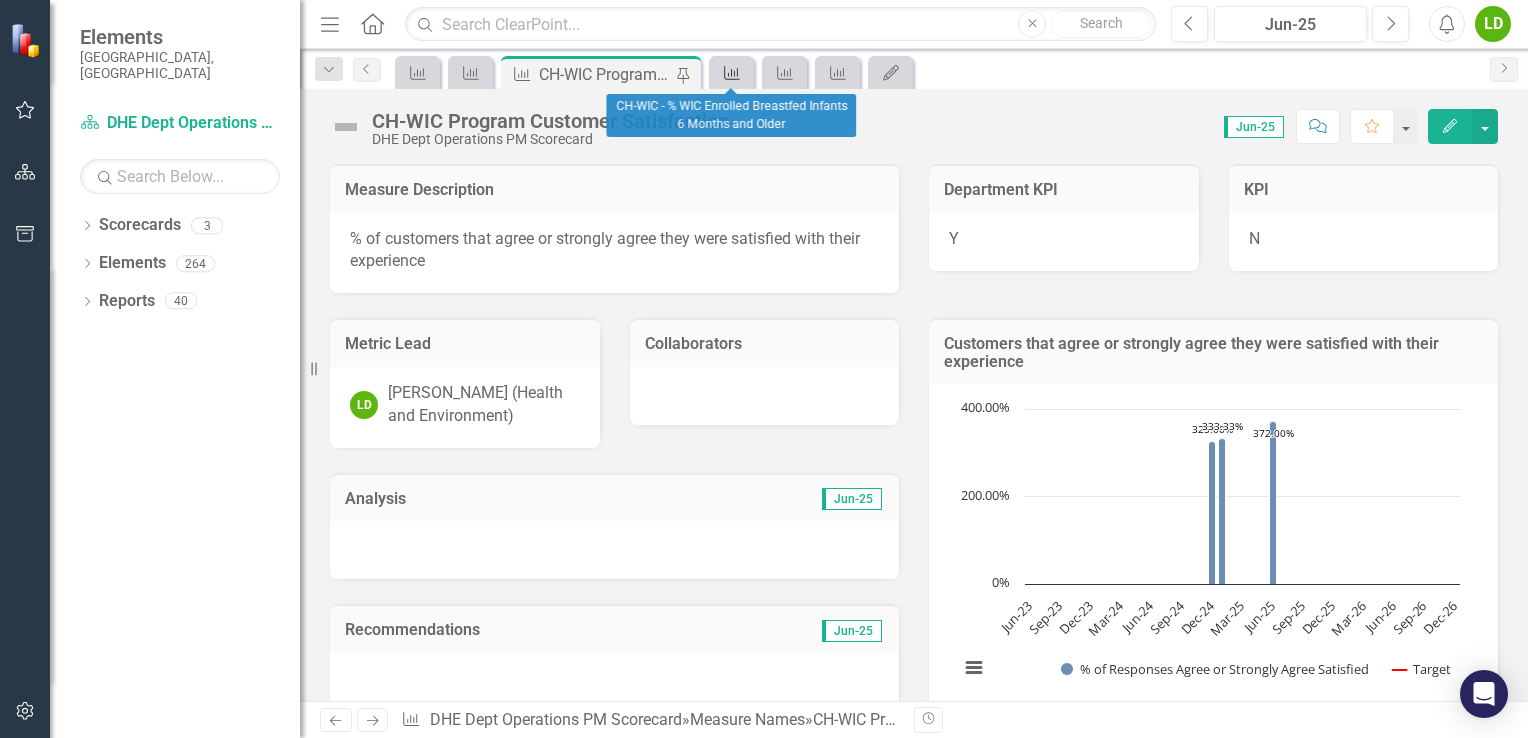 click on "Measure Name" 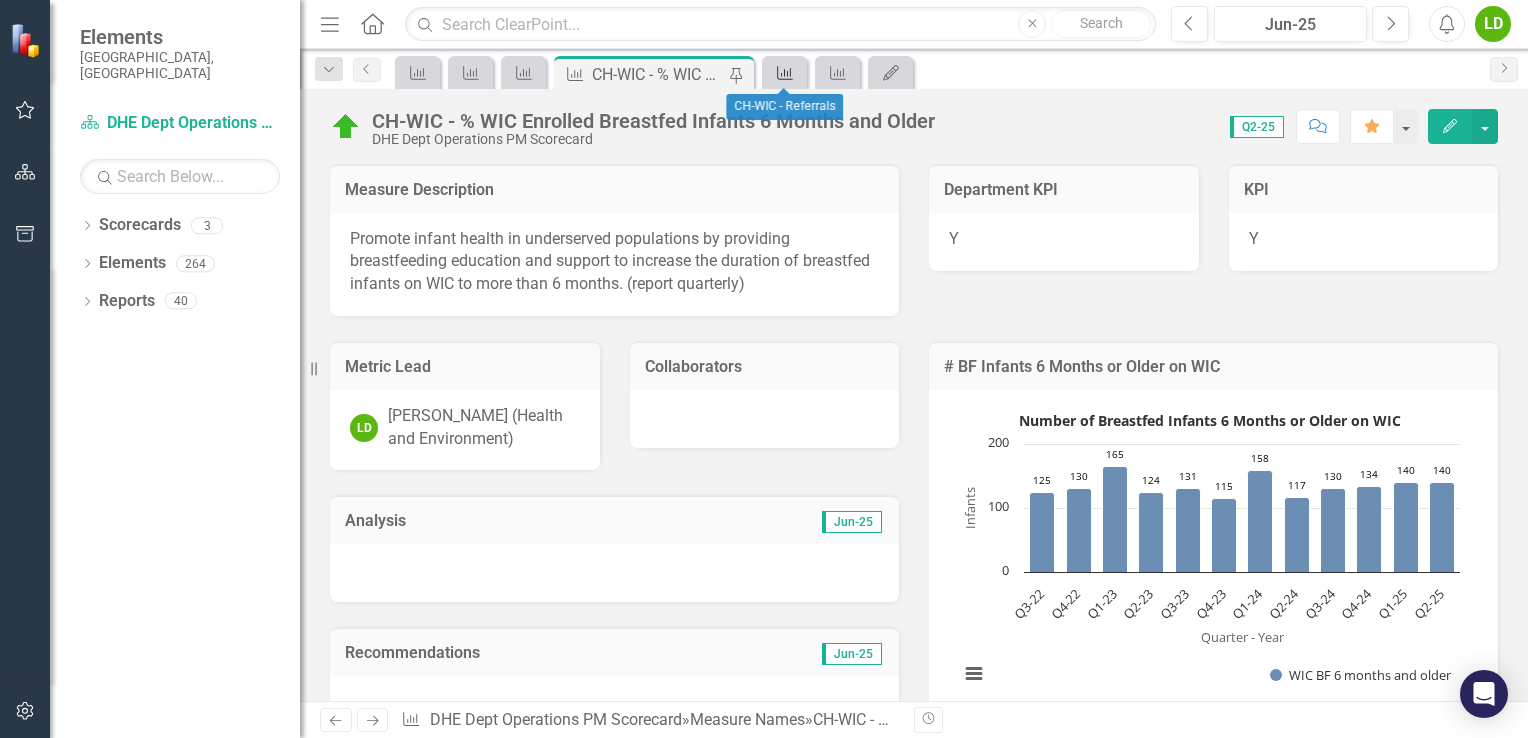 click on "Measure Name" 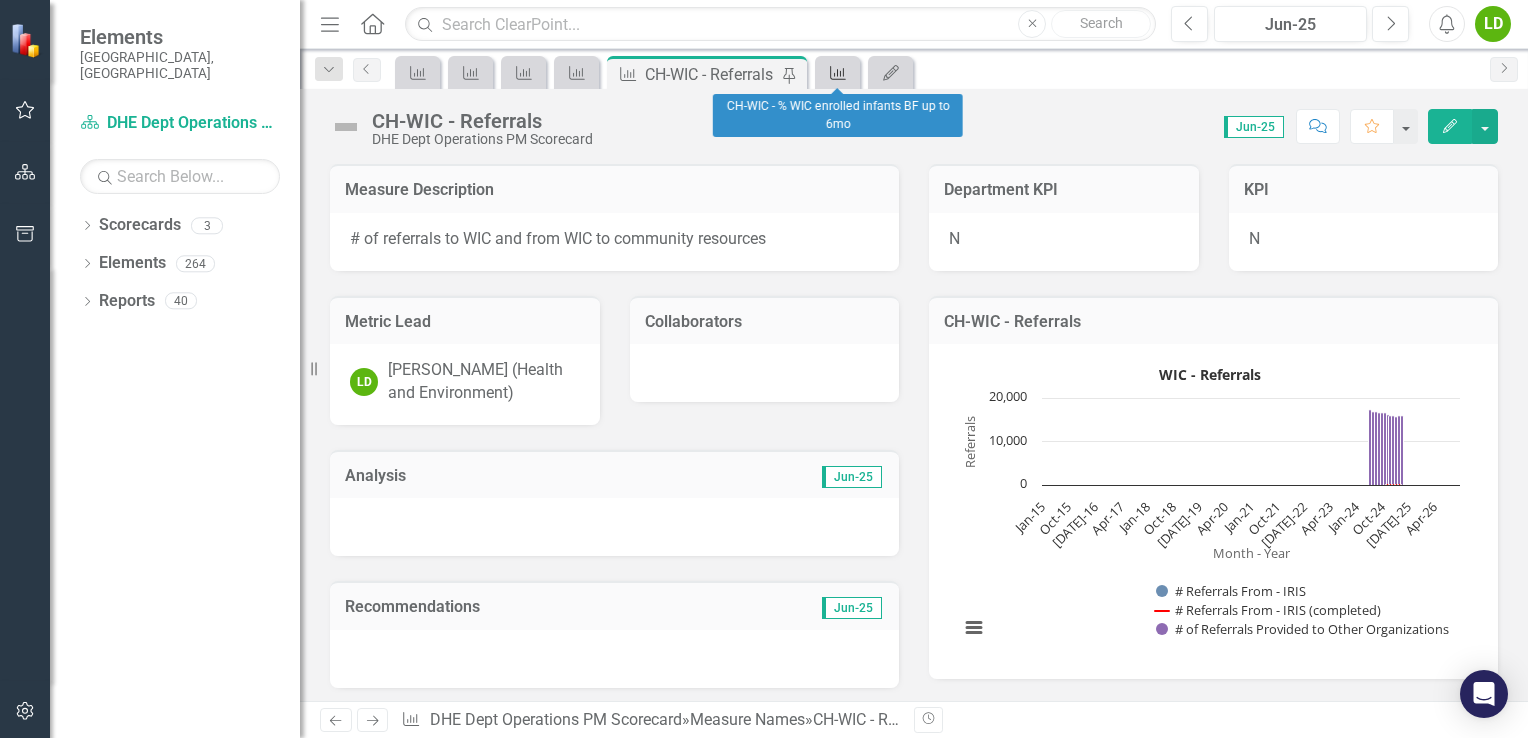 click 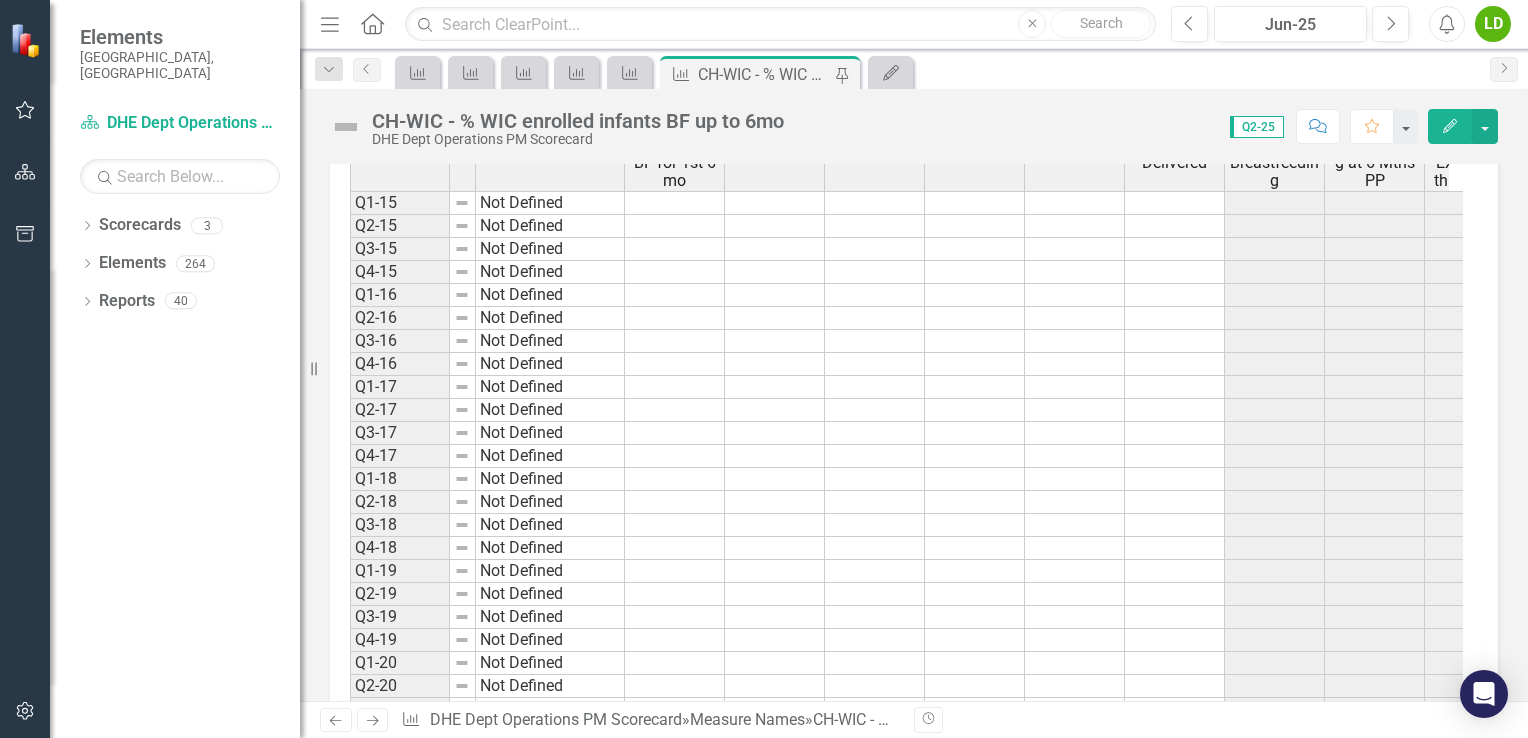 scroll, scrollTop: 695, scrollLeft: 0, axis: vertical 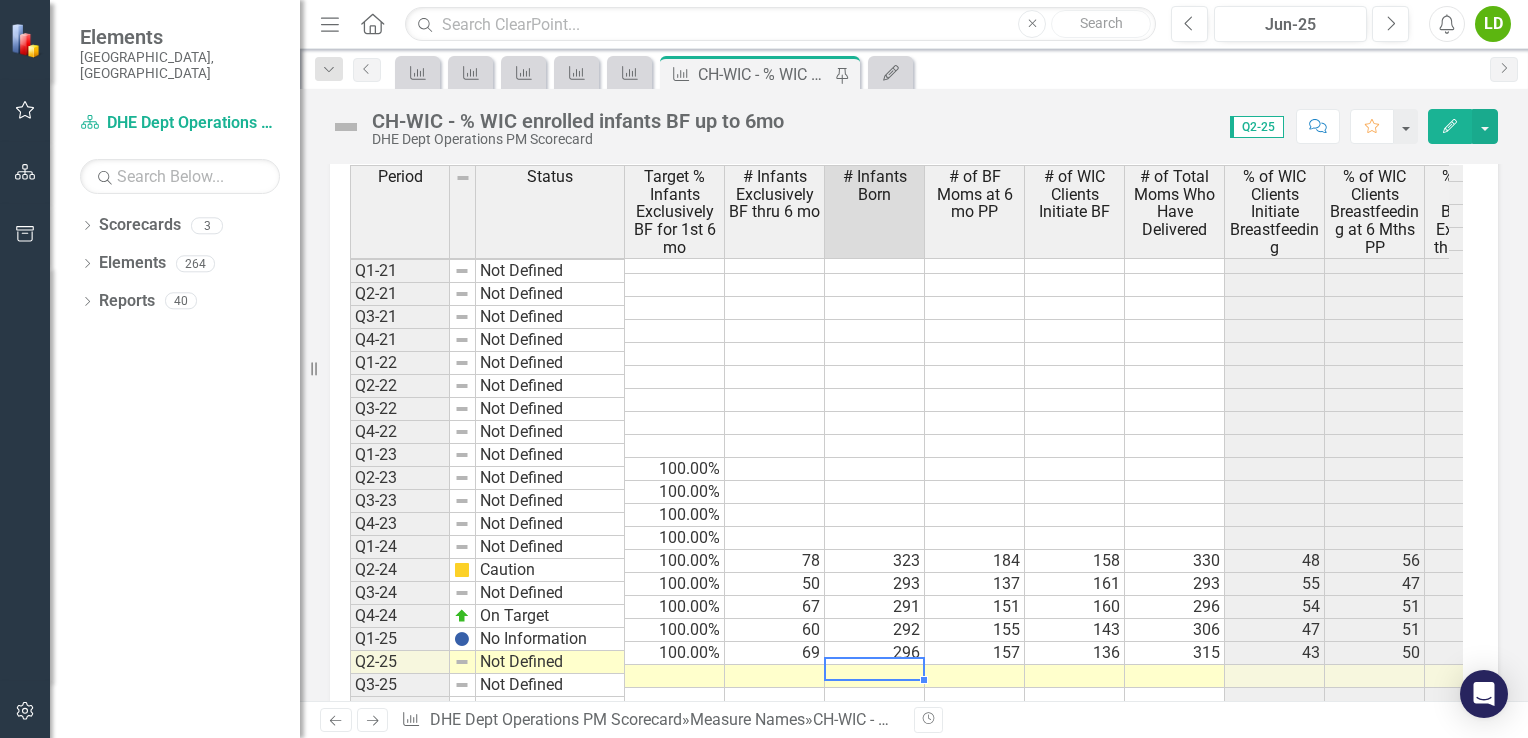click on "Q4-17 Not Defined Q1-18 Not Defined Q2-18 Not Defined Q3-18 Not Defined Q4-18 Not Defined Q1-19 Not Defined Q2-19 Not Defined Q3-19 Not Defined Q4-19 Not Defined Q1-20 Not Defined Q2-20 Not Defined Q3-20 Not Defined Q4-20 Not Defined Q1-21 Not Defined Q2-21 Not Defined Q3-21 Not Defined Q4-21 Not Defined Q1-22 Not Defined Q2-22 Not Defined Q3-22 Not Defined Q4-22 Not Defined Q1-23 Not Defined 100.00% Q2-23 Not Defined 100.00% Q3-23 Not Defined 100.00% Q4-23 Not Defined 100.00% Q1-24 Not Defined 100.00% 78 323 184 158 330 48 56 24.15% Q2-24 Caution 100.00% 50 293 137 161 293 55 47 17.06% Q3-24 Not Defined 100.00% 67 291 151 160 296 54 51 23.02% Q4-24 On Target 100.00% 60 292 155 143 306 47 51 20.55% Q1-25 No Information 100.00% 69 296 157 136 315 43 50 23.31% Q2-25 Not Defined Q3-25 Not Defined Q4-25 Not Defined Q1-26 Not Defined Q1-26 Not Defined Q3-26 Not Defined Q4-26 Not Defined" at bounding box center [937, 400] 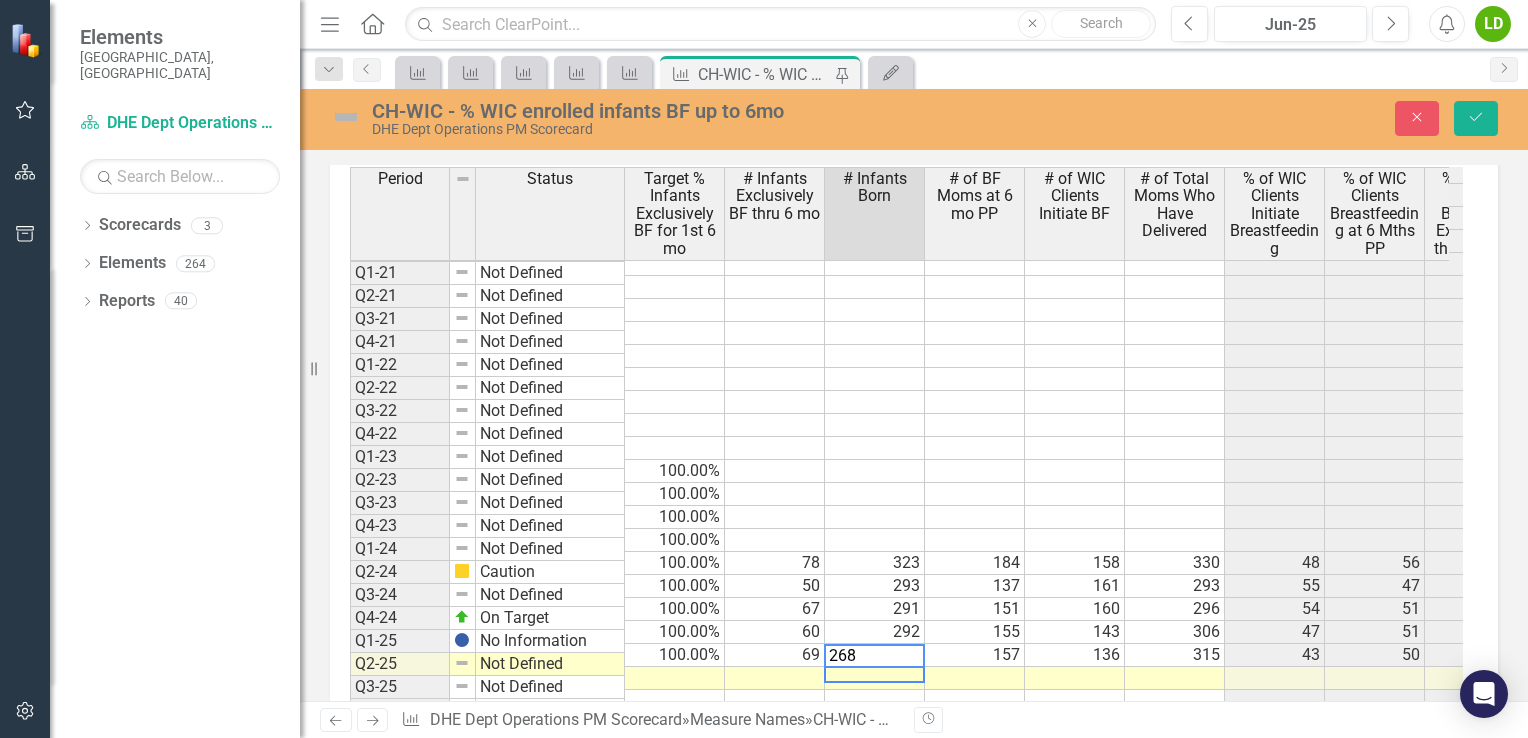 type on "268" 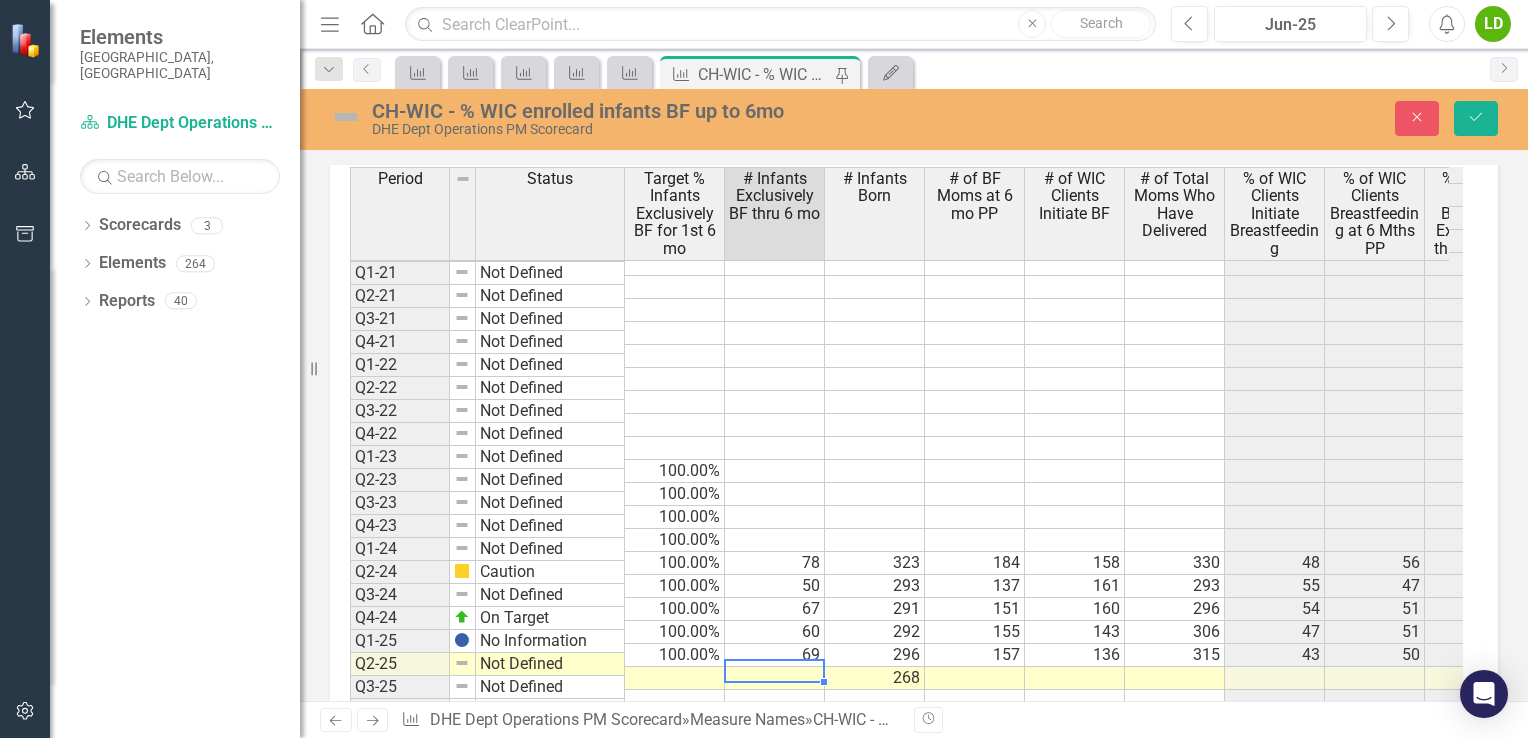 click at bounding box center [775, 678] 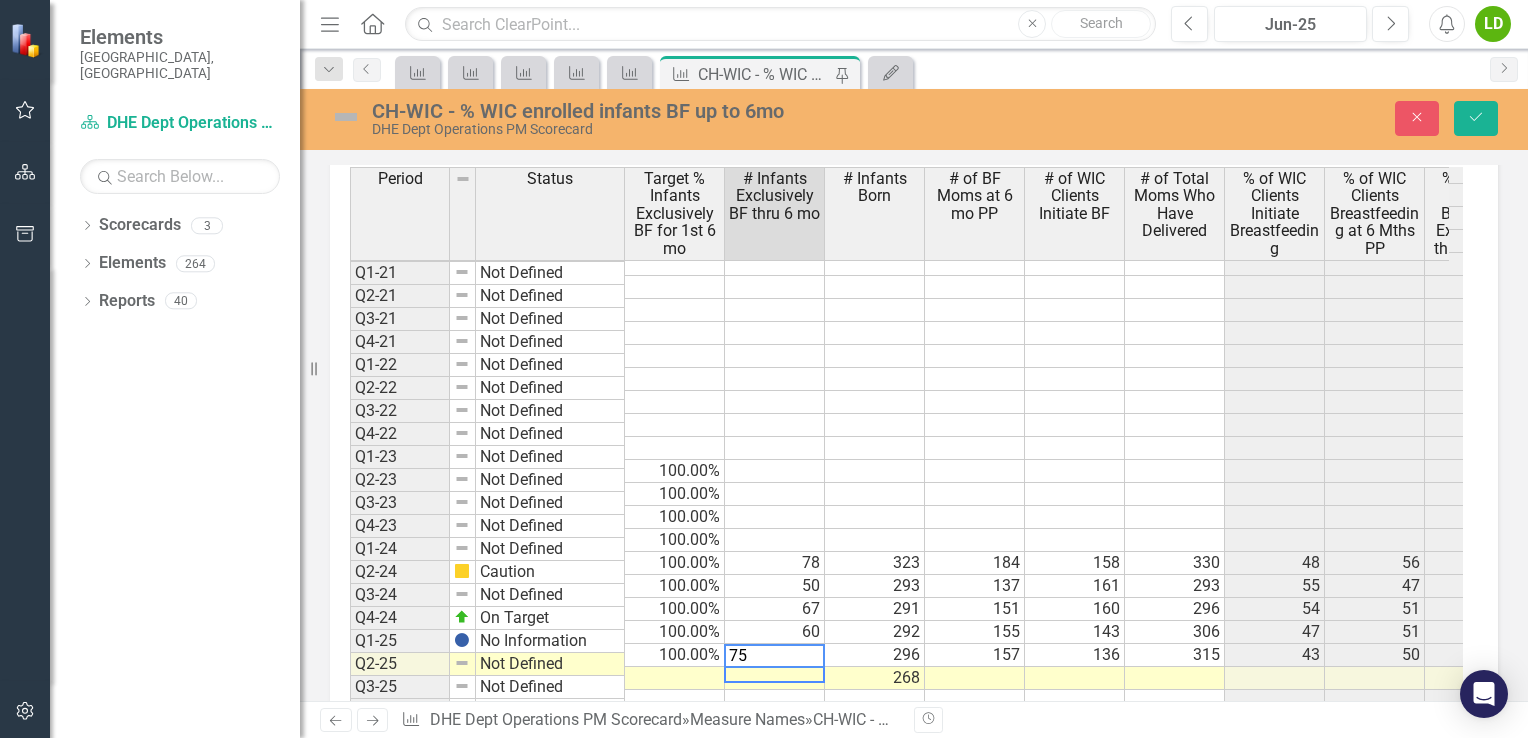 type on "75" 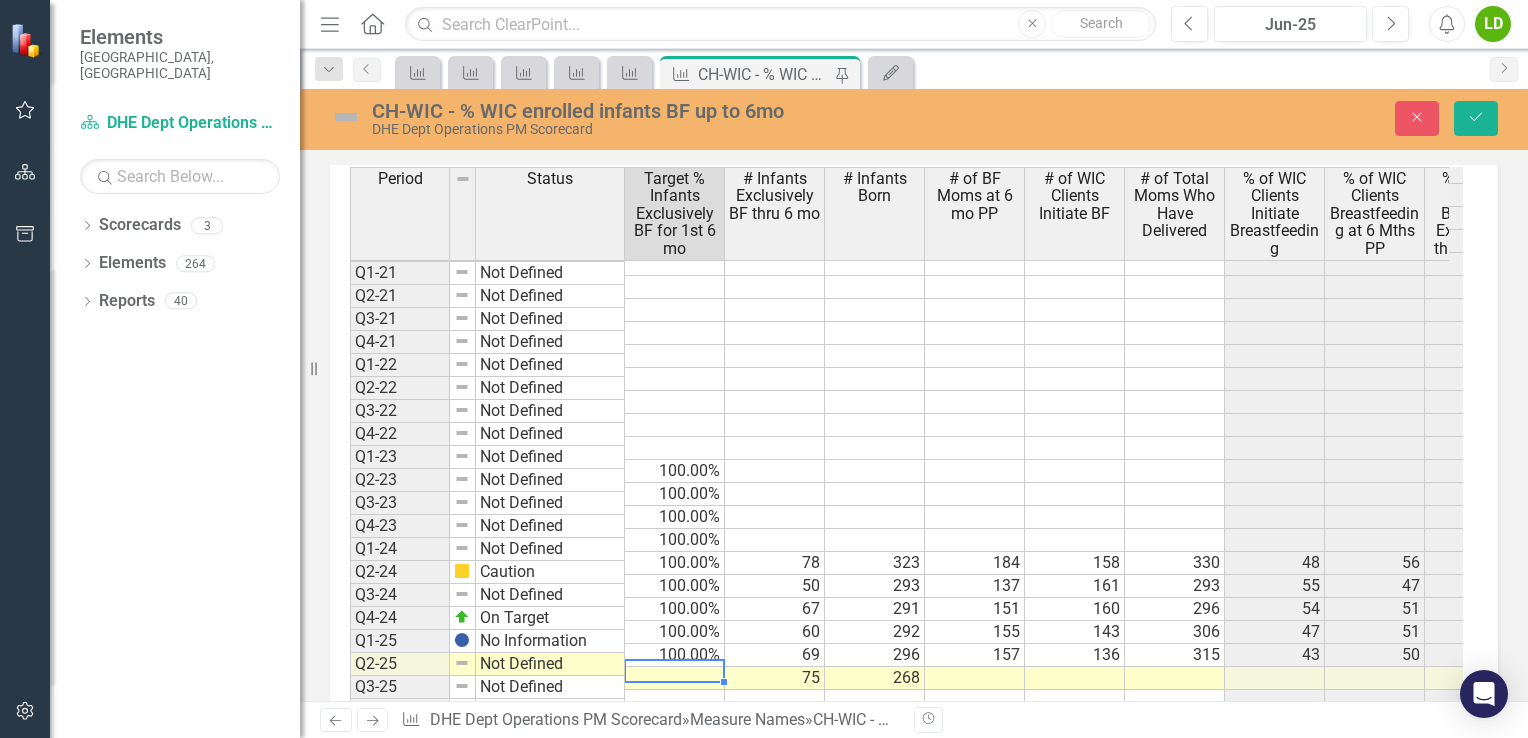 click at bounding box center (675, 678) 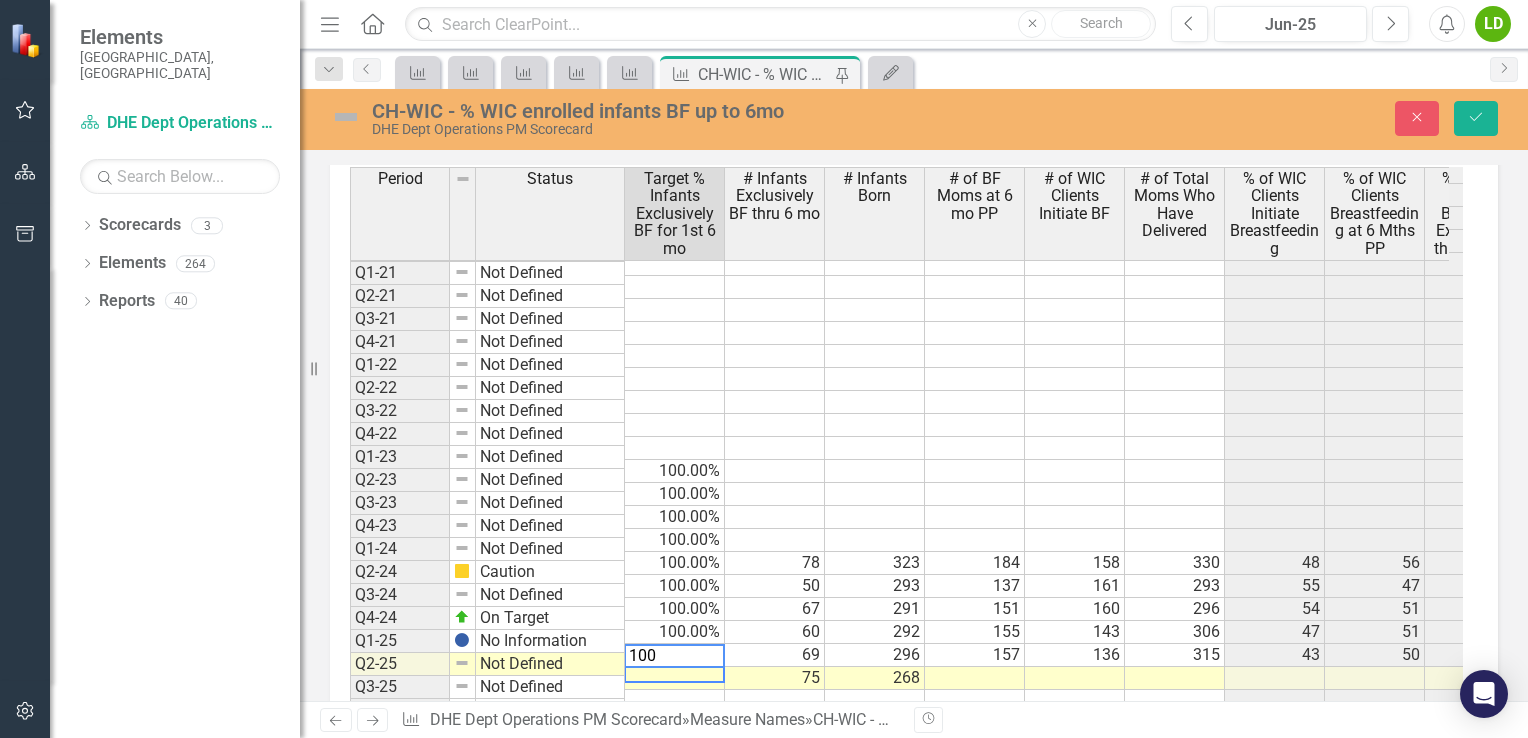 type on "100" 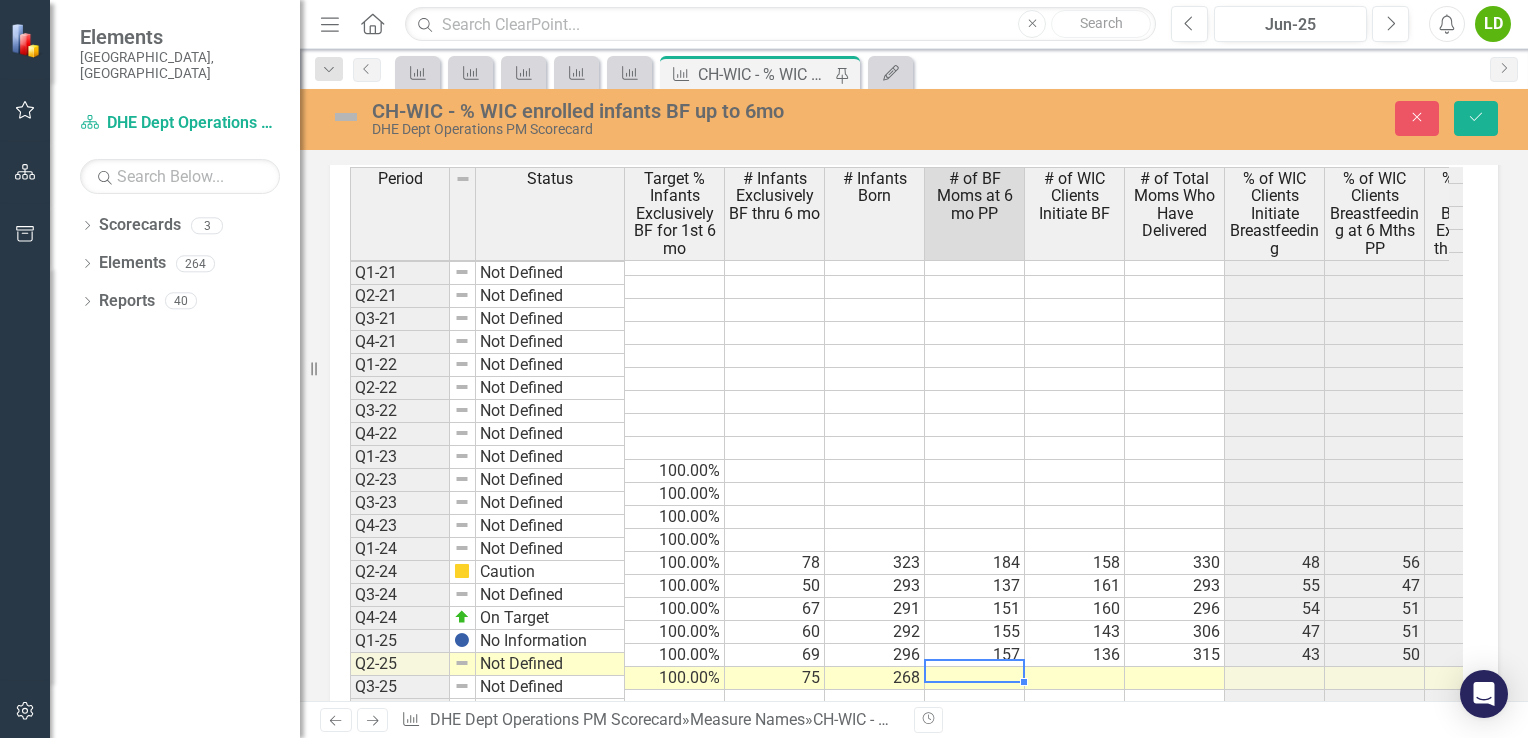 click at bounding box center (975, 678) 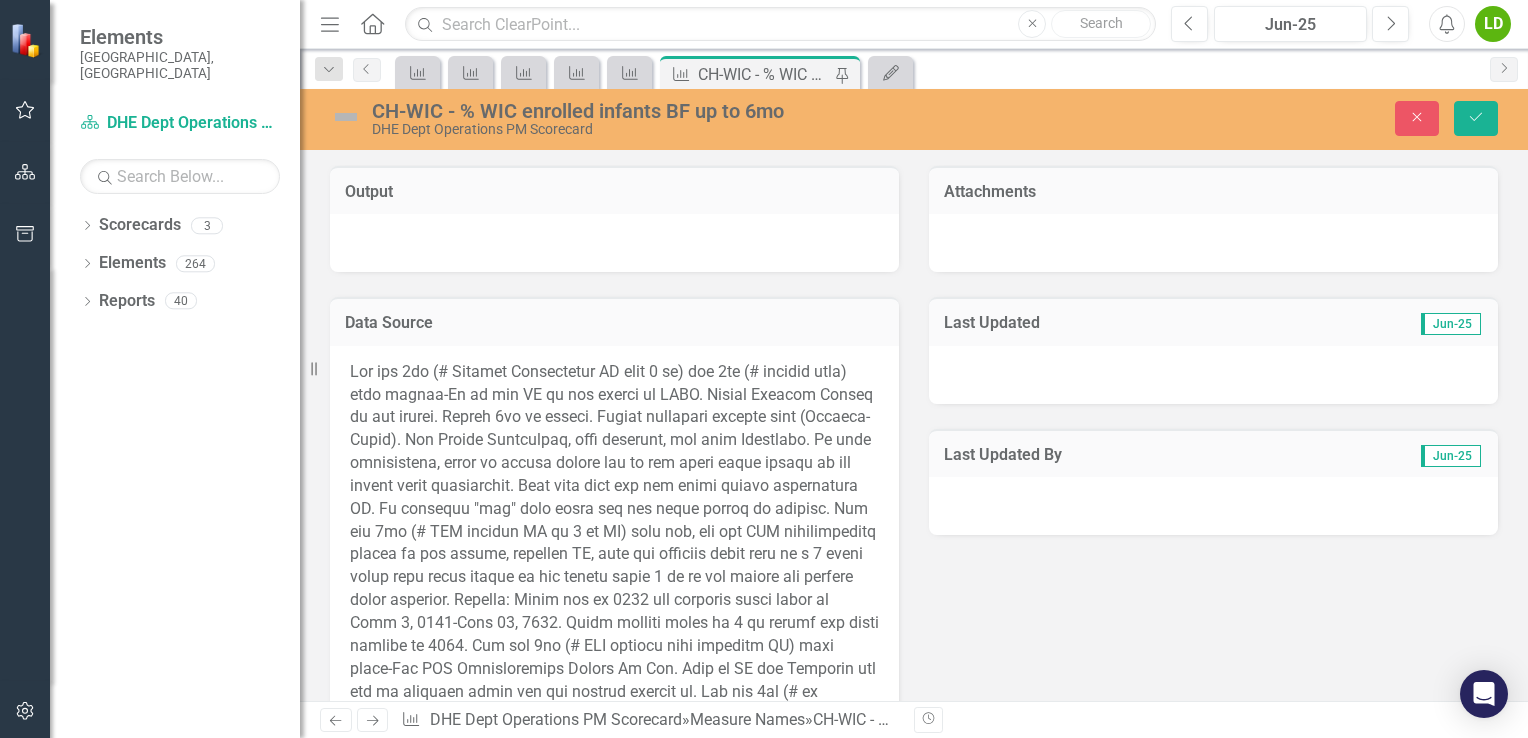 scroll, scrollTop: 2067, scrollLeft: 0, axis: vertical 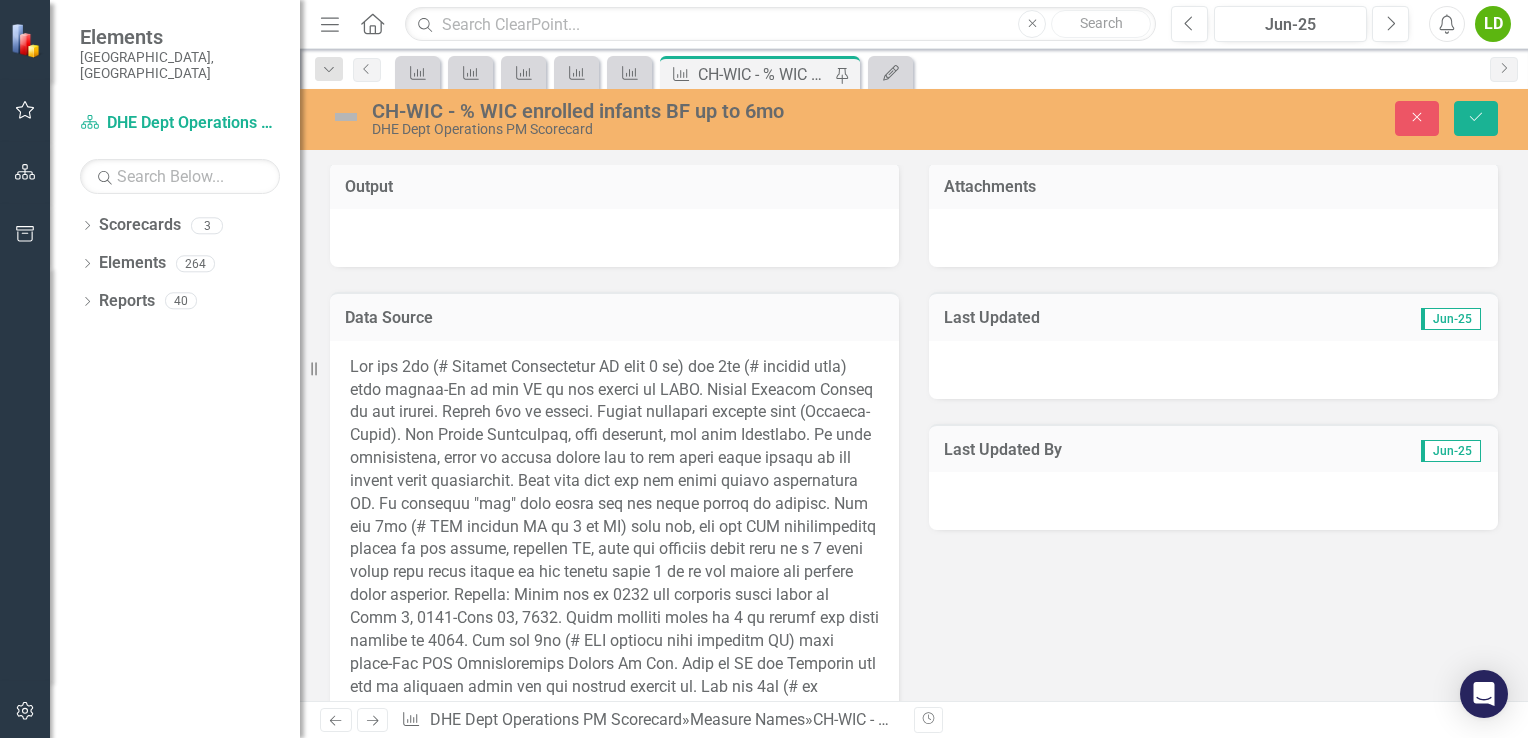 click on "Output Data Source Attachments Last Updated Jun-25 Last Updated By Jun-25" at bounding box center [914, 519] 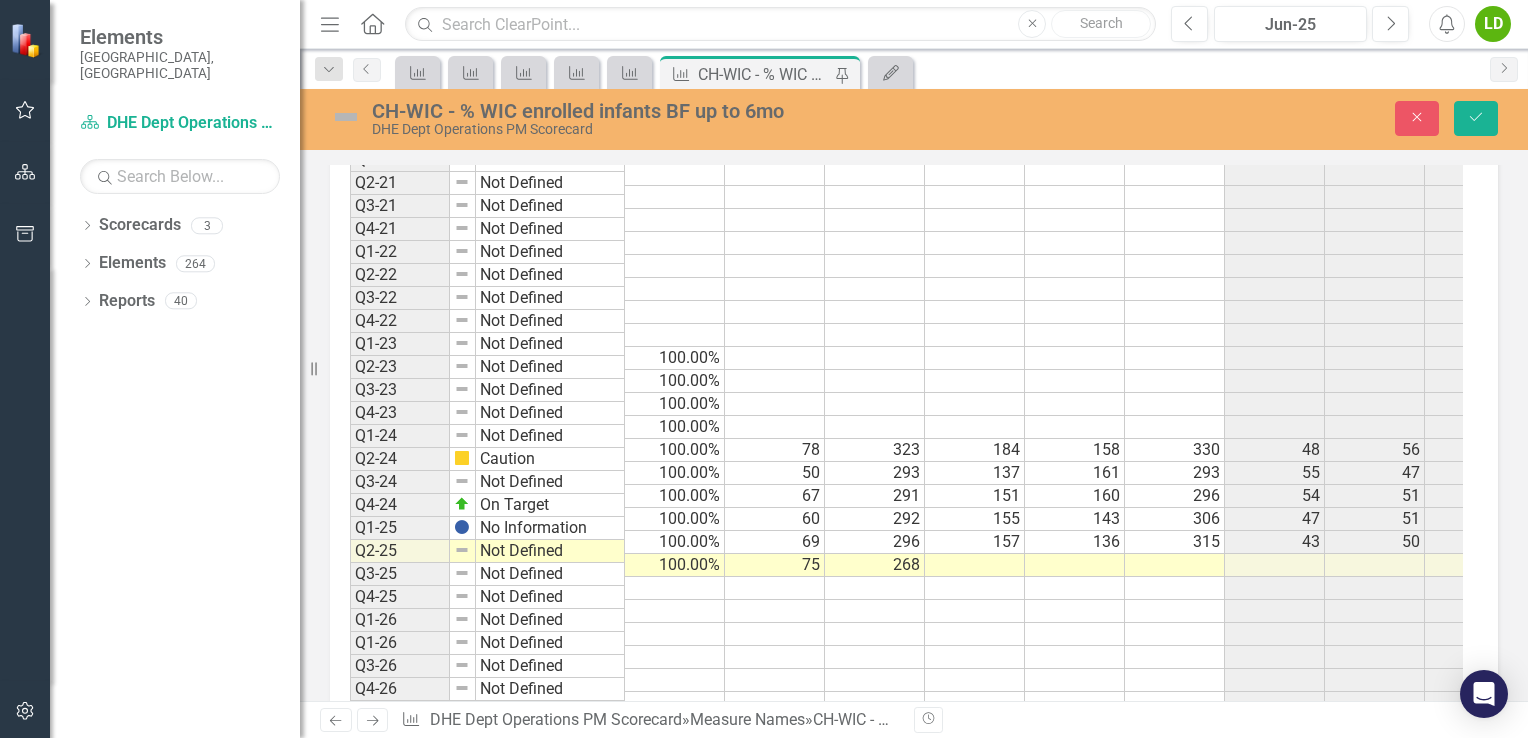 scroll, scrollTop: 761, scrollLeft: 0, axis: vertical 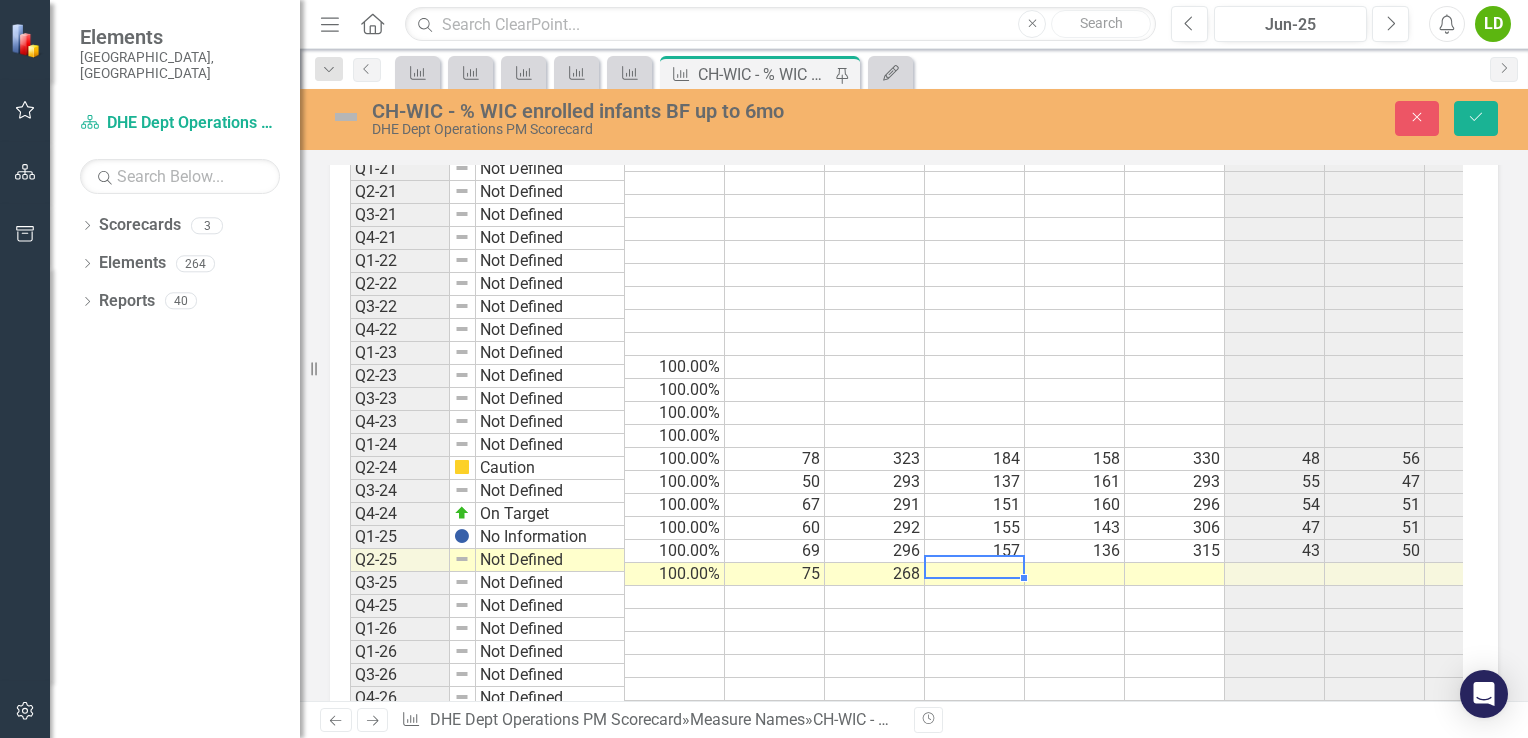 click at bounding box center (975, 574) 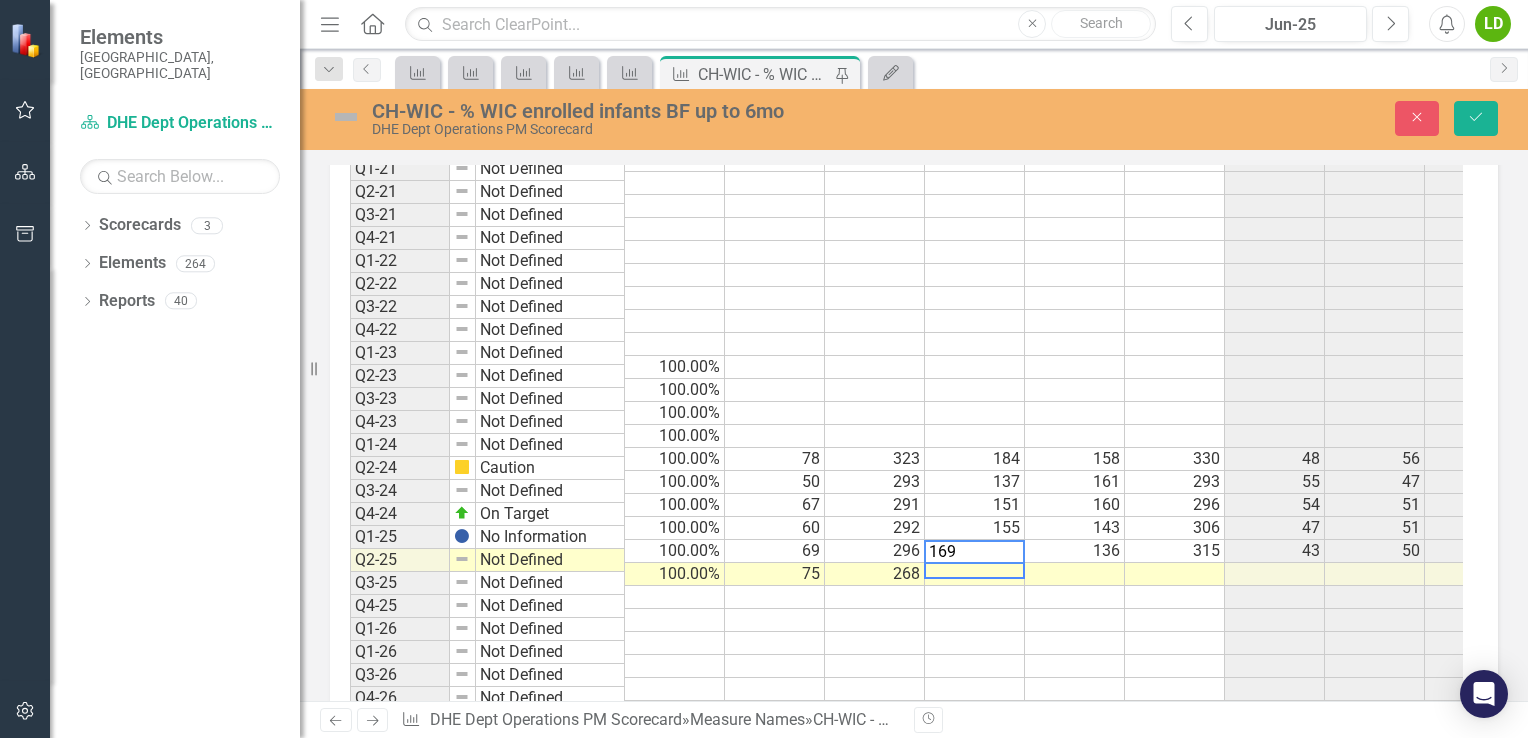 type on "169" 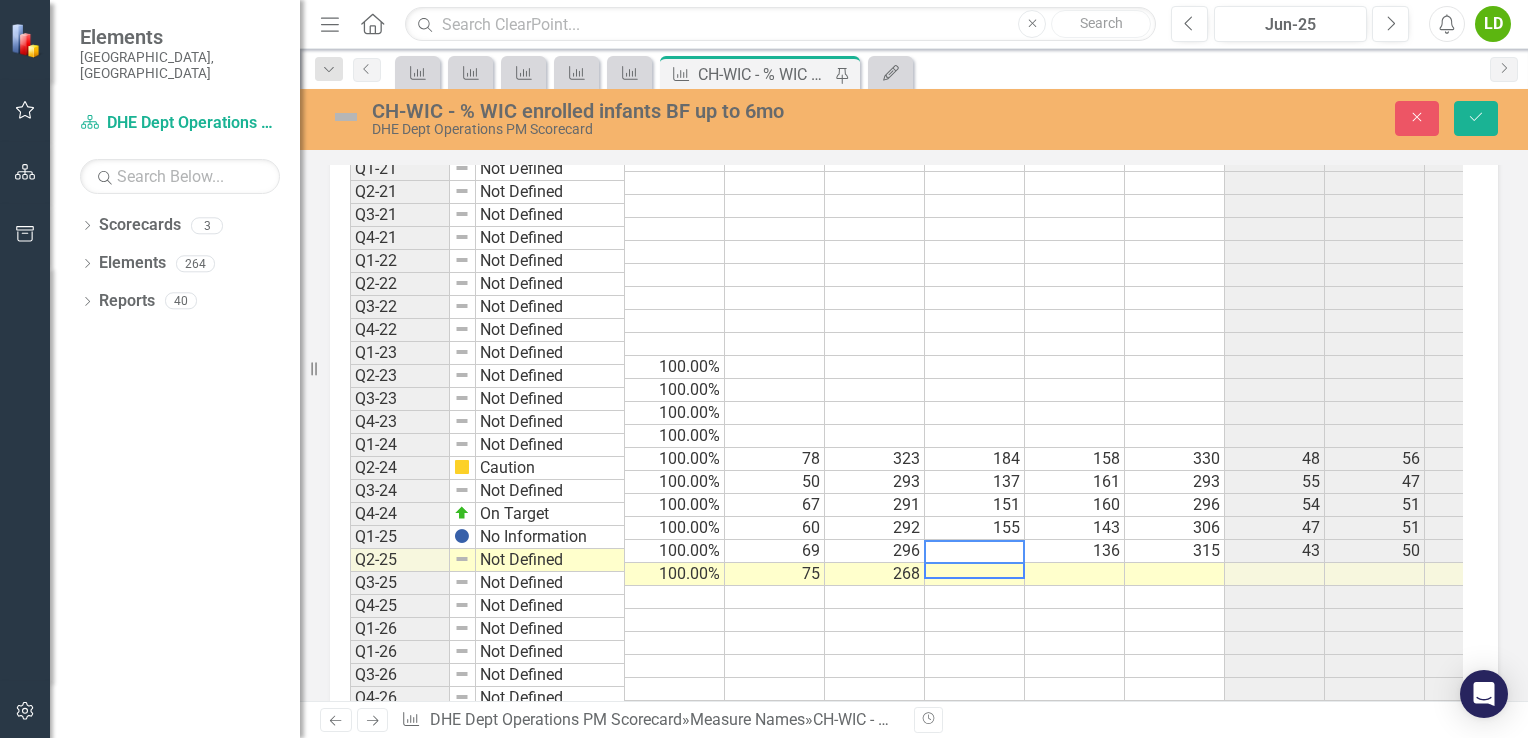 click at bounding box center (1075, 574) 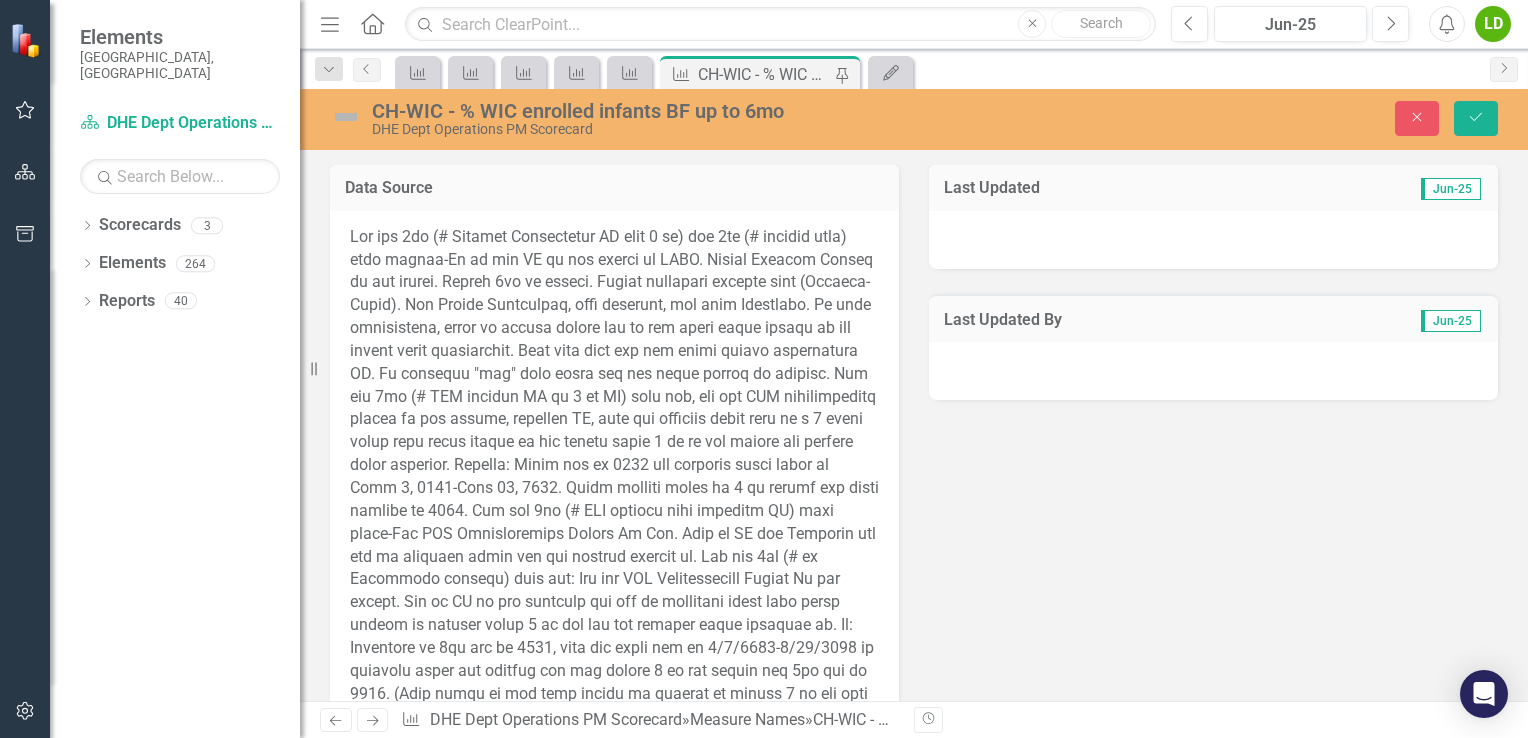 scroll, scrollTop: 2240, scrollLeft: 0, axis: vertical 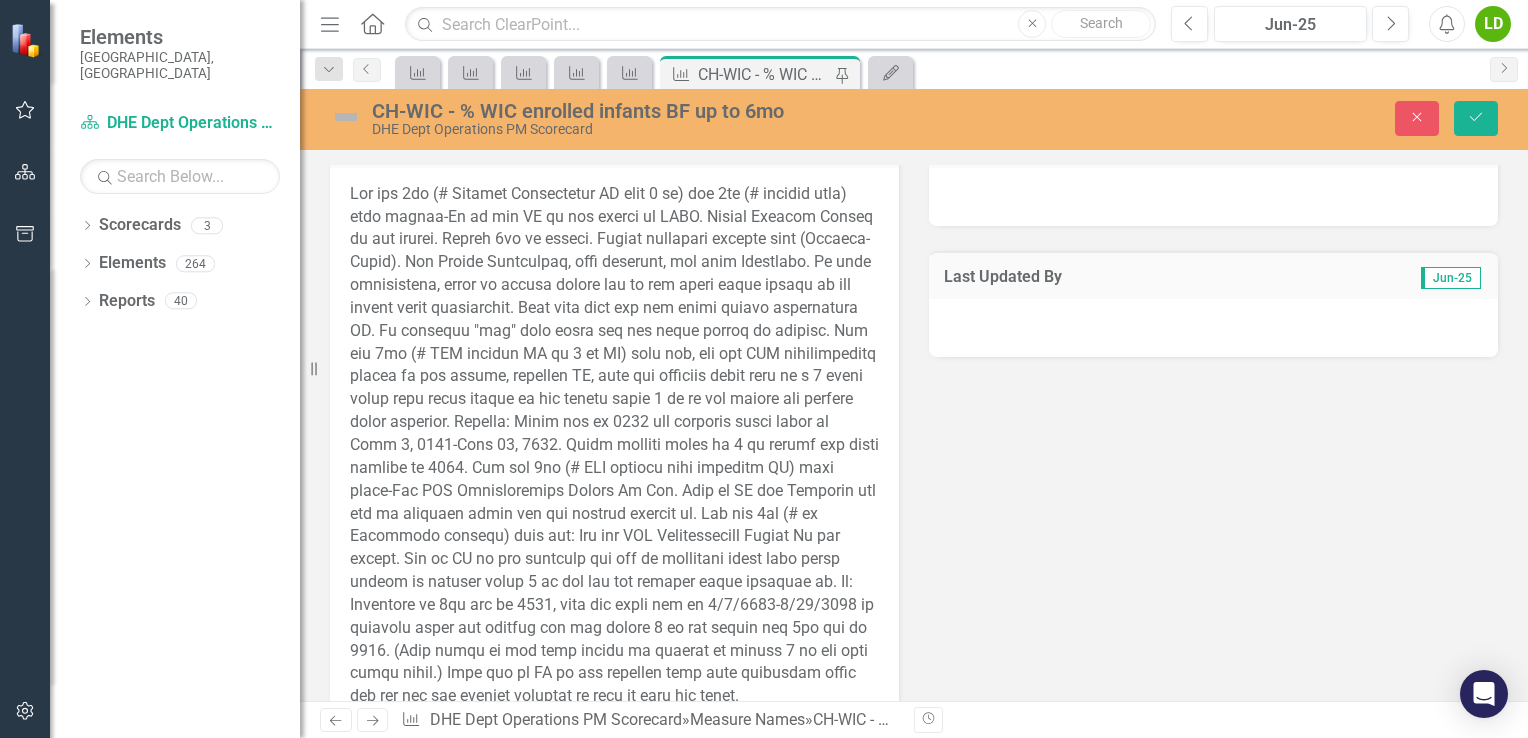 click on "Output Data Source Attachments Last Updated Jun-25 Last Updated By Jun-25" at bounding box center (914, 346) 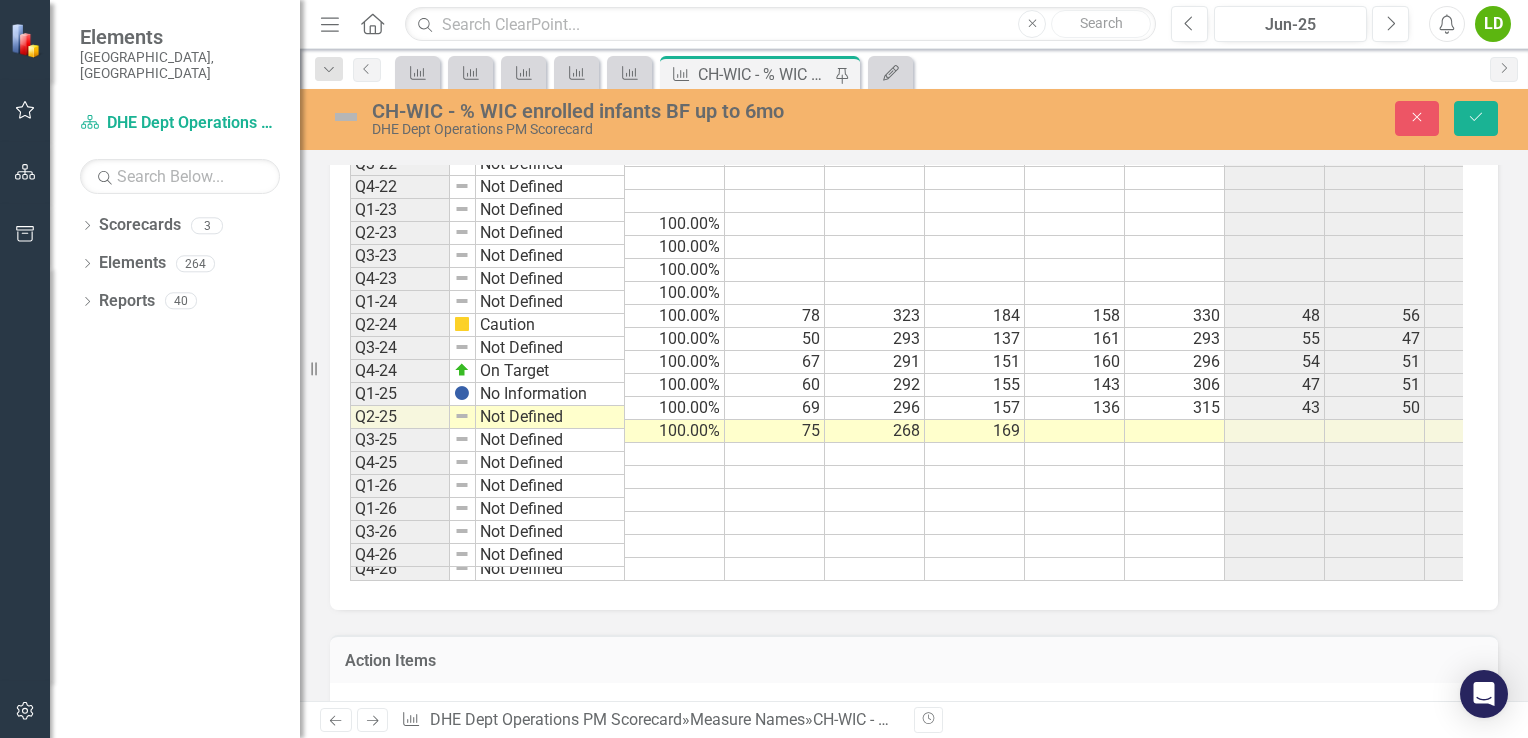 scroll, scrollTop: 892, scrollLeft: 0, axis: vertical 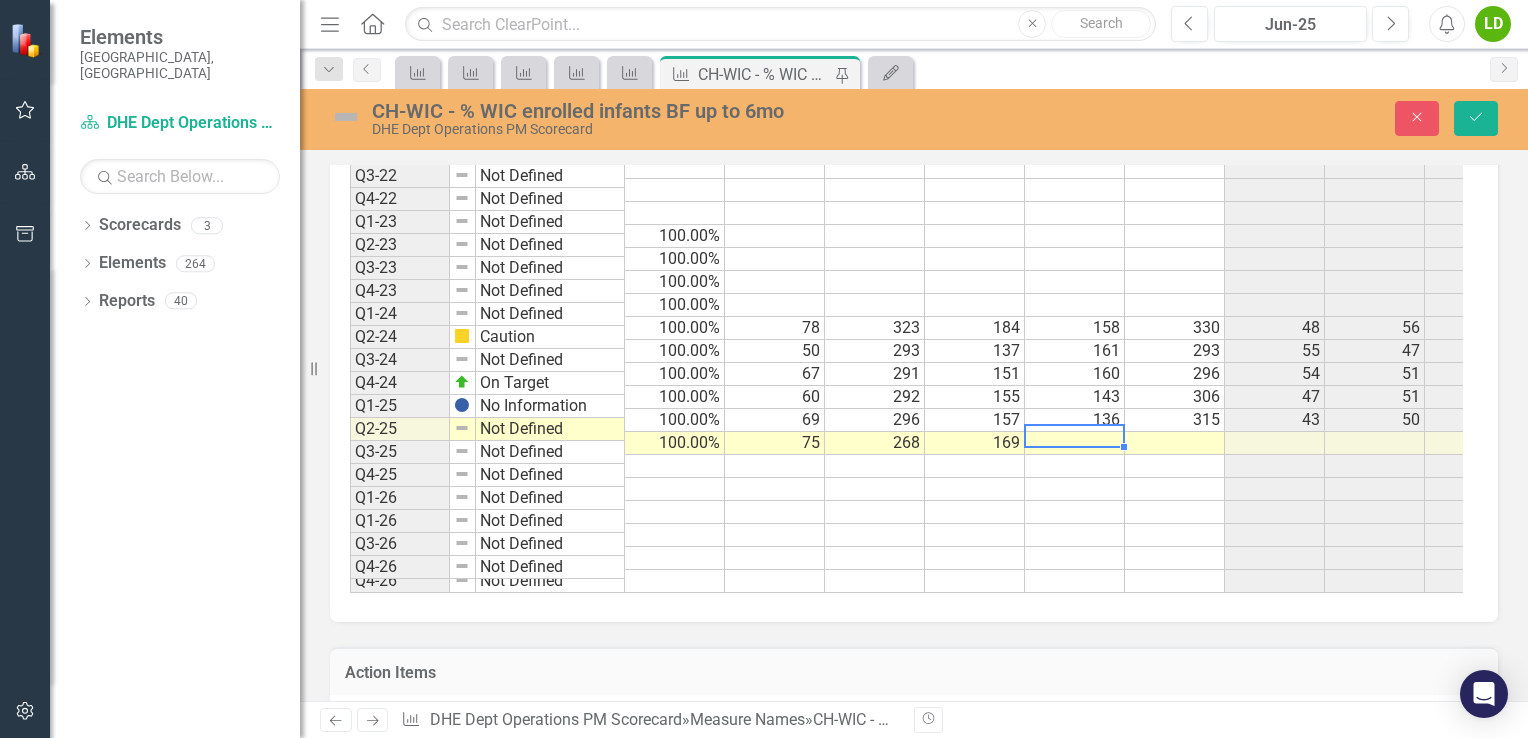 click at bounding box center (1075, 443) 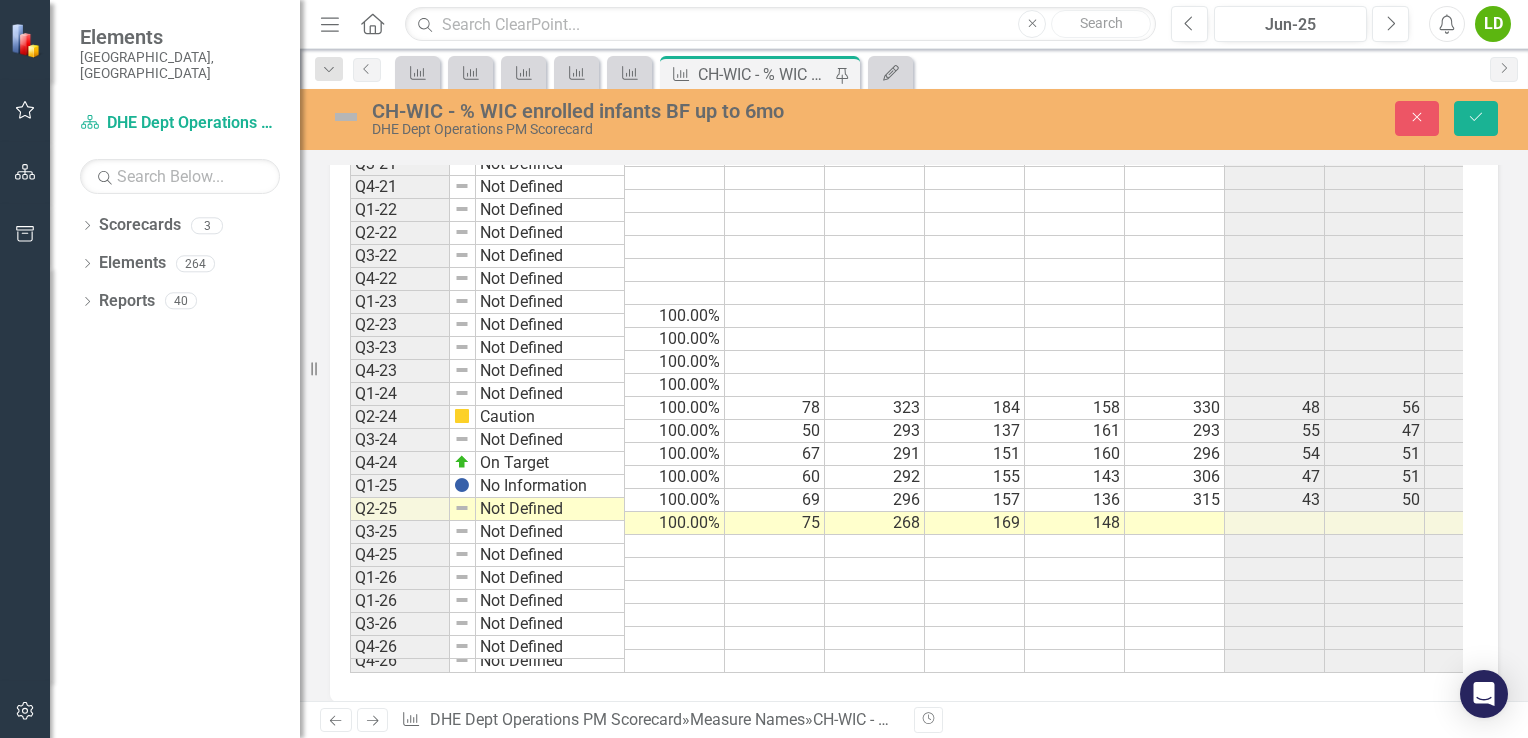 scroll, scrollTop: 812, scrollLeft: 0, axis: vertical 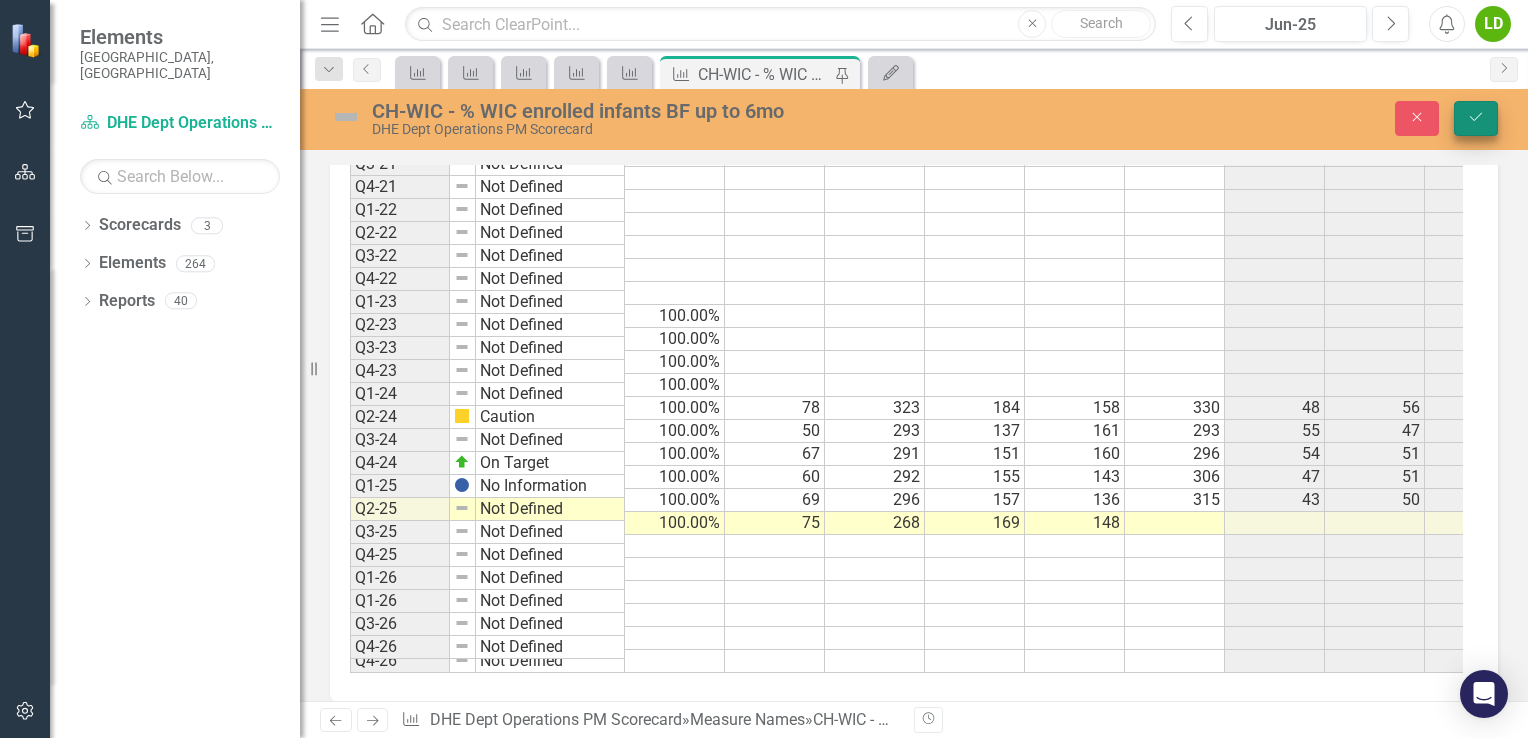 type on "148" 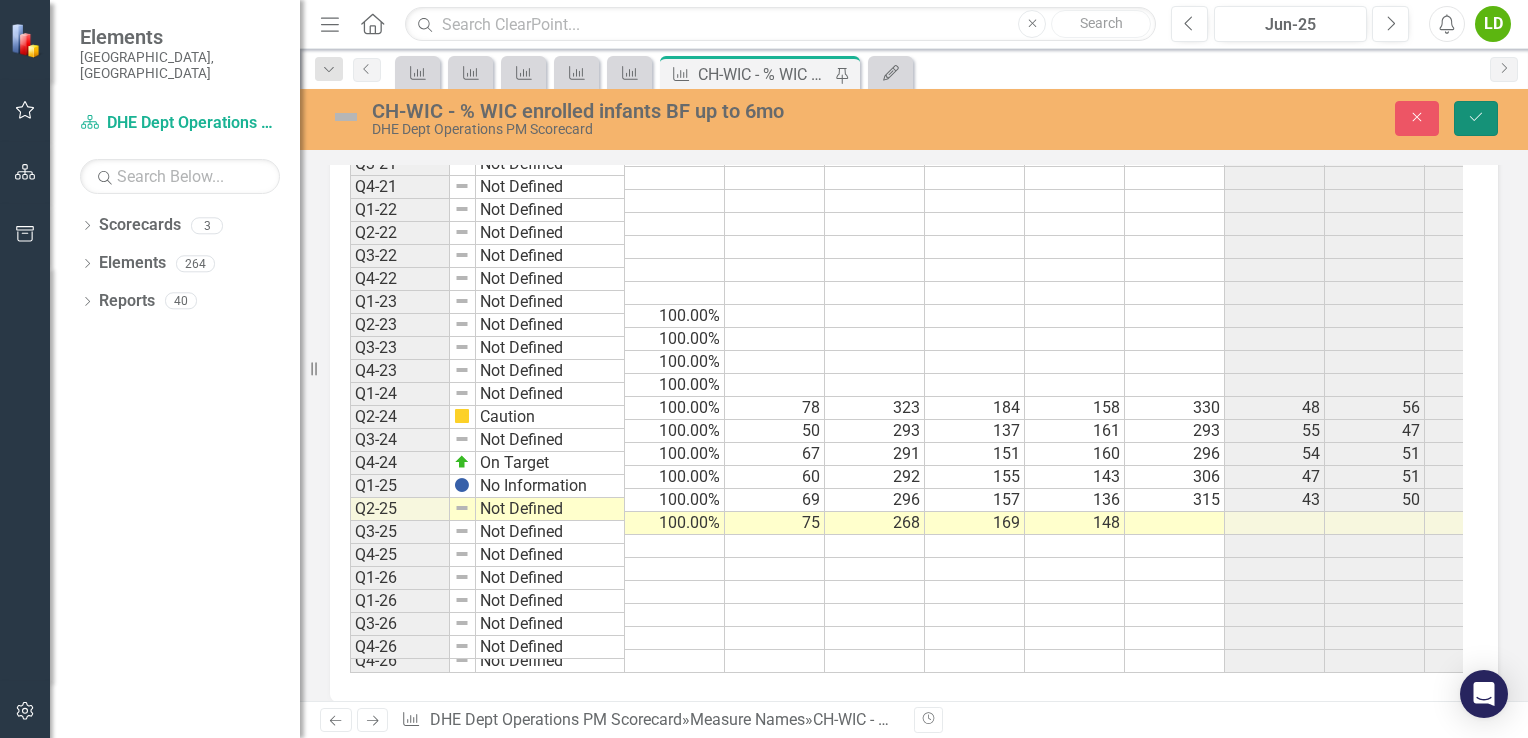 click on "Save" at bounding box center [1476, 118] 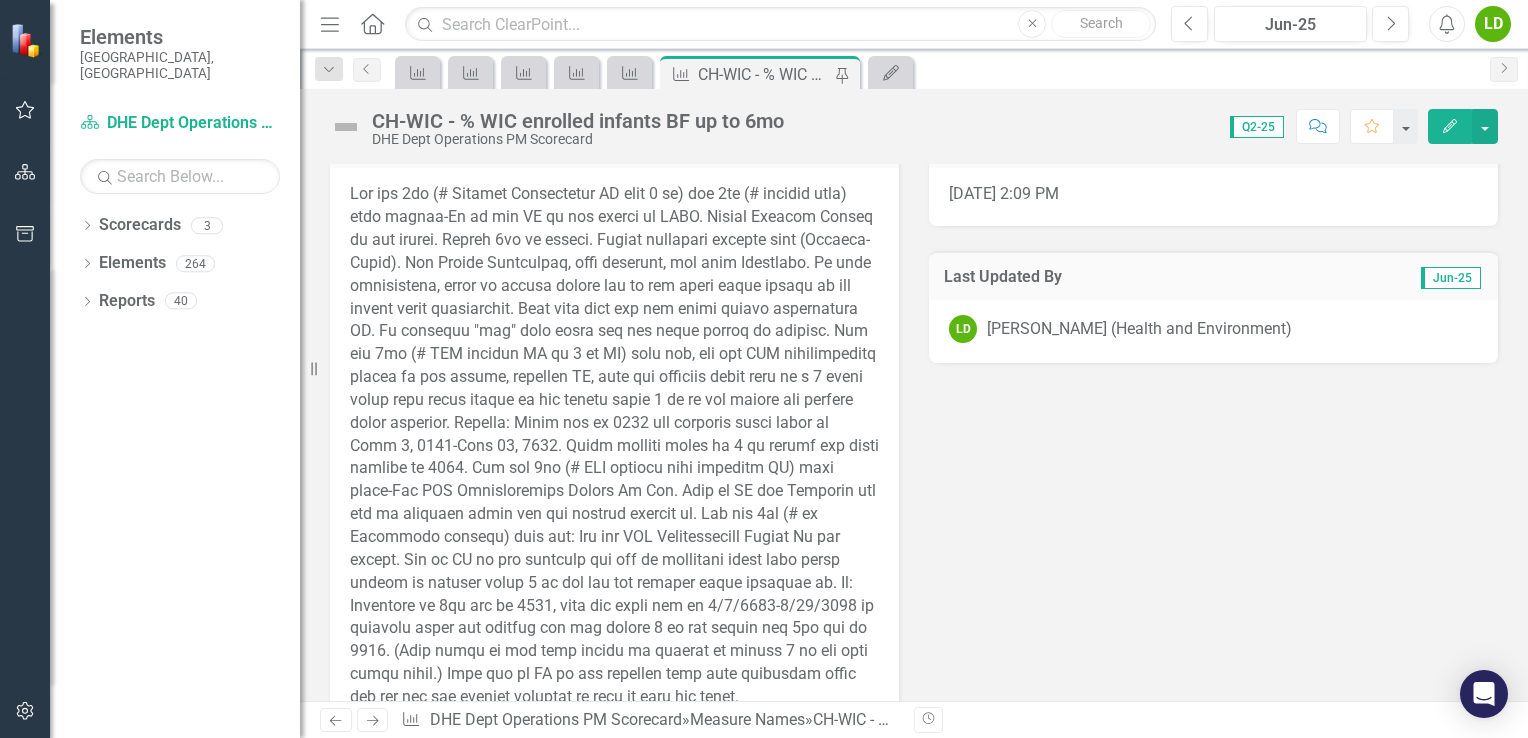 scroll, scrollTop: 2279, scrollLeft: 0, axis: vertical 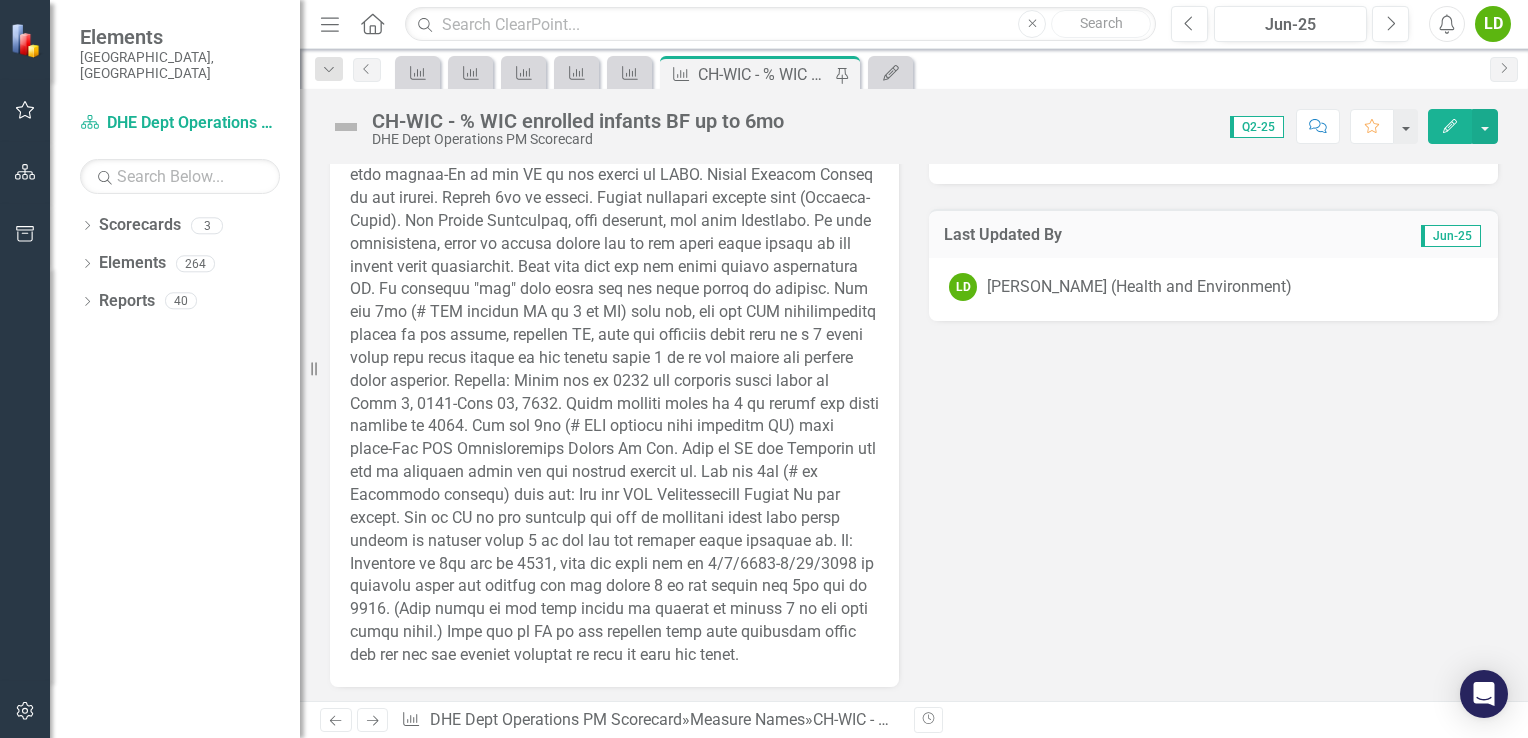 click on "Output Data Source Attachments Last Updated Jun-25 7/11/25 @ 2:09 PM Last Updated By Jun-25 LD Laura Drake (Health and Environment)" at bounding box center (914, 304) 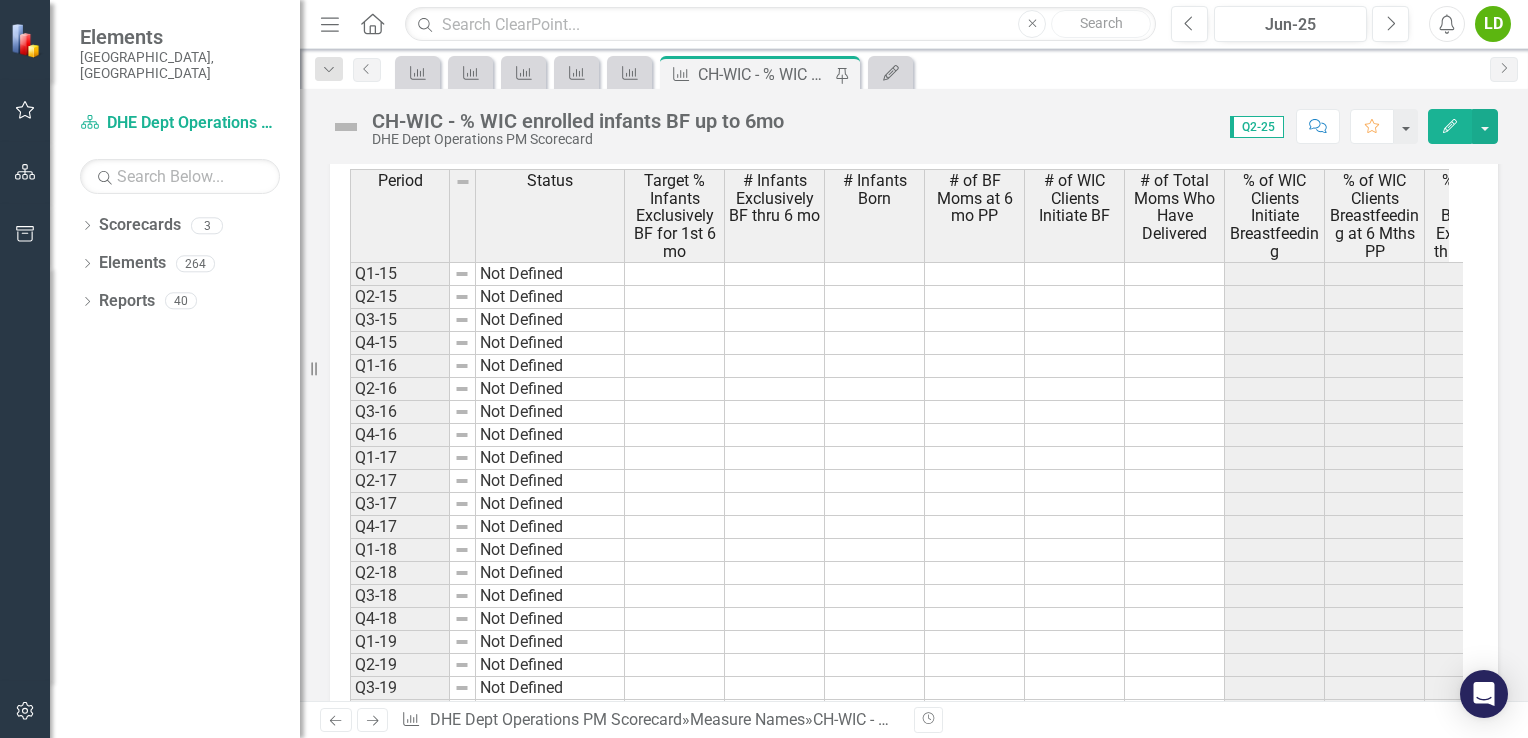 scroll, scrollTop: 649, scrollLeft: 0, axis: vertical 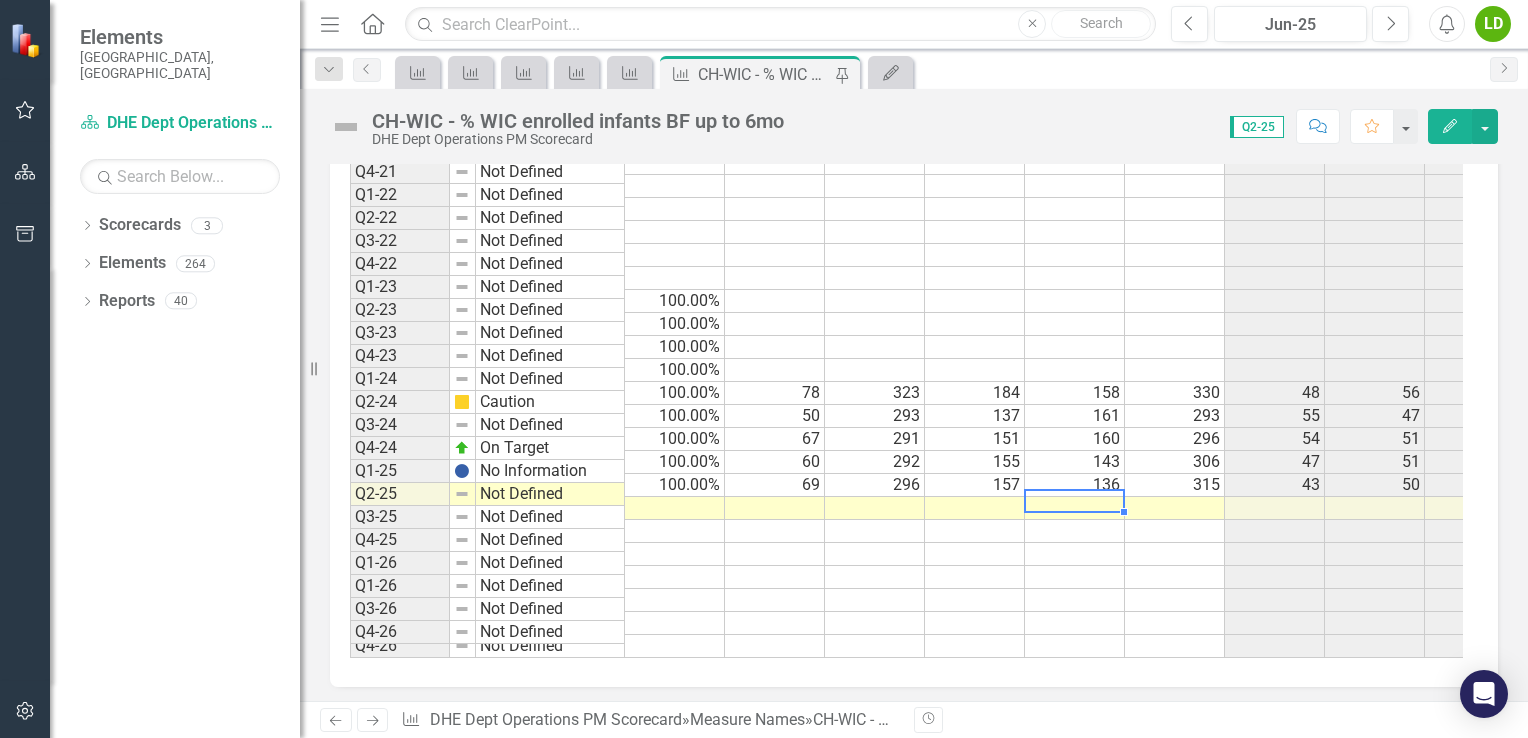 click on "Q4-17 Not Defined Q1-18 Not Defined Q2-18 Not Defined Q3-18 Not Defined Q4-18 Not Defined Q1-19 Not Defined Q2-19 Not Defined Q3-19 Not Defined Q4-19 Not Defined Q1-20 Not Defined Q2-20 Not Defined Q3-20 Not Defined Q4-20 Not Defined Q1-21 Not Defined Q2-21 Not Defined Q3-21 Not Defined Q4-21 Not Defined Q1-22 Not Defined Q2-22 Not Defined Q3-22 Not Defined Q4-22 Not Defined Q1-23 Not Defined 100.00% Q2-23 Not Defined 100.00% Q3-23 Not Defined 100.00% Q4-23 Not Defined 100.00% Q1-24 Not Defined 100.00% 78 323 184 158 330 48 56 24.15% Q2-24 Caution 100.00% 50 293 137 161 293 55 47 17.06% Q3-24 Not Defined 100.00% 67 291 151 160 296 54 51 23.02% Q4-24 On Target 100.00% 60 292 155 143 306 47 51 20.55% Q1-25 No Information 100.00% 69 296 157 136 315 43 50 23.31% Q2-25 Not Defined Q3-25 Not Defined Q4-25 Not Defined Q1-26 Not Defined Q1-26 Not Defined Q3-26 Not Defined Q4-26 Not Defined" at bounding box center [937, 232] 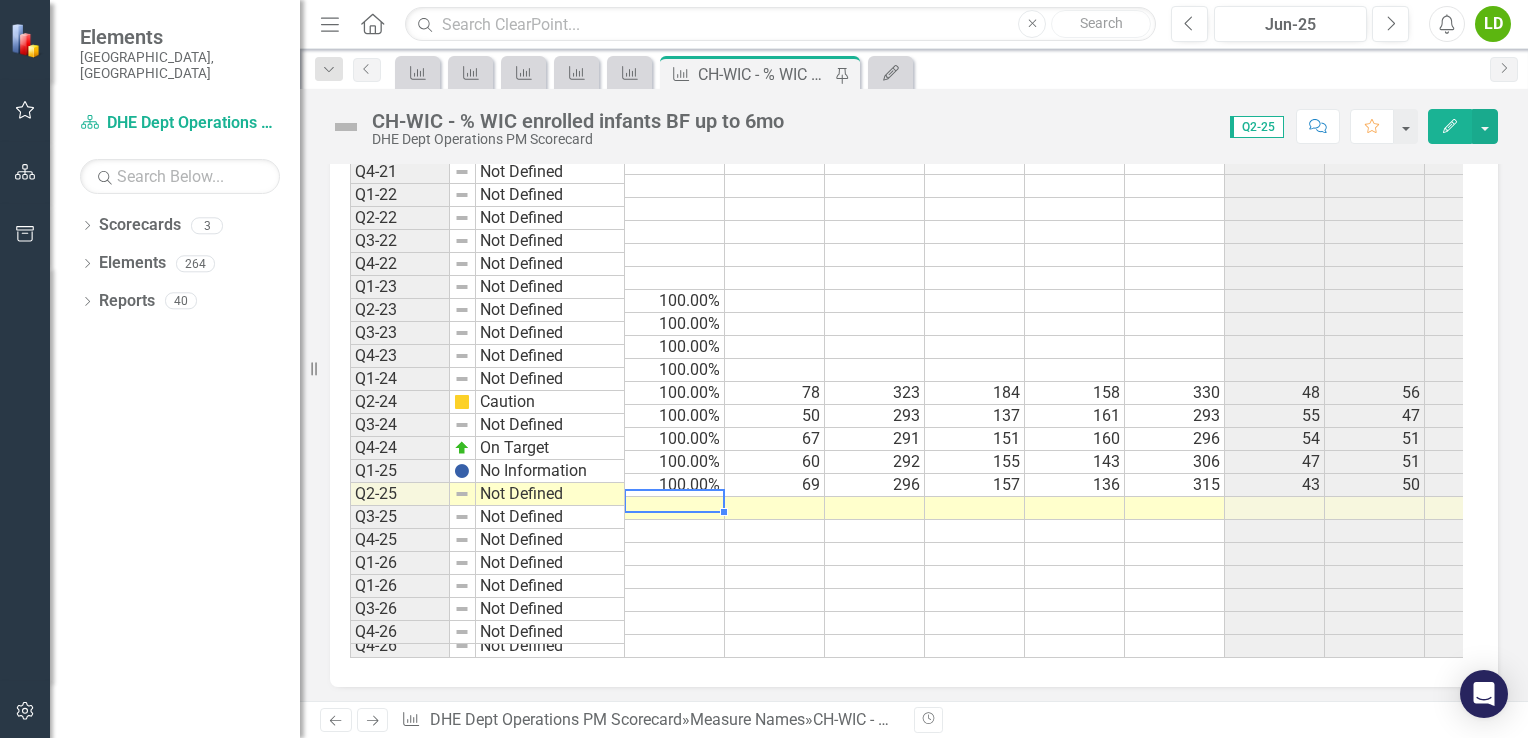 click at bounding box center (675, 508) 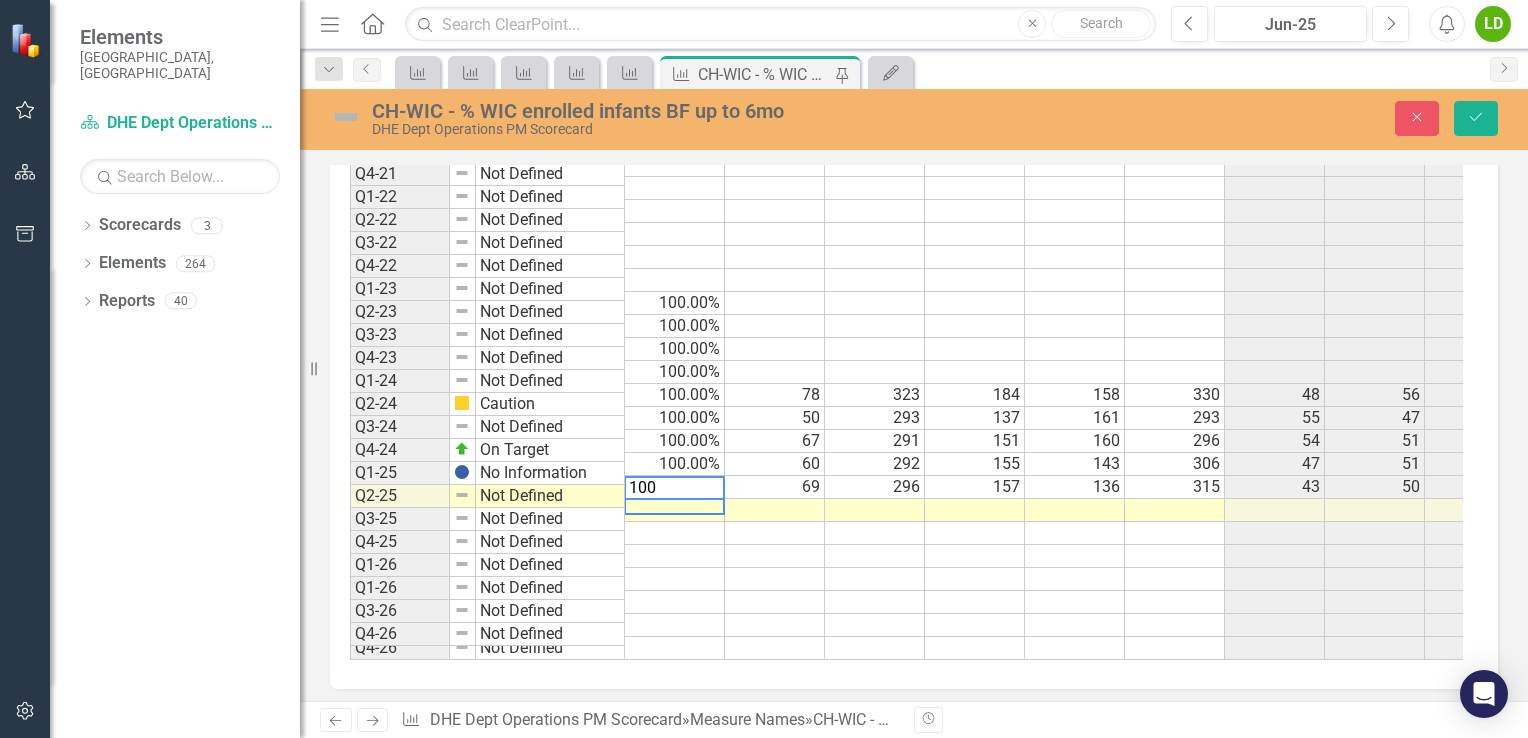type on "100" 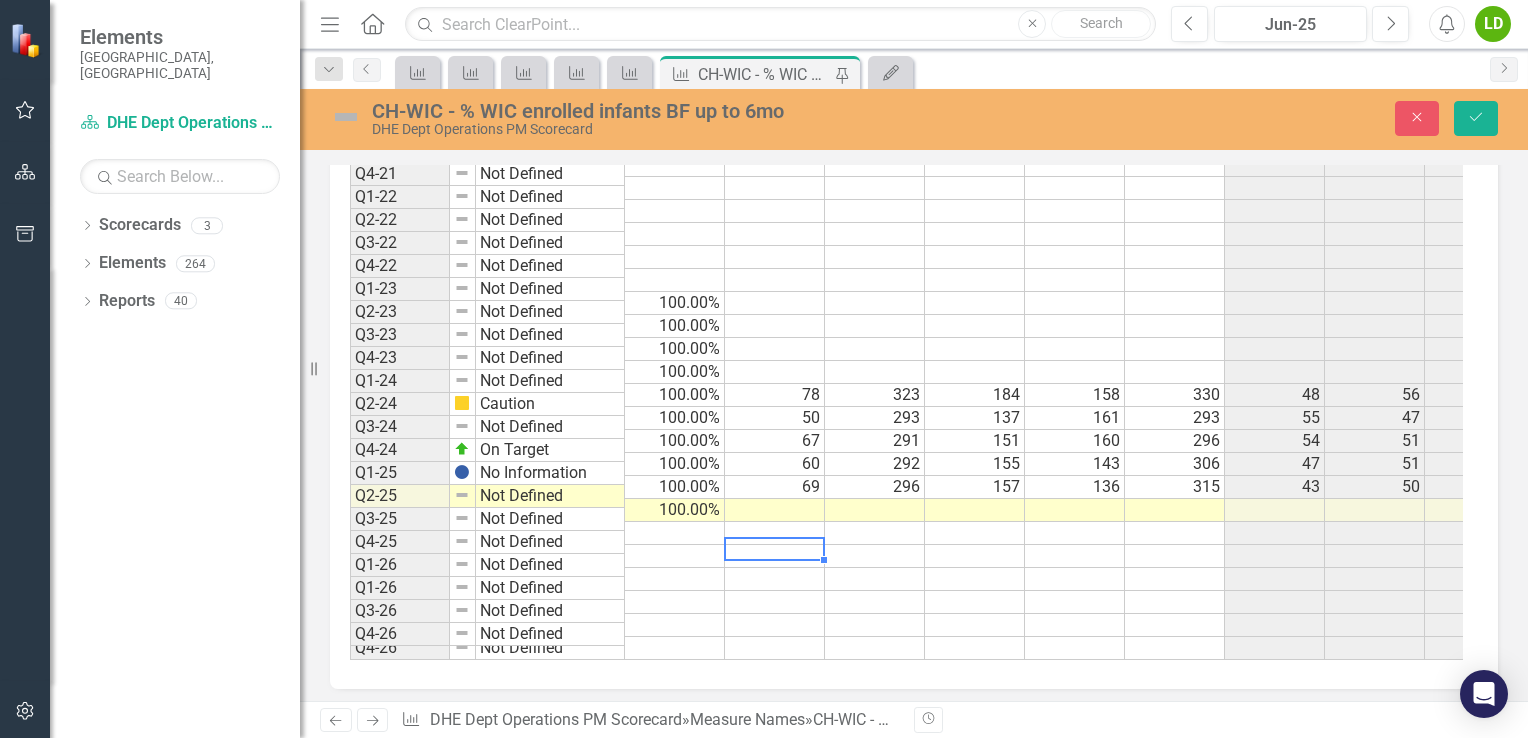 click at bounding box center (775, 556) 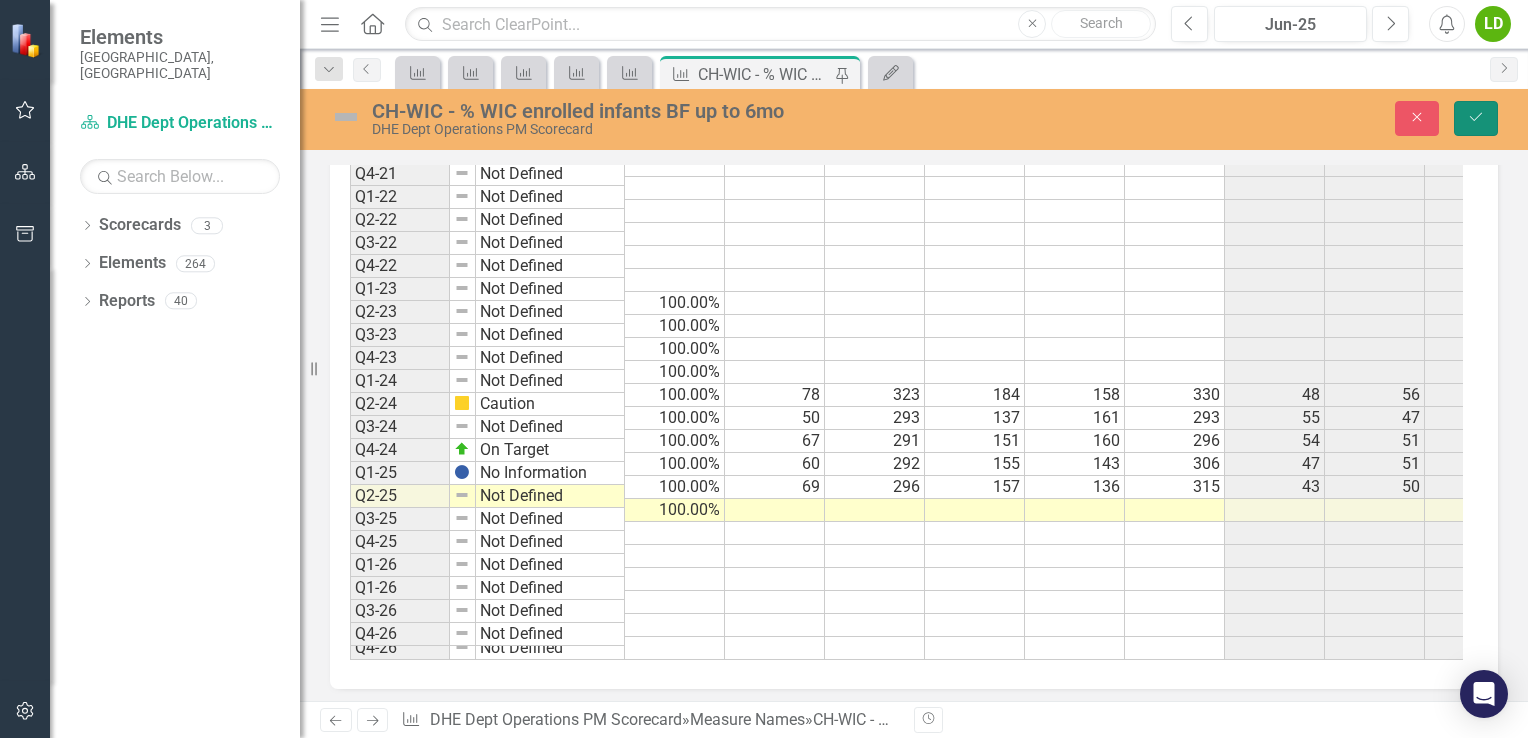 click on "Save" 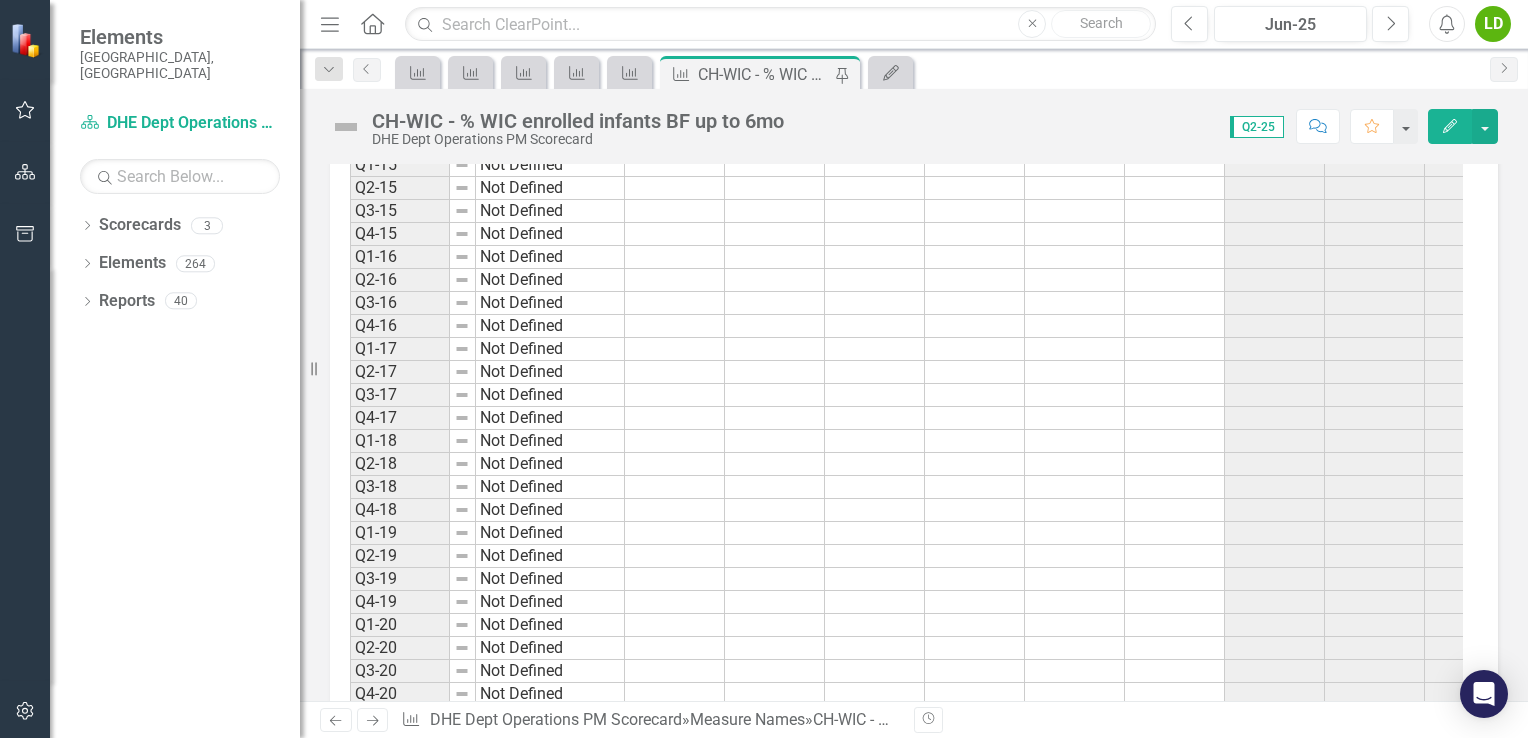 scroll, scrollTop: 749, scrollLeft: 0, axis: vertical 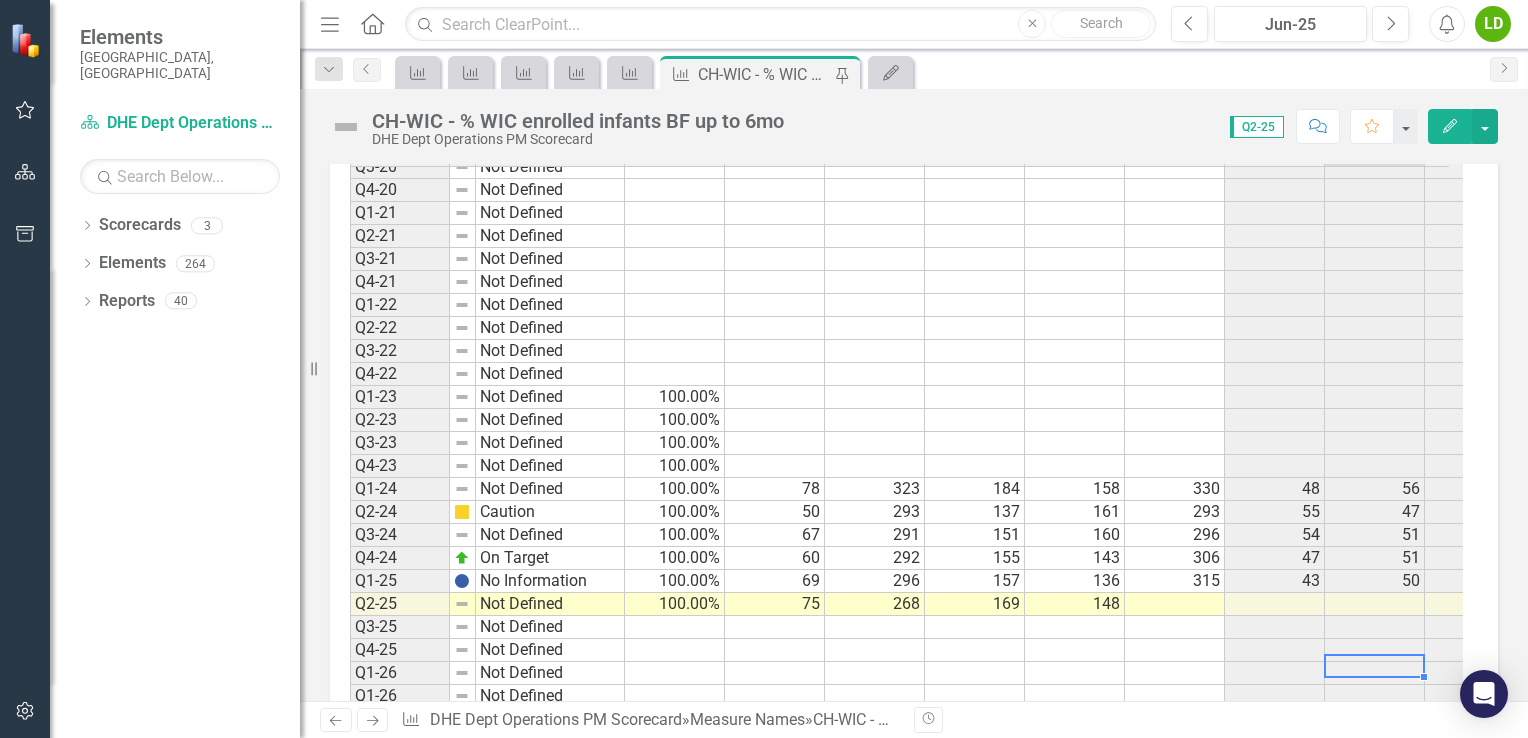 click on "Q3-17 Not Defined Q4-17 Not Defined Q1-18 Not Defined Q2-18 Not Defined Q3-18 Not Defined Q4-18 Not Defined Q1-19 Not Defined Q2-19 Not Defined Q3-19 Not Defined Q4-19 Not Defined Q1-20 Not Defined Q2-20 Not Defined Q3-20 Not Defined Q4-20 Not Defined Q1-21 Not Defined Q2-21 Not Defined Q3-21 Not Defined Q4-21 Not Defined Q1-22 Not Defined Q2-22 Not Defined Q3-22 Not Defined Q4-22 Not Defined Q1-23 Not Defined 100.00% Q2-23 Not Defined 100.00% Q3-23 Not Defined 100.00% Q4-23 Not Defined 100.00% Q1-24 Not Defined 100.00% 78 323 184 158 330 48 56 24.15% Q2-24 Caution 100.00% 50 293 137 161 293 55 47 17.06% Q3-24 Not Defined 100.00% 67 291 151 160 296 54 51 23.02% Q4-24 On Target 100.00% 60 292 155 143 306 47 51 20.55% Q1-25 No Information 100.00% 69 296 157 136 315 43 50 23.31% Q2-25 Not Defined 100.00% 75 268 169 148 27.99% Q3-25 Not Defined Q4-25 Not Defined Q1-26 Not Defined Q1-26 Not Defined Q3-26 Not Defined Q4-26 Not Defined" at bounding box center [937, 316] 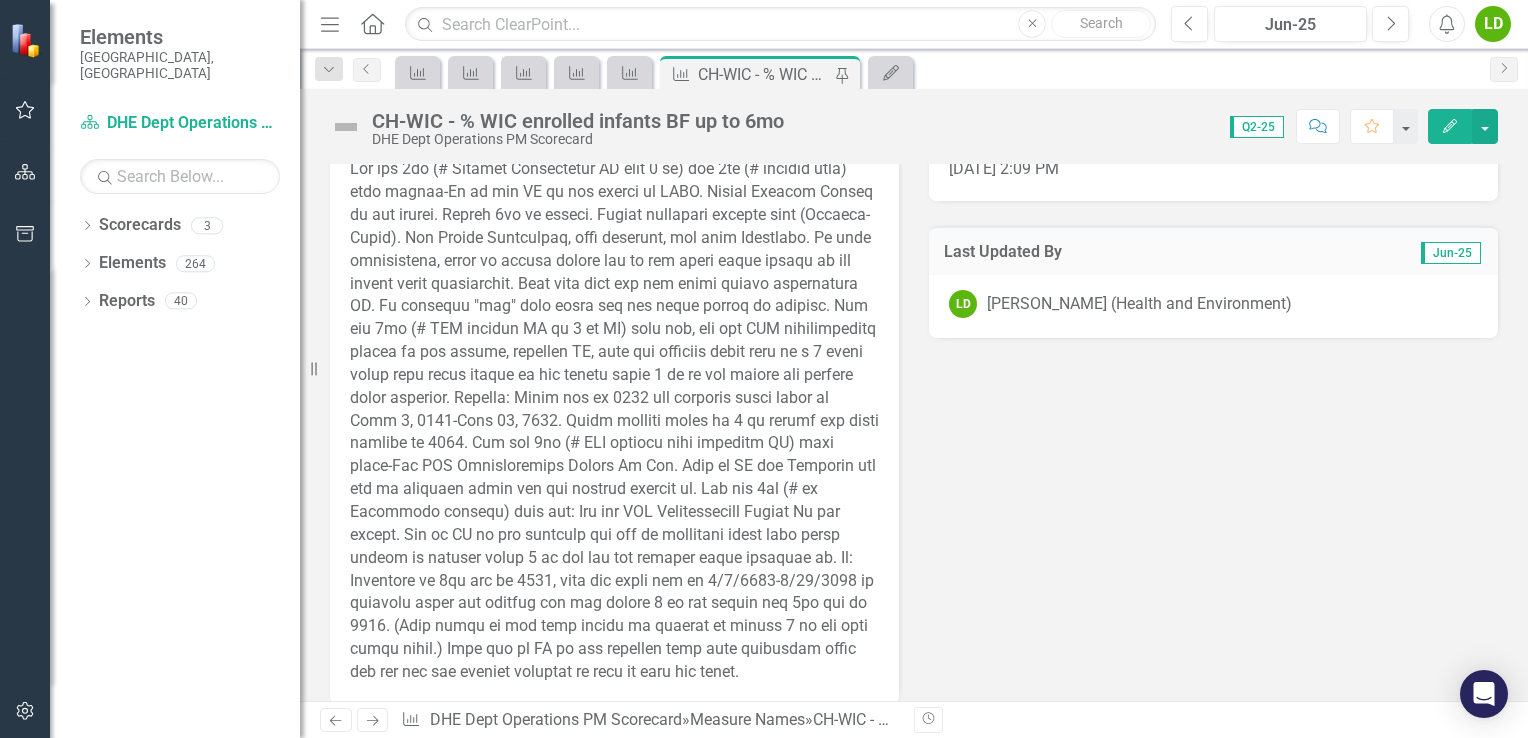 scroll, scrollTop: 2280, scrollLeft: 0, axis: vertical 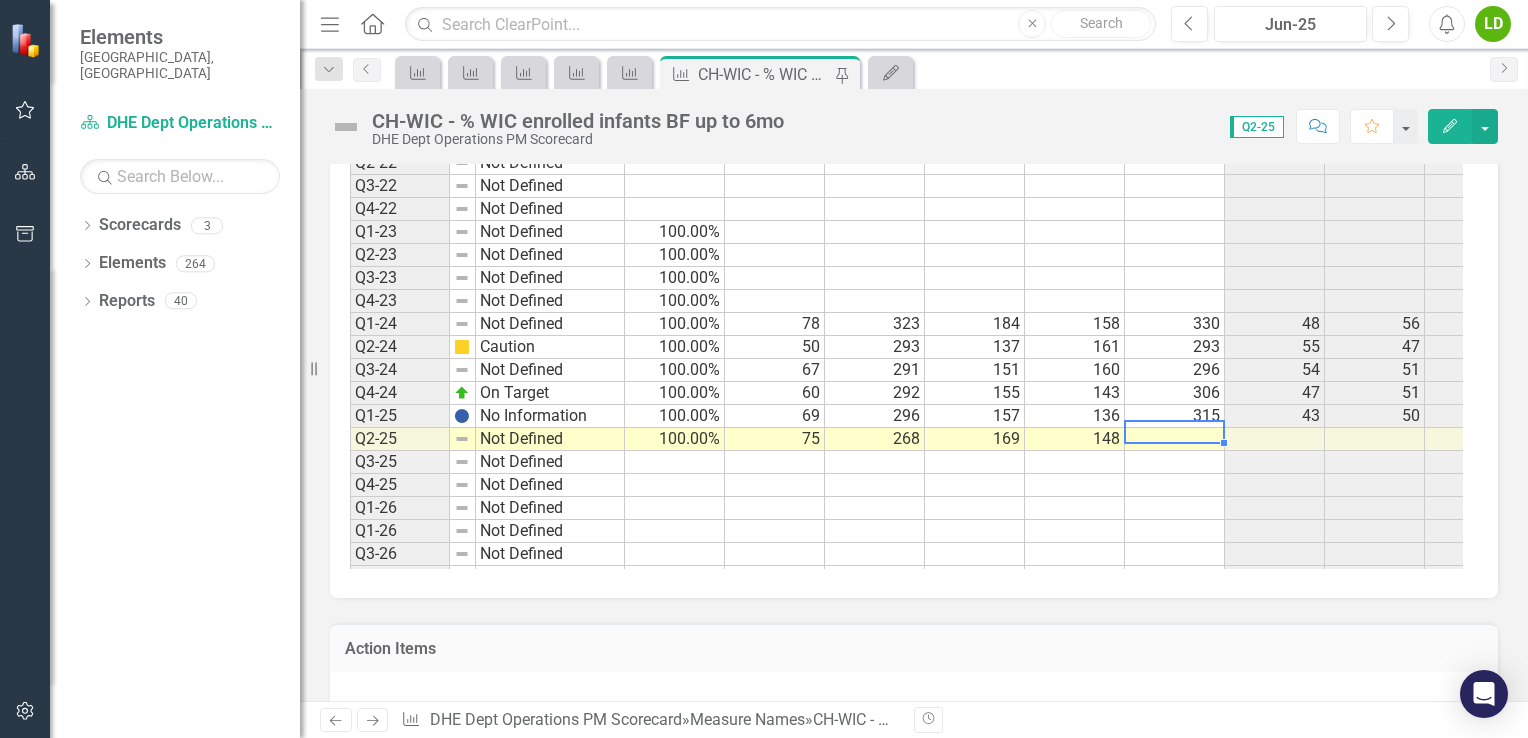 click at bounding box center [1175, 439] 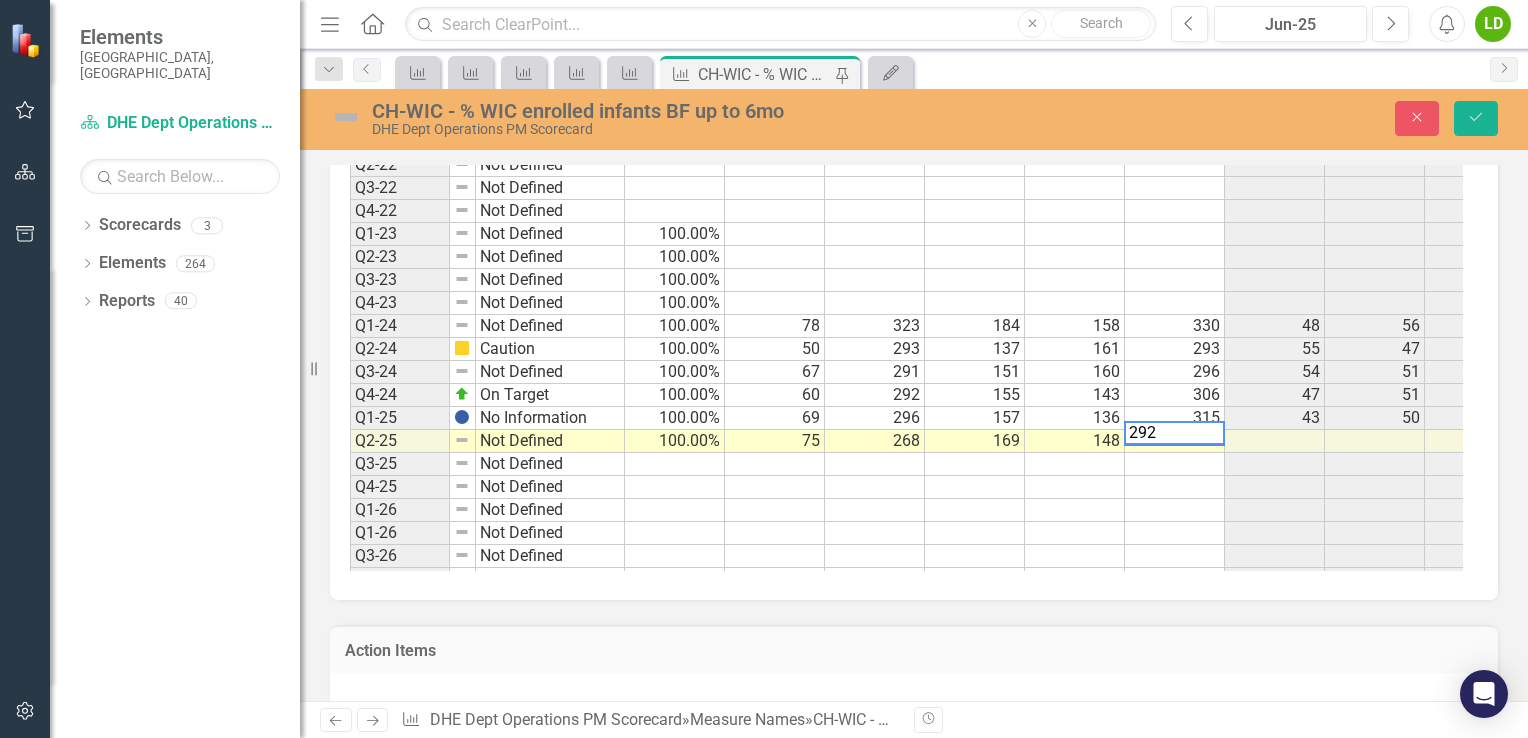 type on "292" 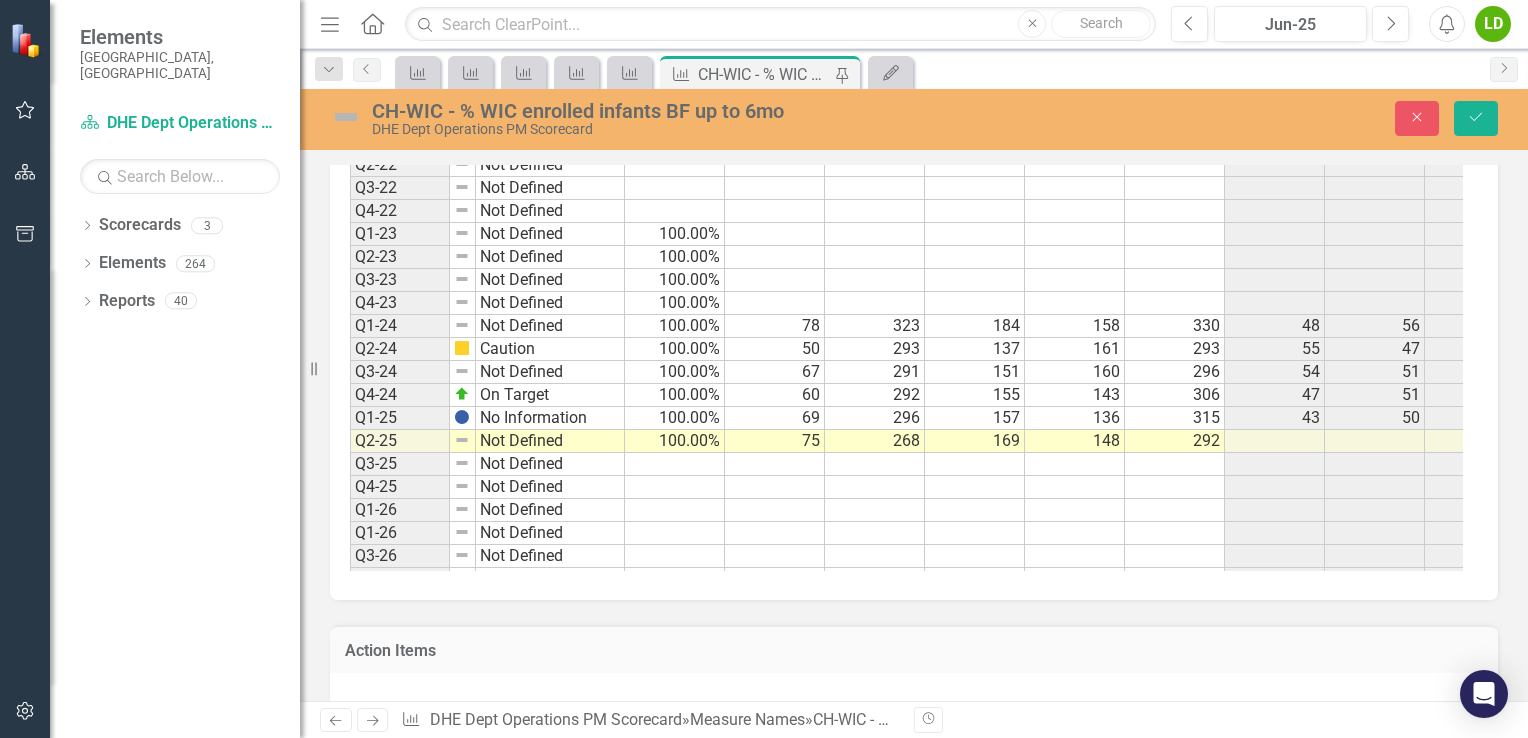click on "Period Status Target % Infants Exclusively BF for 1st 6 mo # Infants Exclusively BF thru 6 mo # Infants Born # of BF Moms at 6 mo PP # of WIC Clients Initiate BF # of Total Moms Who Have Delivered % of WIC Clients Initiate Breastfeeding % of WIC Clients Breastfeeding at 6 Mths PP % Infants Born Breastfed Exclusively thru 6 mths Q3-17 Not Defined Q4-17 Not Defined Q1-18 Not Defined Q2-18 Not Defined Q3-18 Not Defined Q4-18 Not Defined Q1-19 Not Defined Q2-19 Not Defined Q3-19 Not Defined Q4-19 Not Defined Q1-20 Not Defined Q2-20 Not Defined Q3-20 Not Defined Q4-20 Not Defined Q1-21 Not Defined Q2-21 Not Defined Q3-21 Not Defined Q4-21 Not Defined Q1-22 Not Defined Q2-22 Not Defined Q3-22 Not Defined Q4-22 Not Defined Q1-23 Not Defined 100.00% Q2-23 Not Defined 100.00% Q3-23 Not Defined 100.00% Q4-23 Not Defined 100.00% Q1-24 Not Defined 100.00% 78 323 184 158 330 48 56 24.15% Q2-24 Caution 100.00% 50 293 137 161 293 55 47 17.06% Q3-24 Not Defined 100.00% 67 291 151 160 296 54 51 23.02% Q4-24 On Target 100.00%" at bounding box center (914, 247) 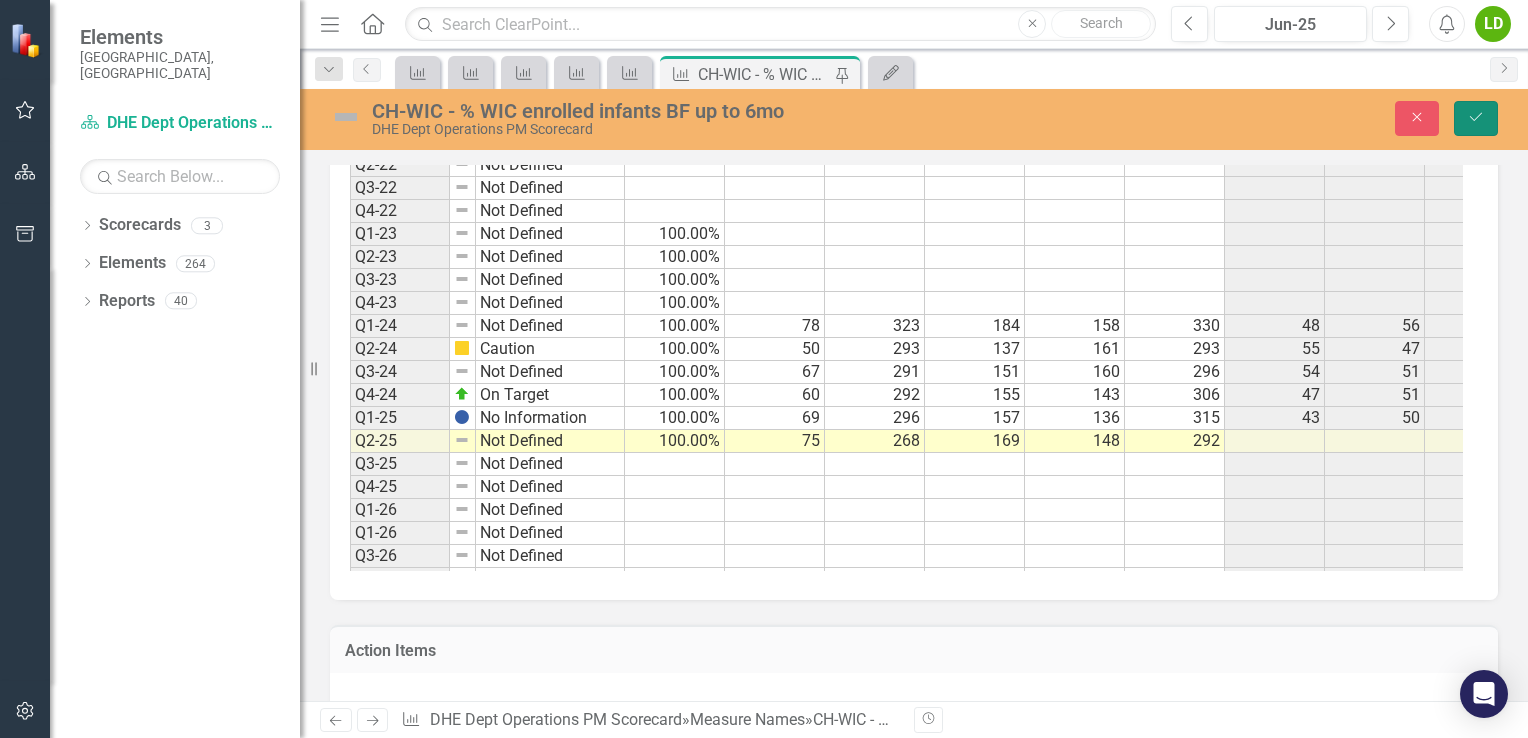 click on "Save" at bounding box center [1476, 118] 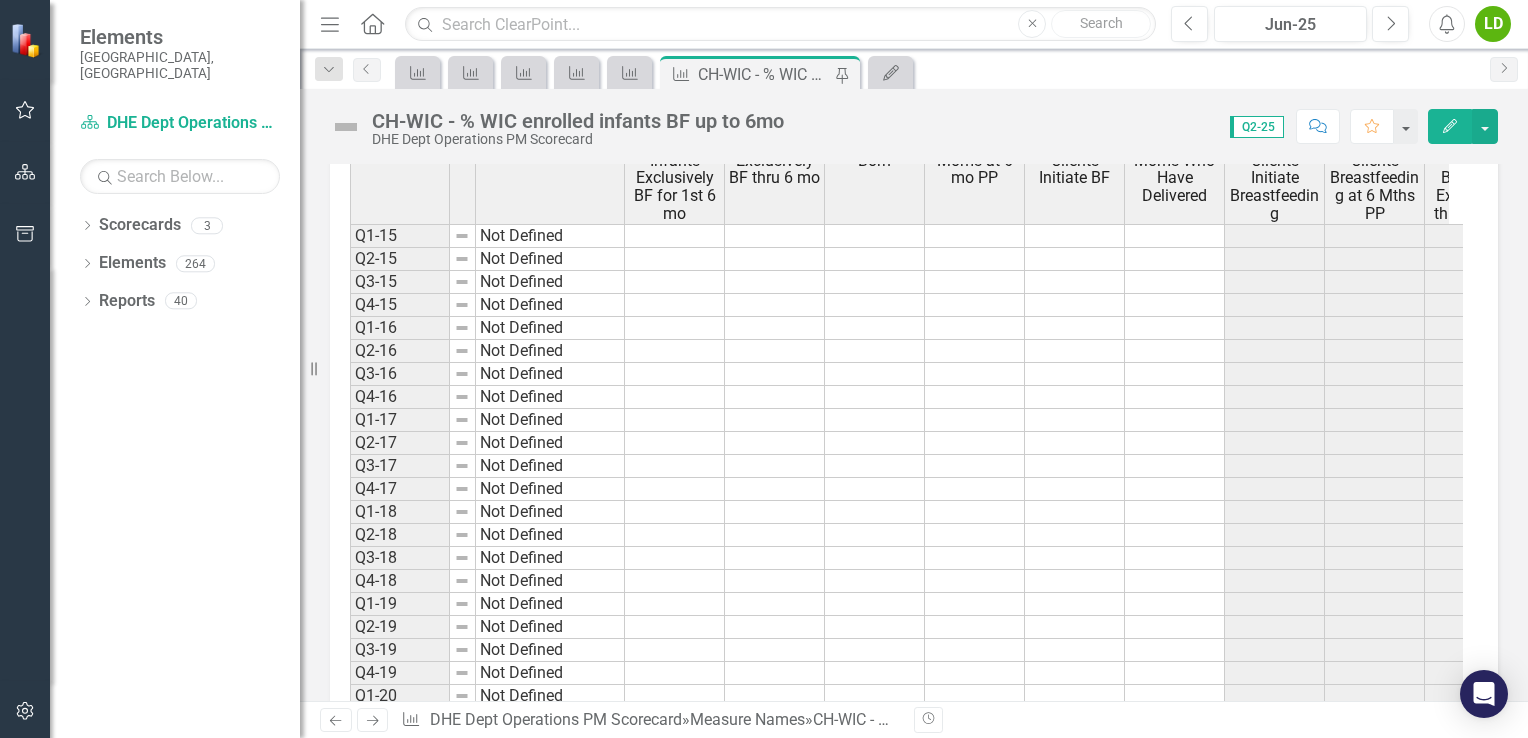 scroll, scrollTop: 824, scrollLeft: 0, axis: vertical 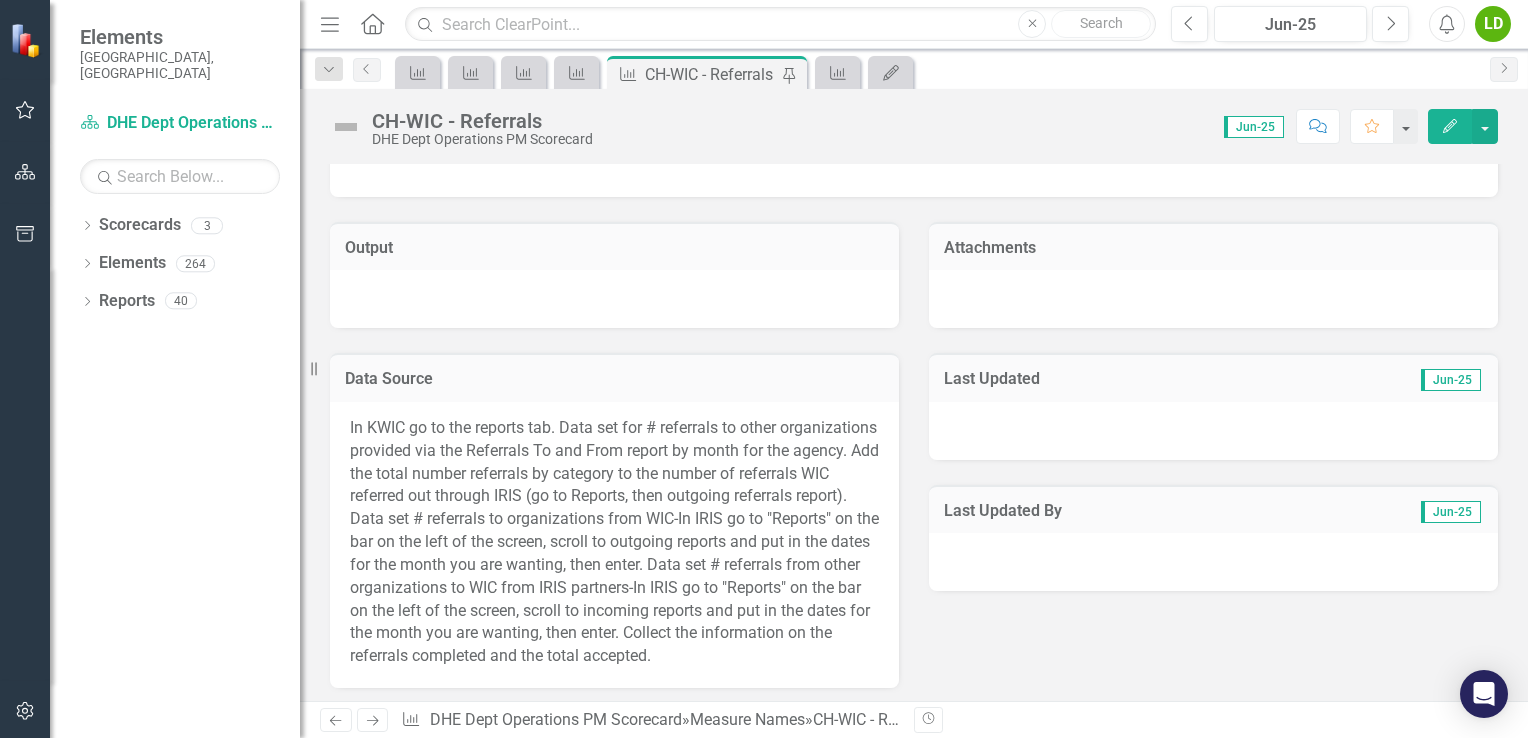 click on "Output Data Source In KWIC go to the reports tab. Data set for # referrals to other organizations provided via the Referrals To and From report by month for the agency.  Add the total number referrals by category to  the number of referrals WIC referred out through IRIS (go to Reports, then outgoing referrals report).
Data set # referrals to organizations from WIC-In IRIS go to "Reports" on the bar on the left of the screen, scroll to outgoing reports and put in the dates for the month you are wanting, then enter.
Data set # referrals from other organizations to WIC from IRIS partners-In IRIS go to "Reports" on the bar on the left of the screen, scroll to incoming reports and put in the dates for the month you are wanting, then enter. Collect the information on the referrals completed and the total accepted.
Attachments Last Updated Jun-25 Last Updated By Jun-25" at bounding box center [914, 442] 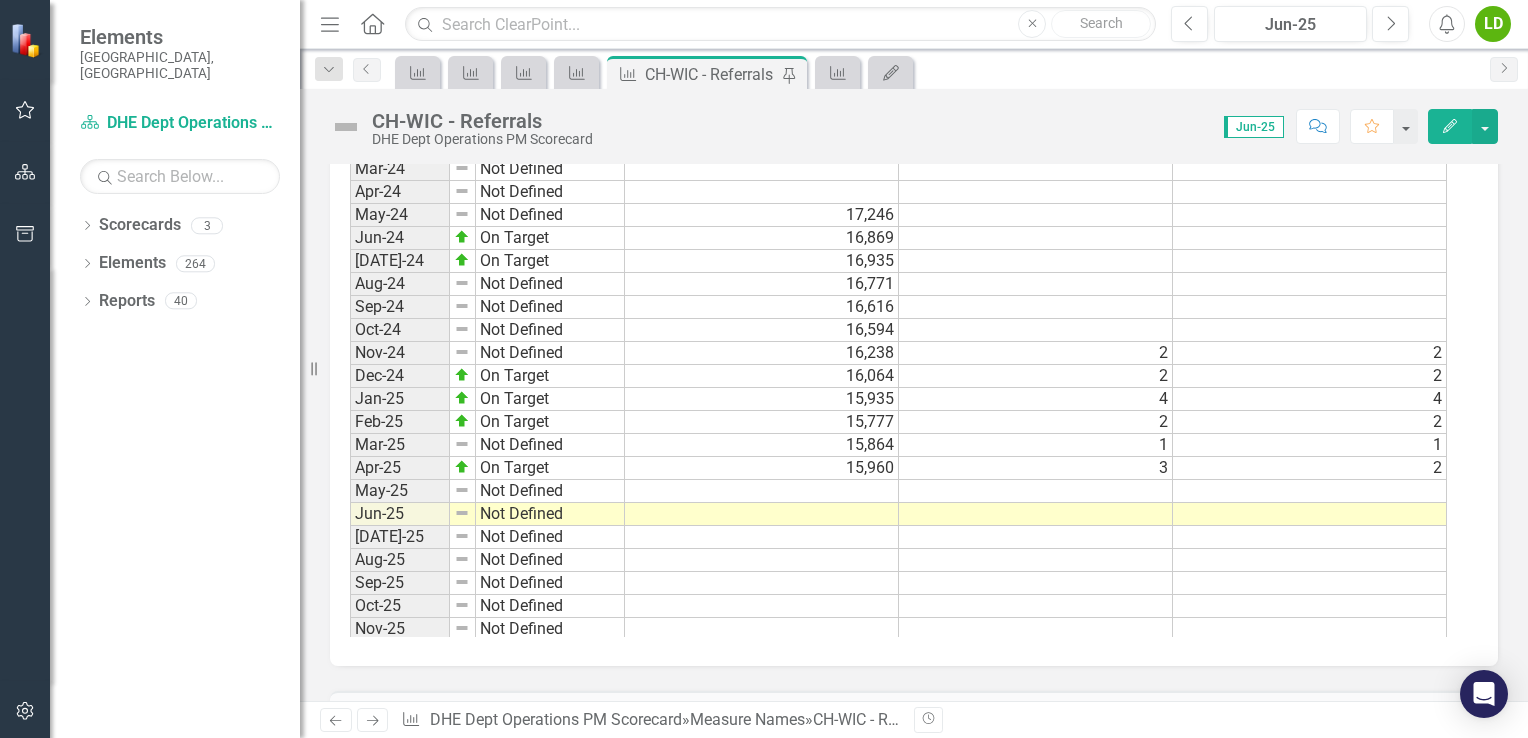 scroll, scrollTop: 727, scrollLeft: 0, axis: vertical 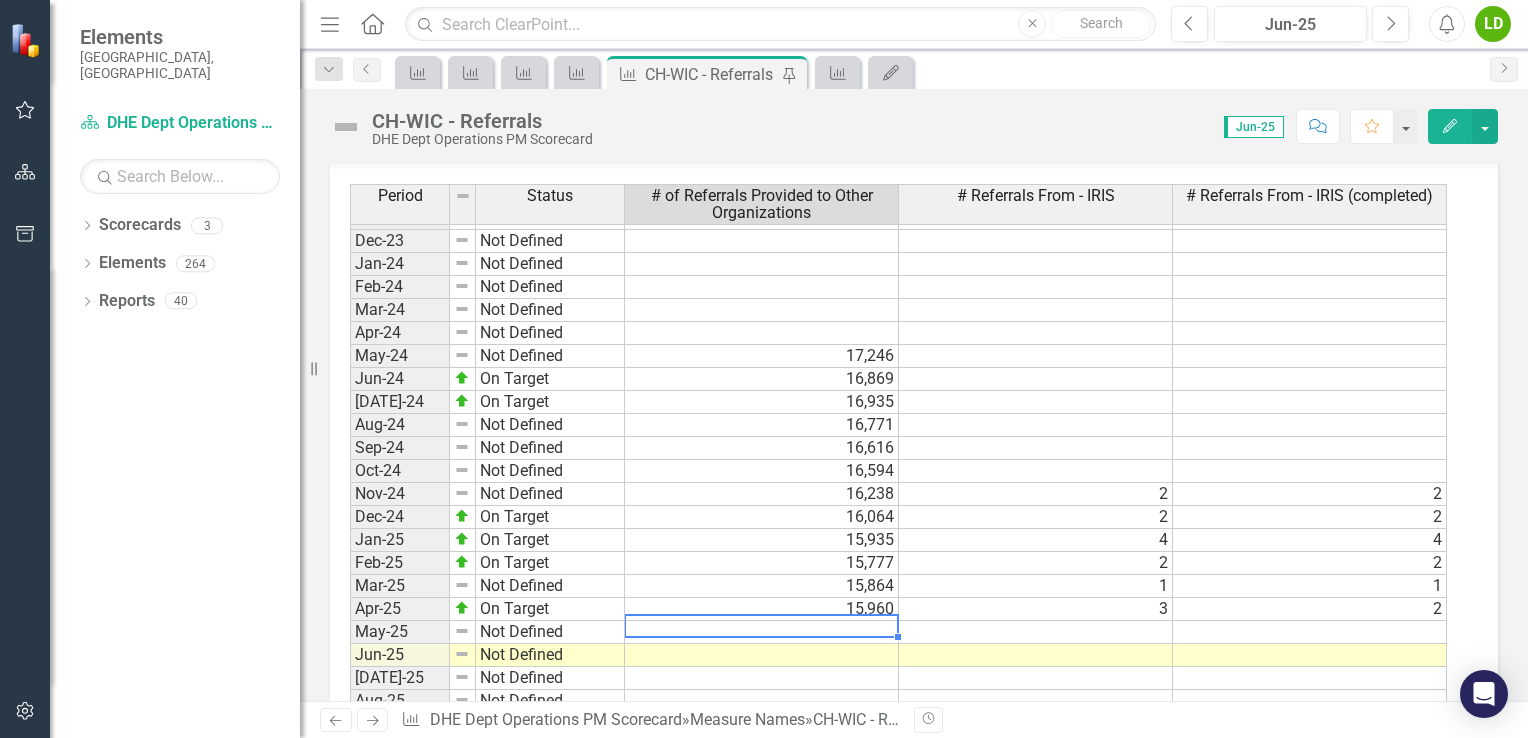 click at bounding box center (762, 632) 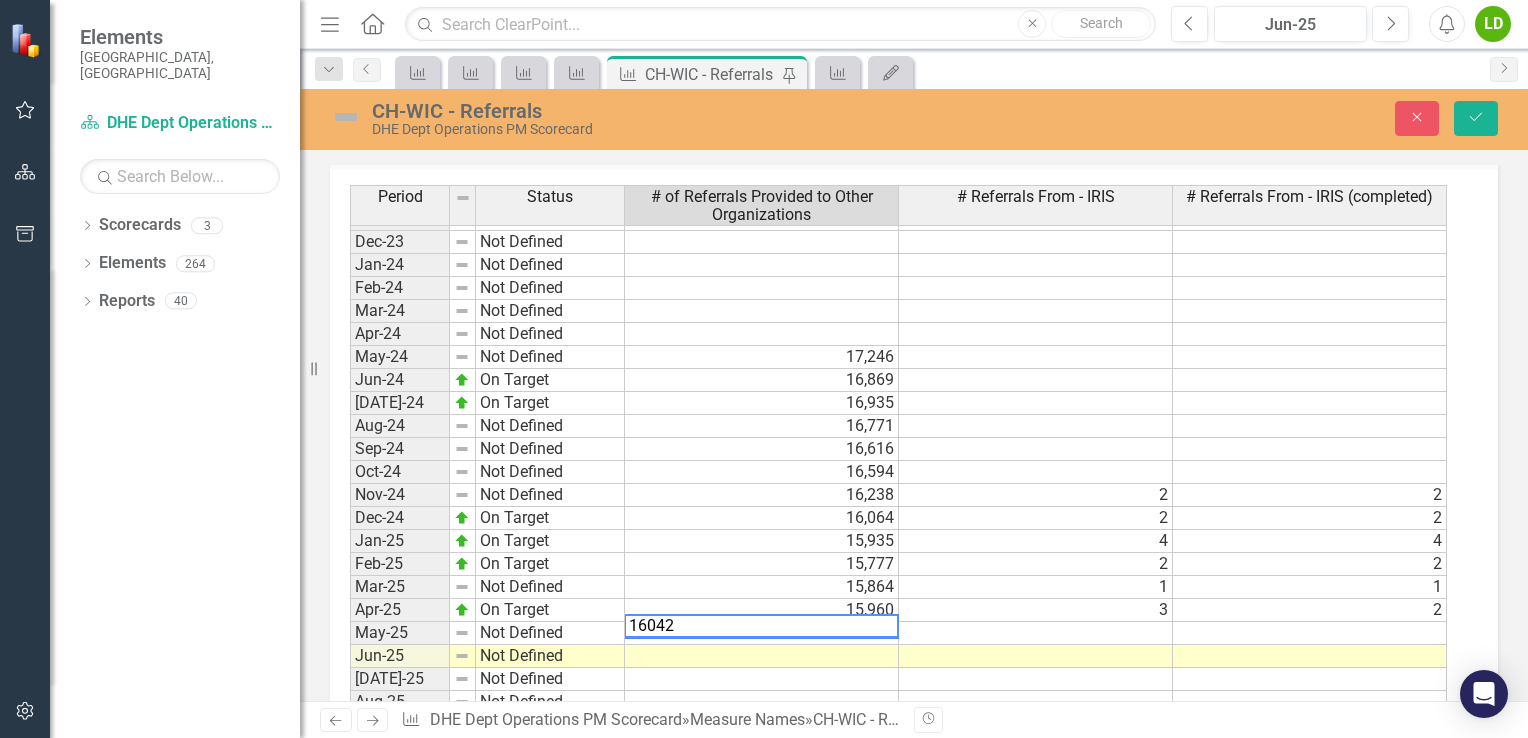 type on "16042" 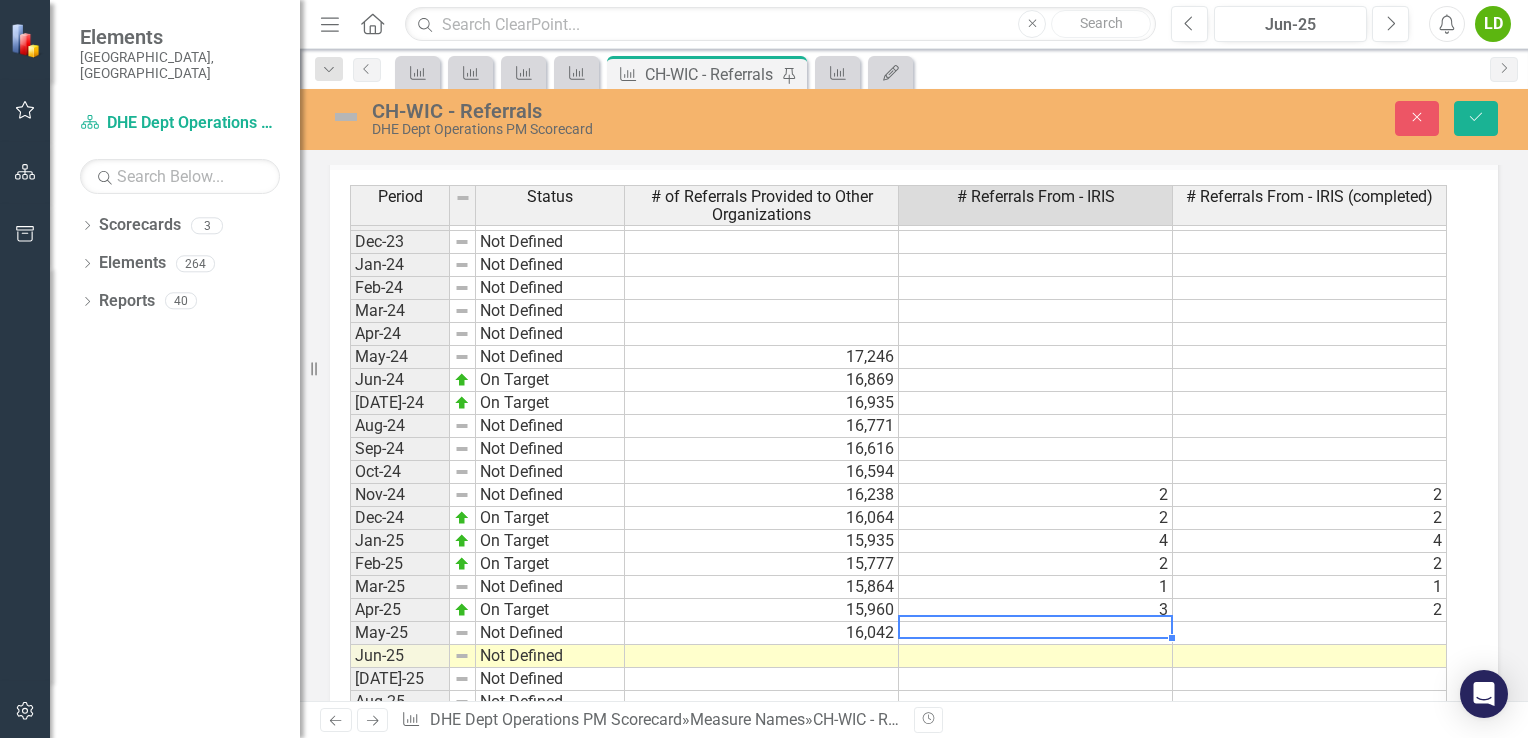click at bounding box center (1036, 633) 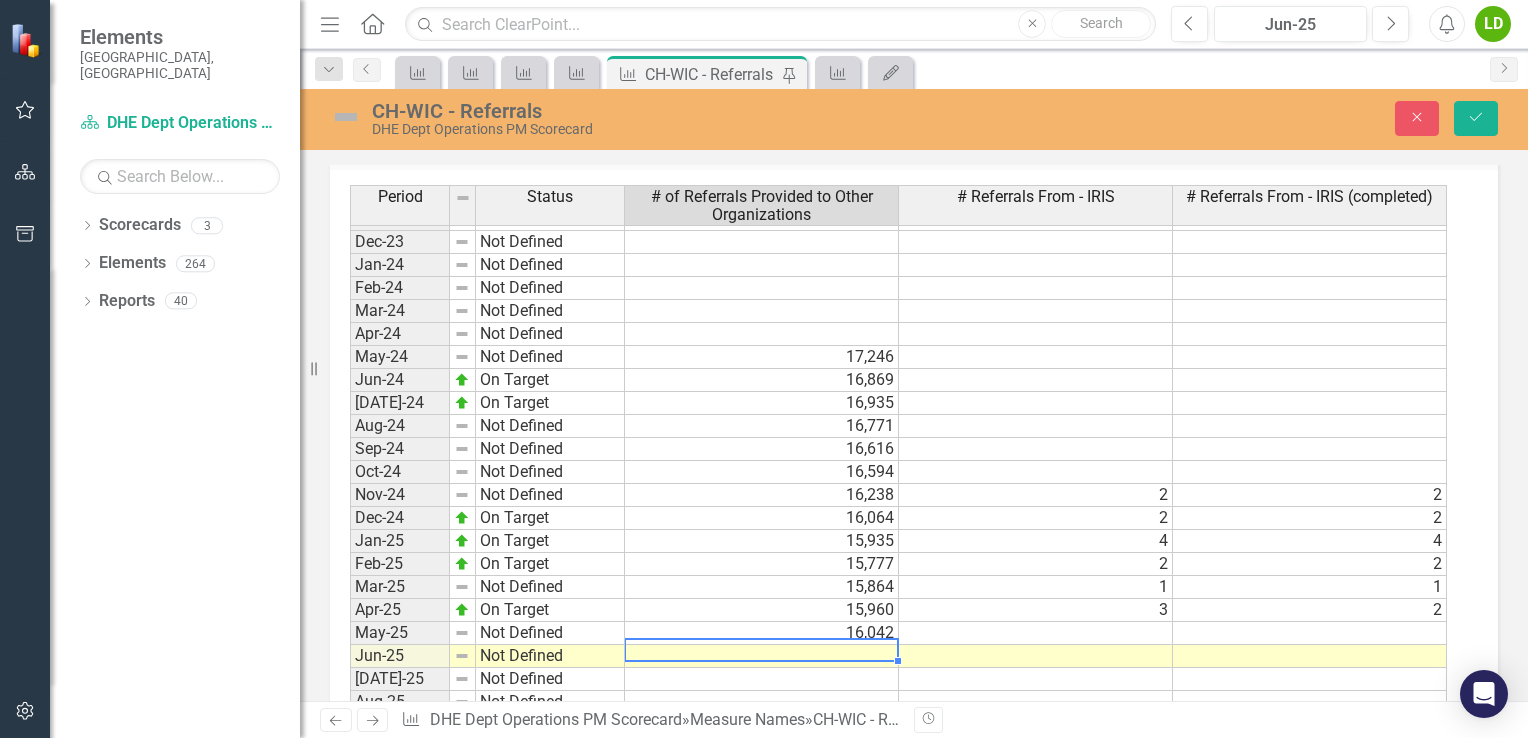 click at bounding box center (762, 656) 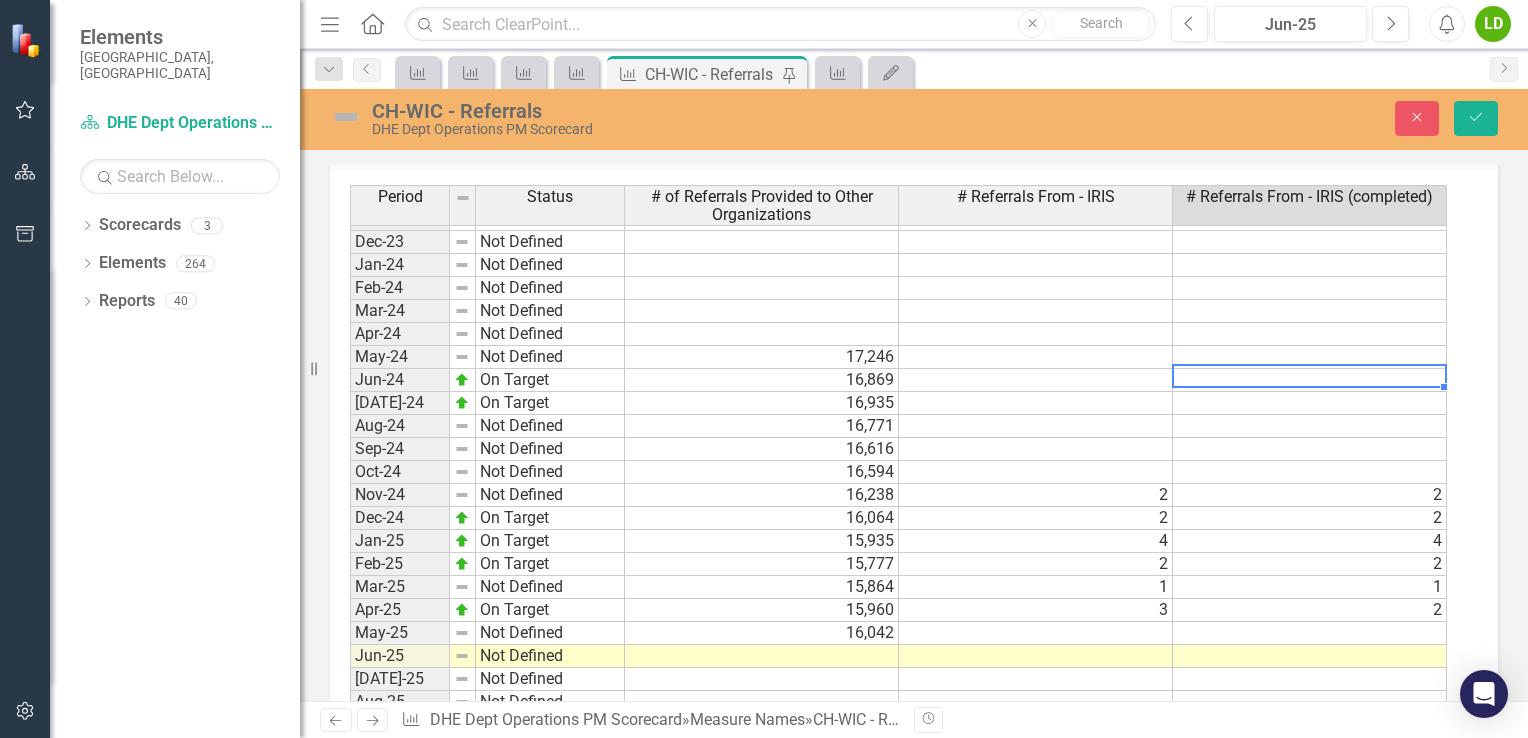 click at bounding box center [1310, 380] 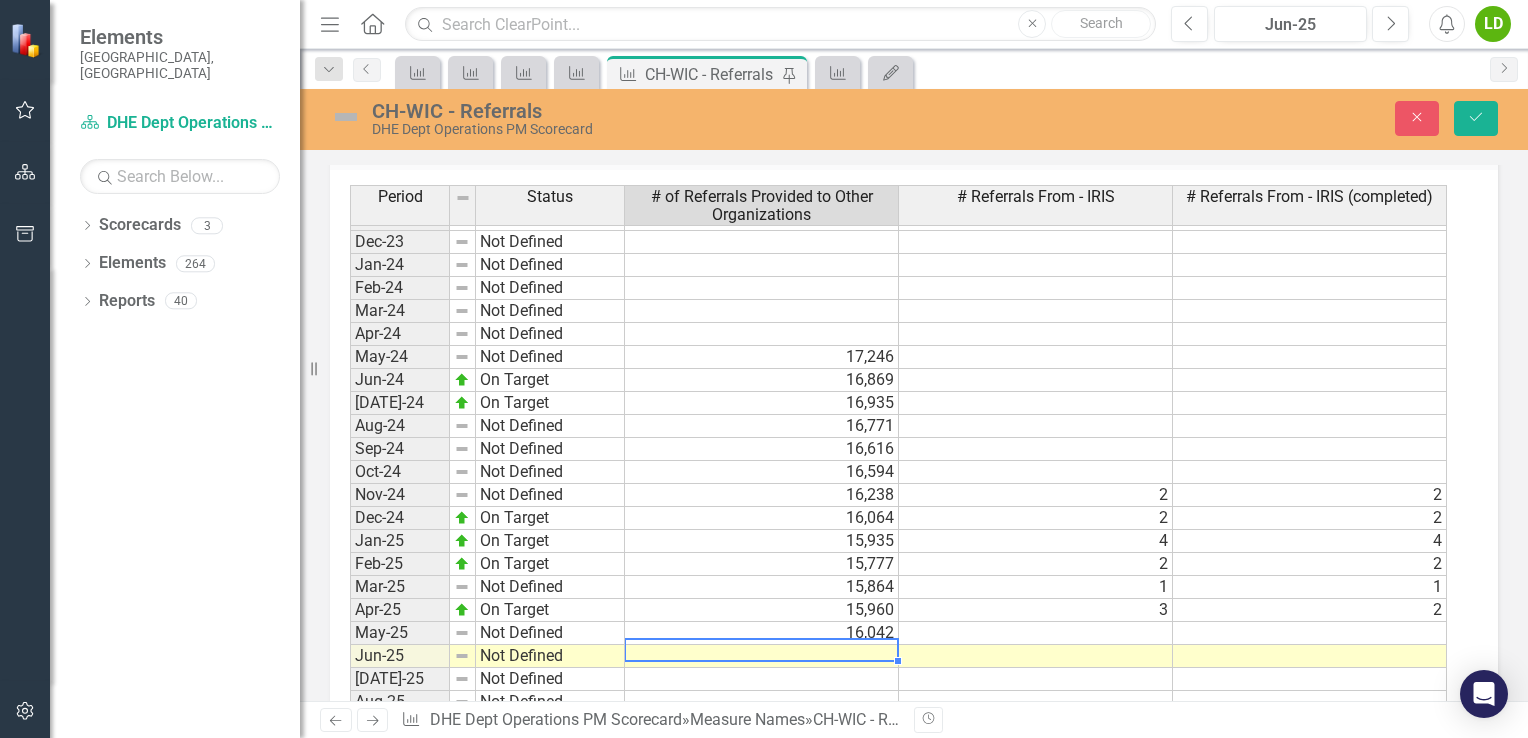 click at bounding box center [762, 656] 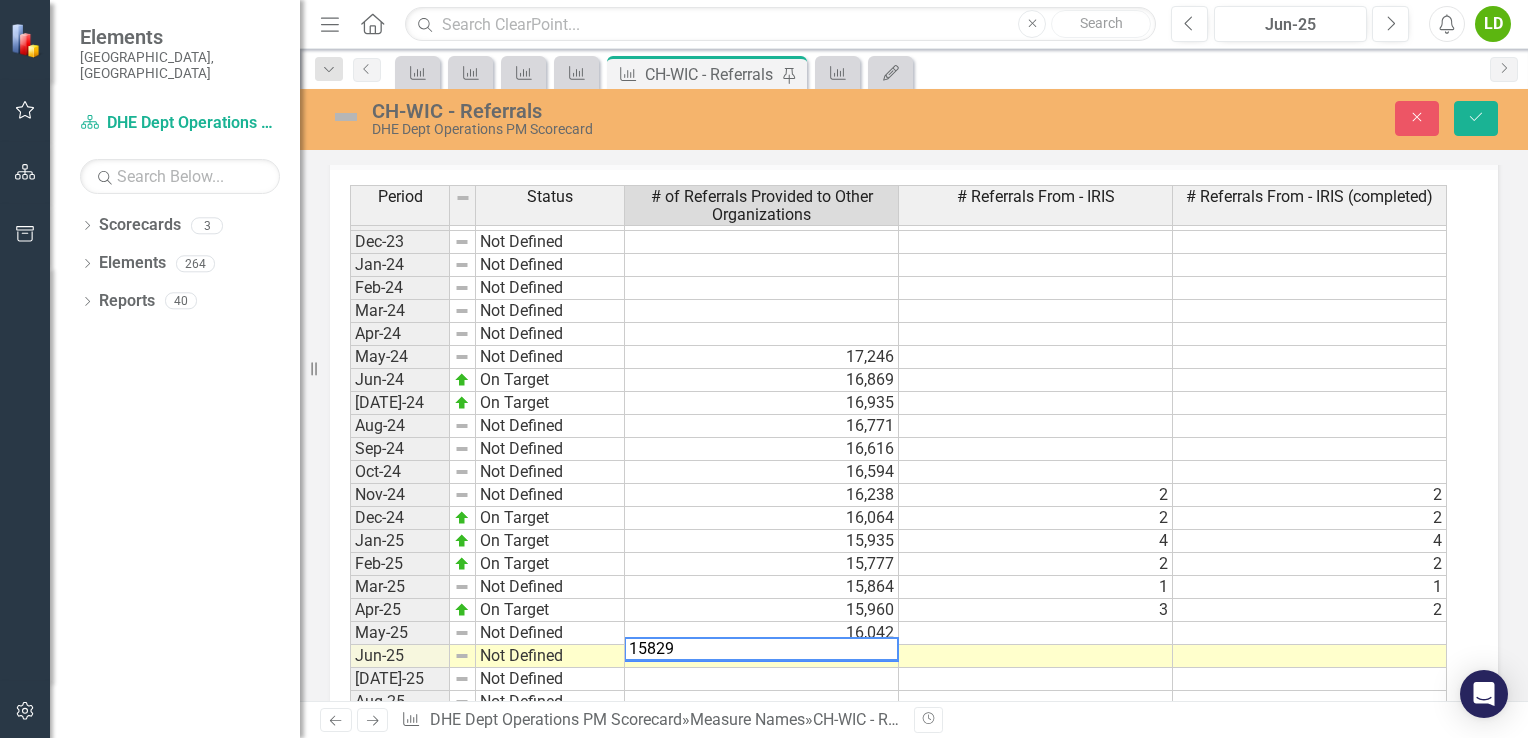 type on "15829" 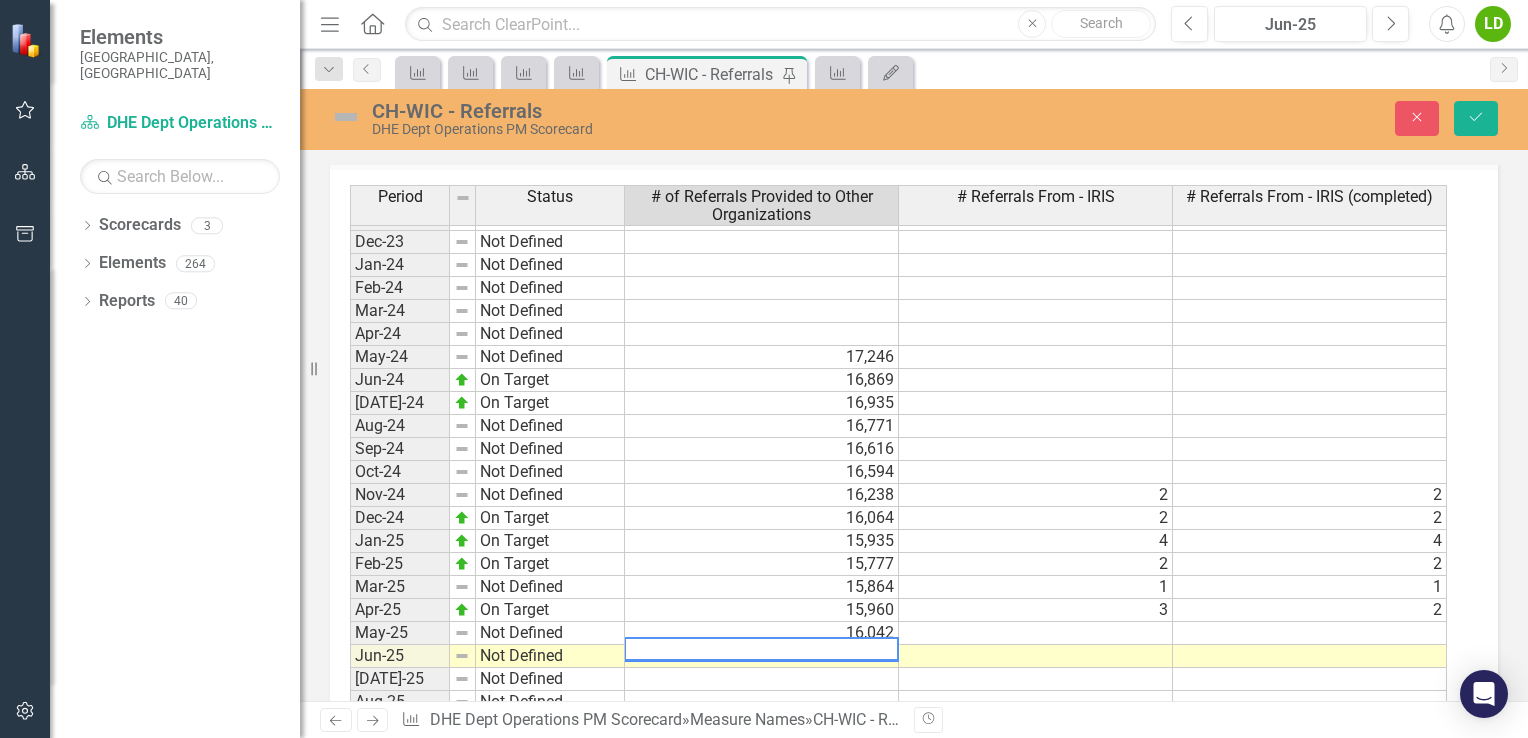 click at bounding box center [1036, 656] 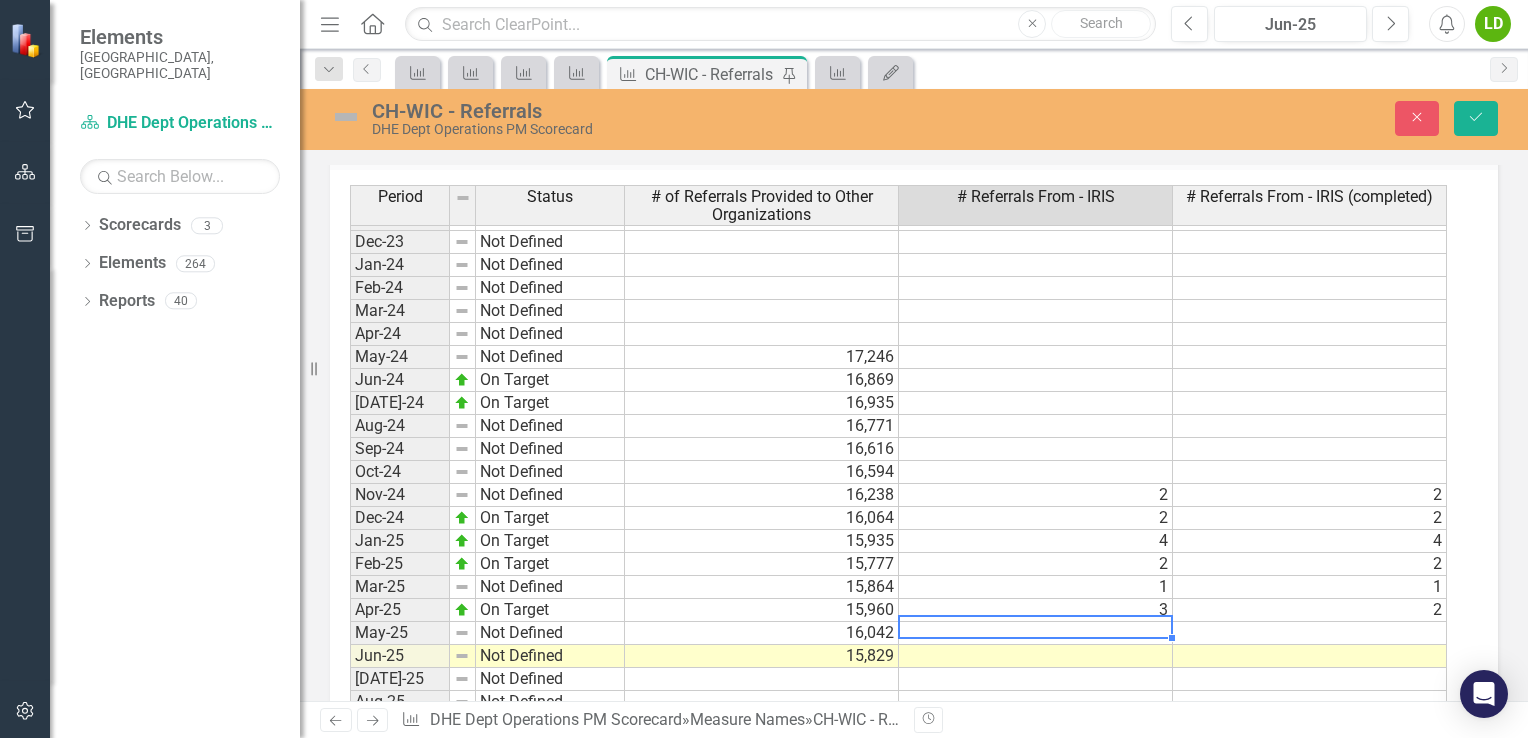 click at bounding box center [1036, 633] 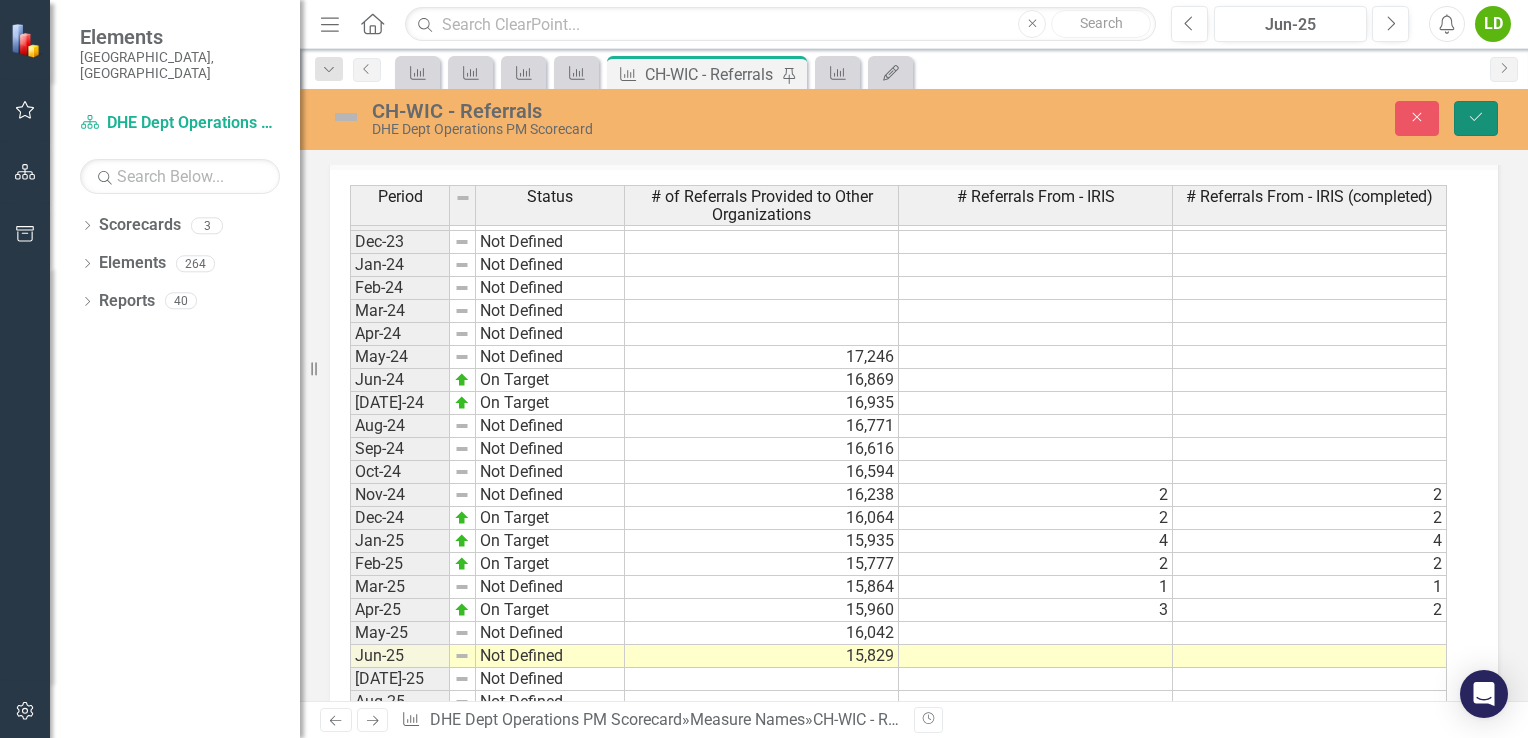 click on "Save" 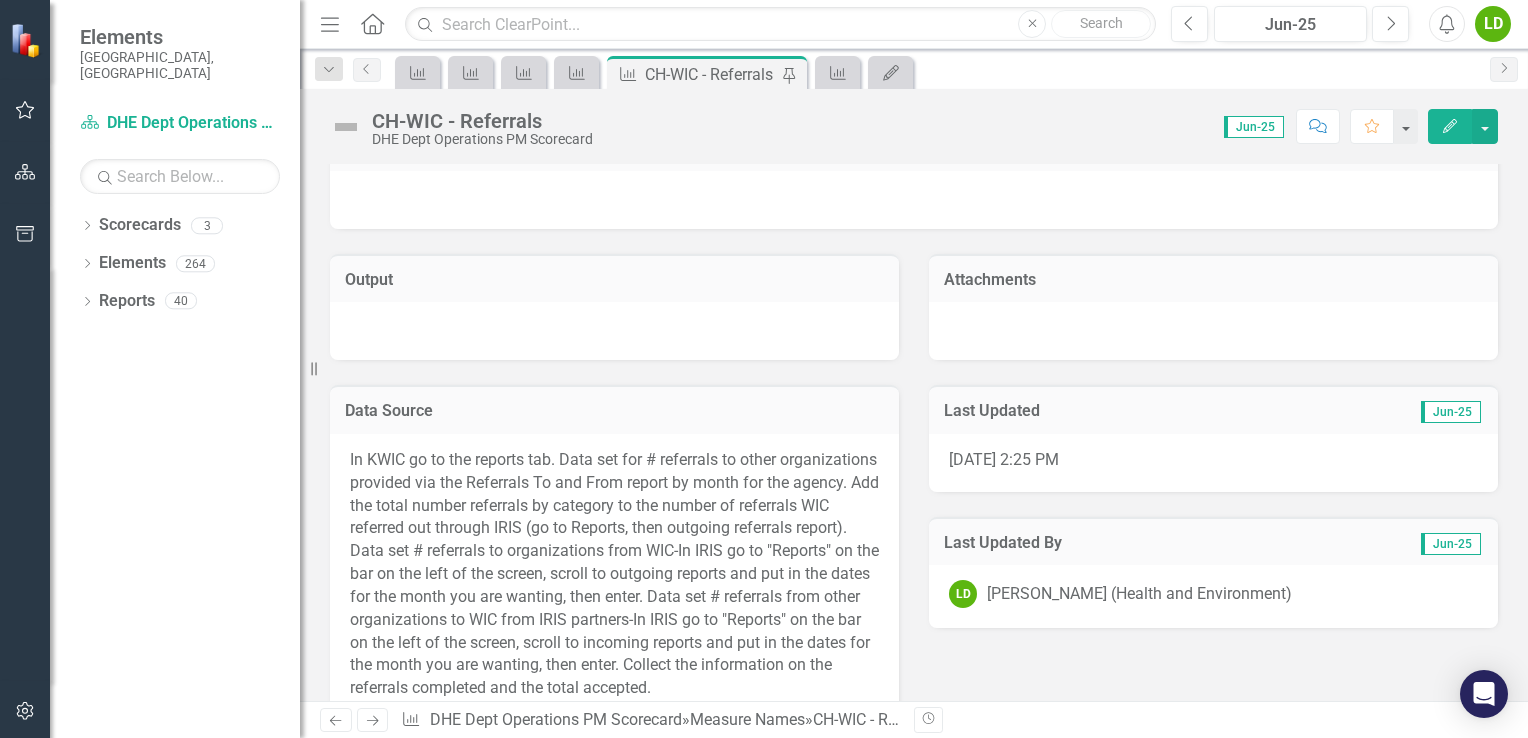 scroll, scrollTop: 1892, scrollLeft: 0, axis: vertical 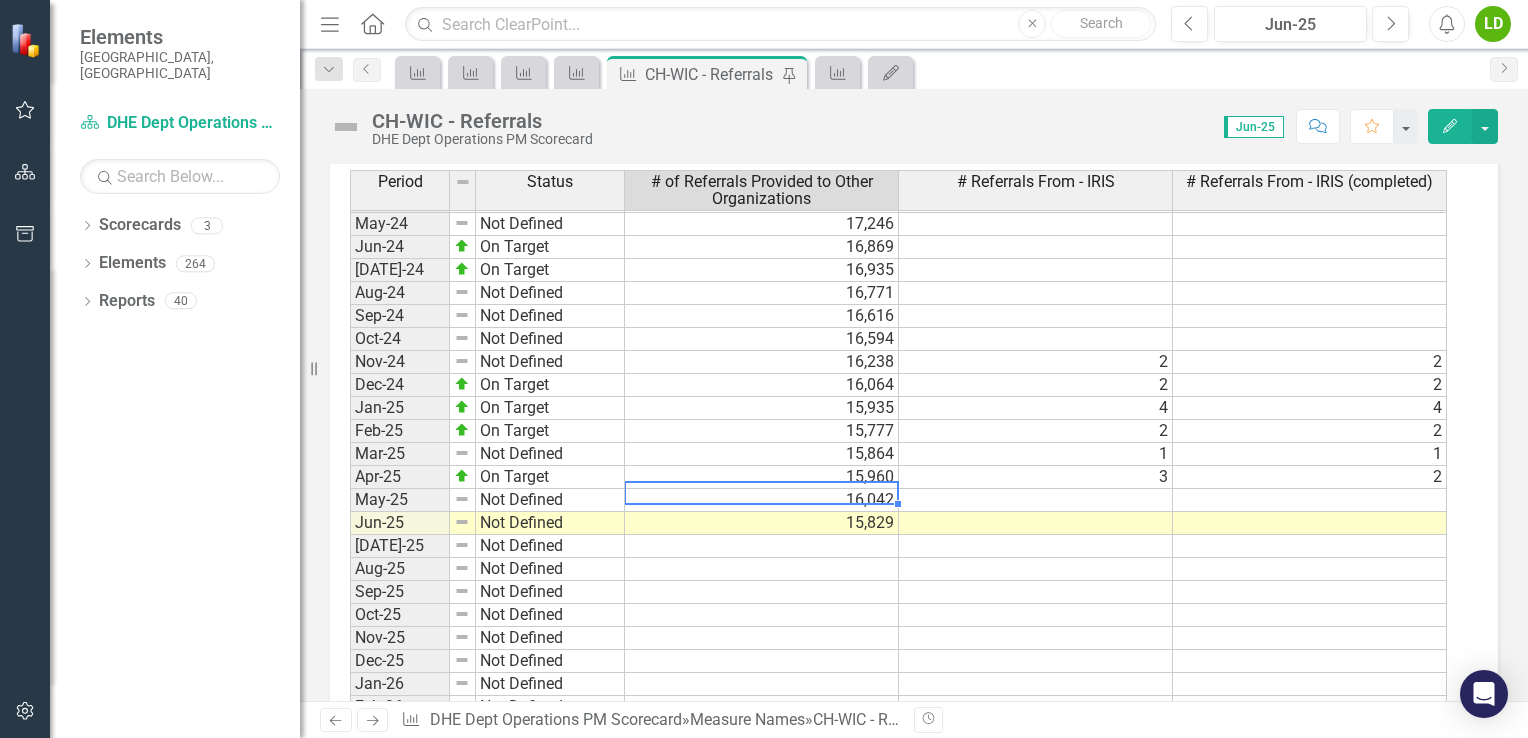 click on "16,042" at bounding box center [762, 500] 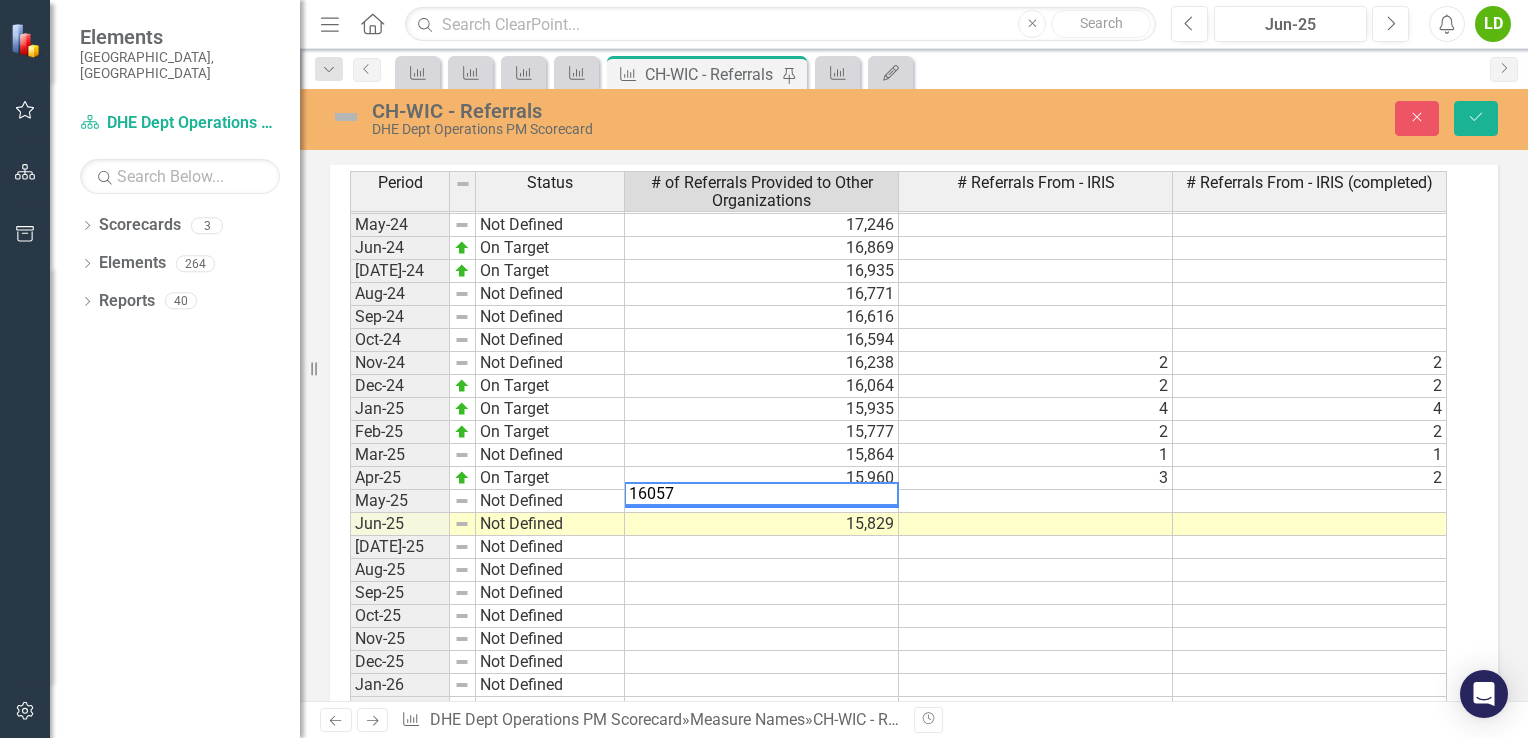 type on "16057" 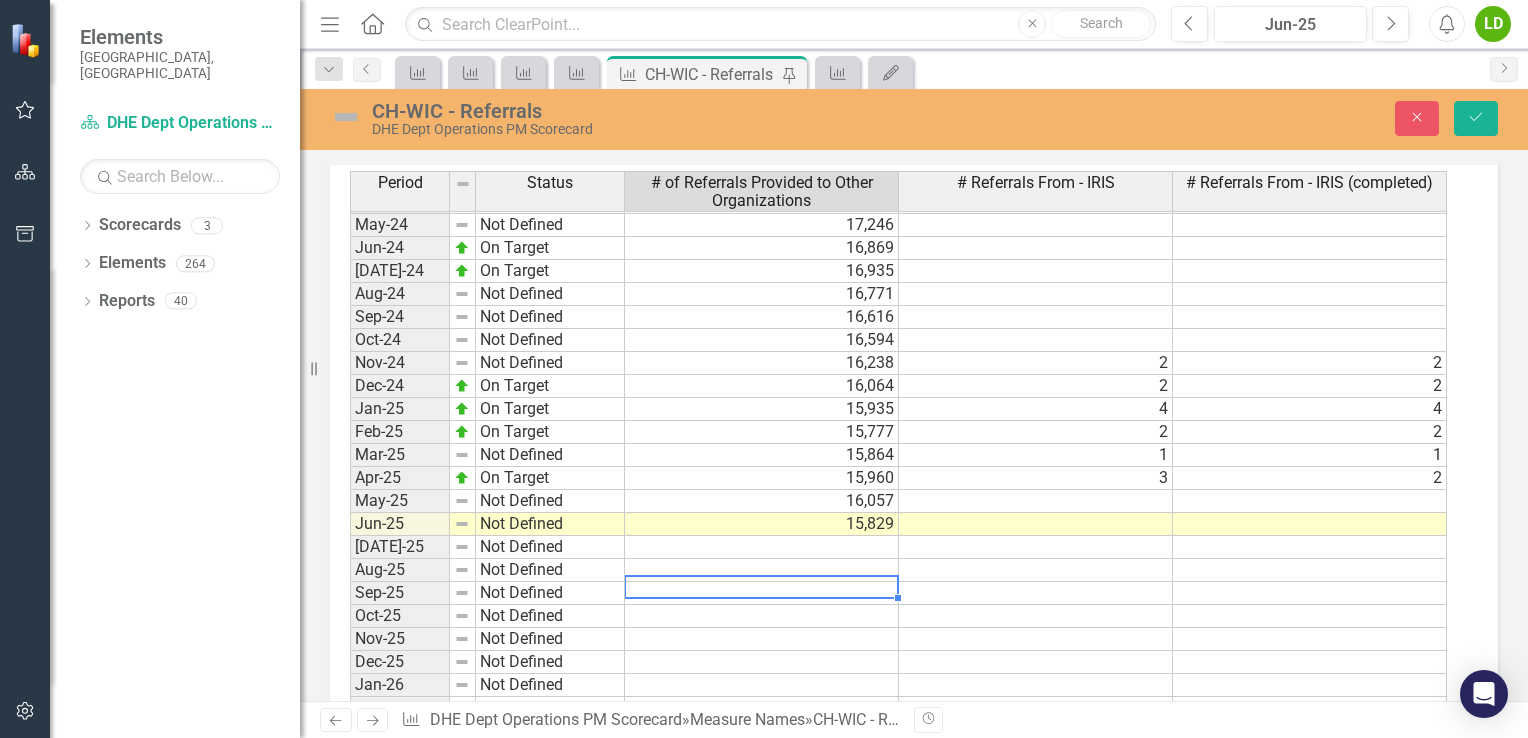 click at bounding box center [762, 593] 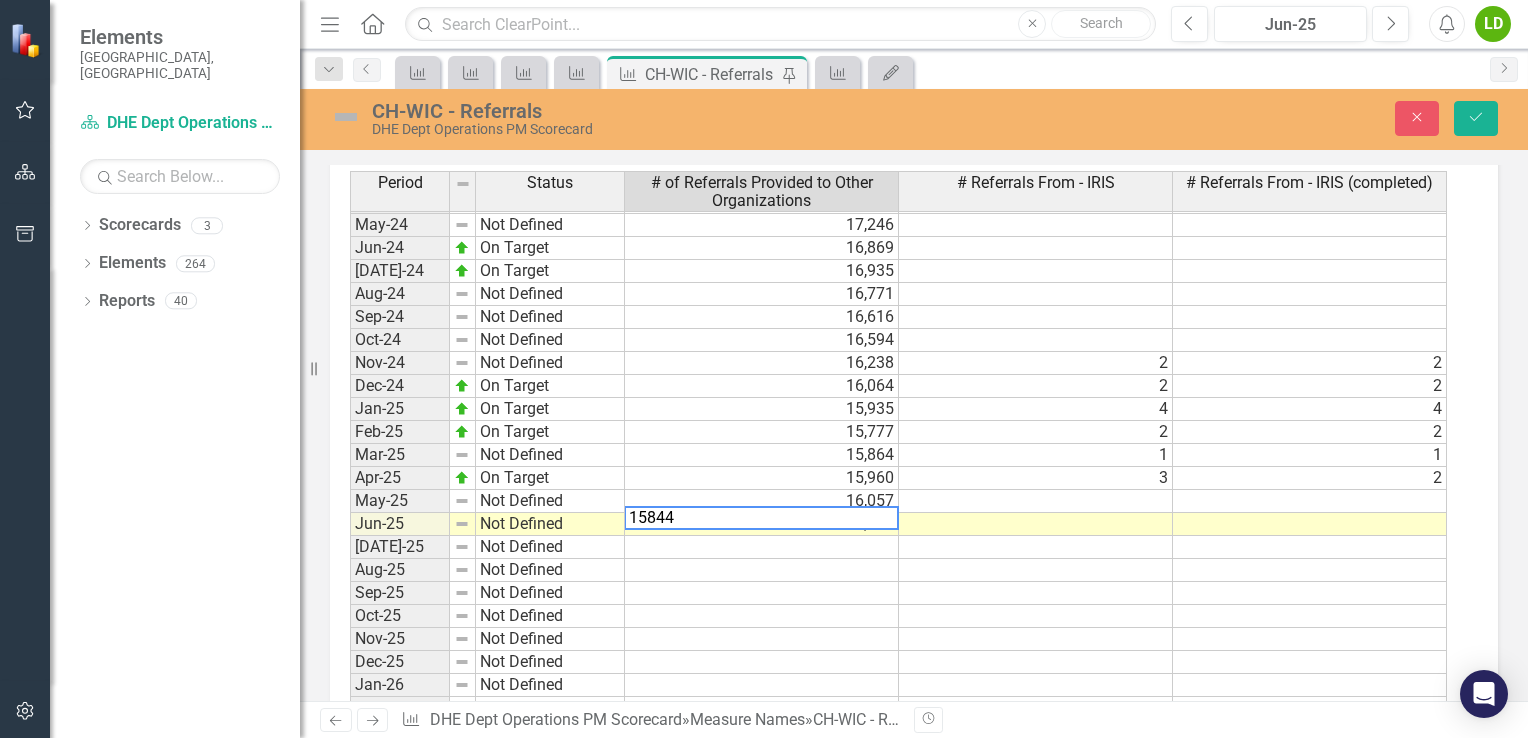 type on "15844" 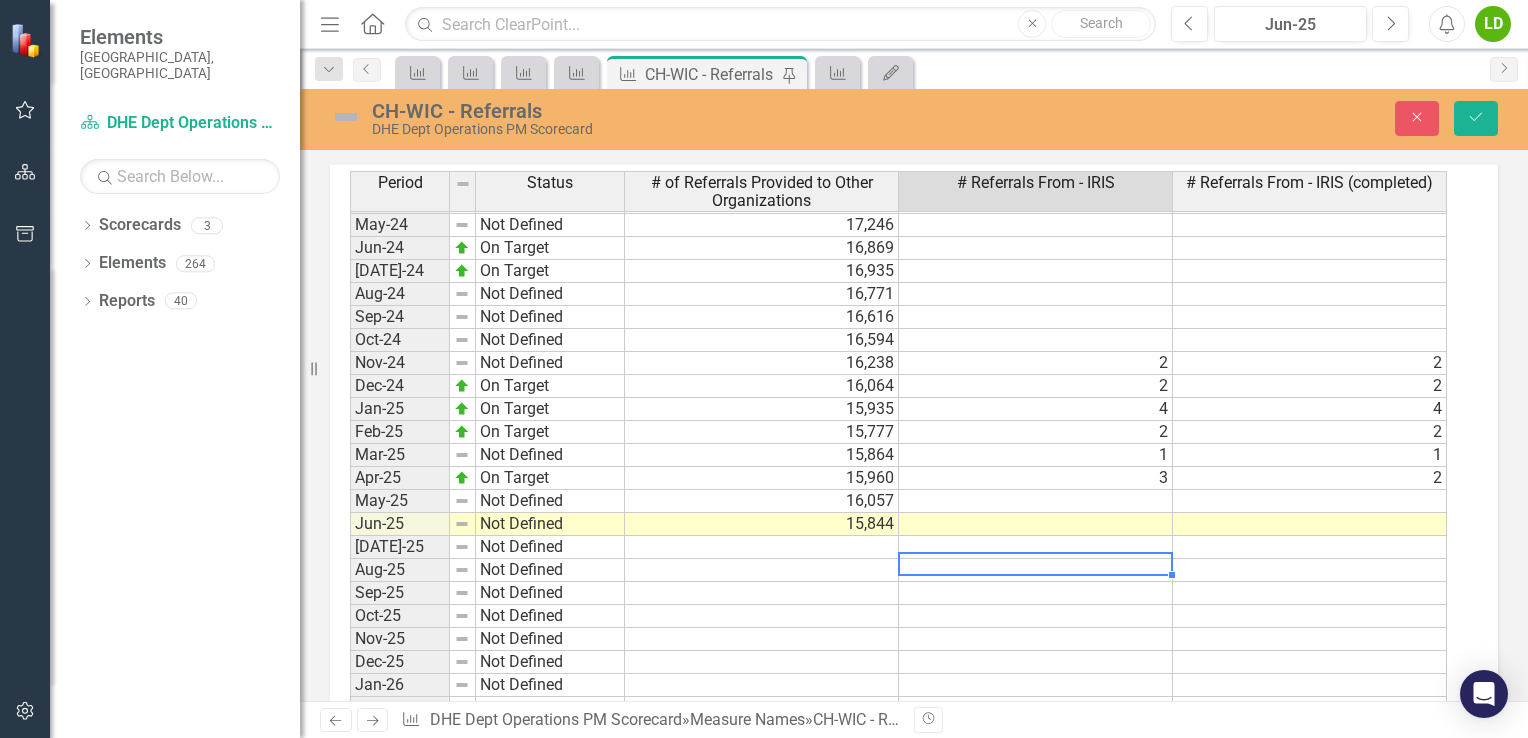 click at bounding box center (1036, 570) 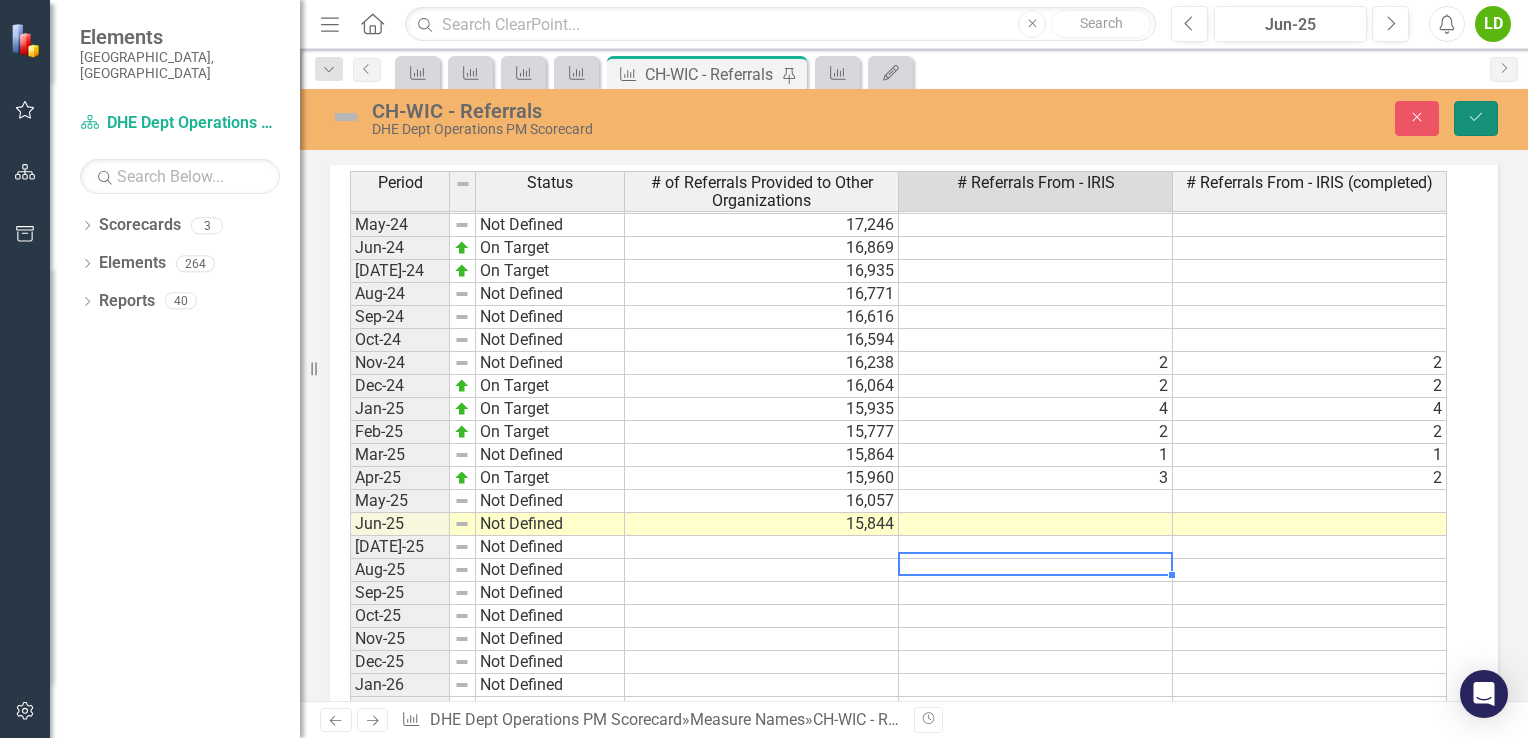 click on "Save" 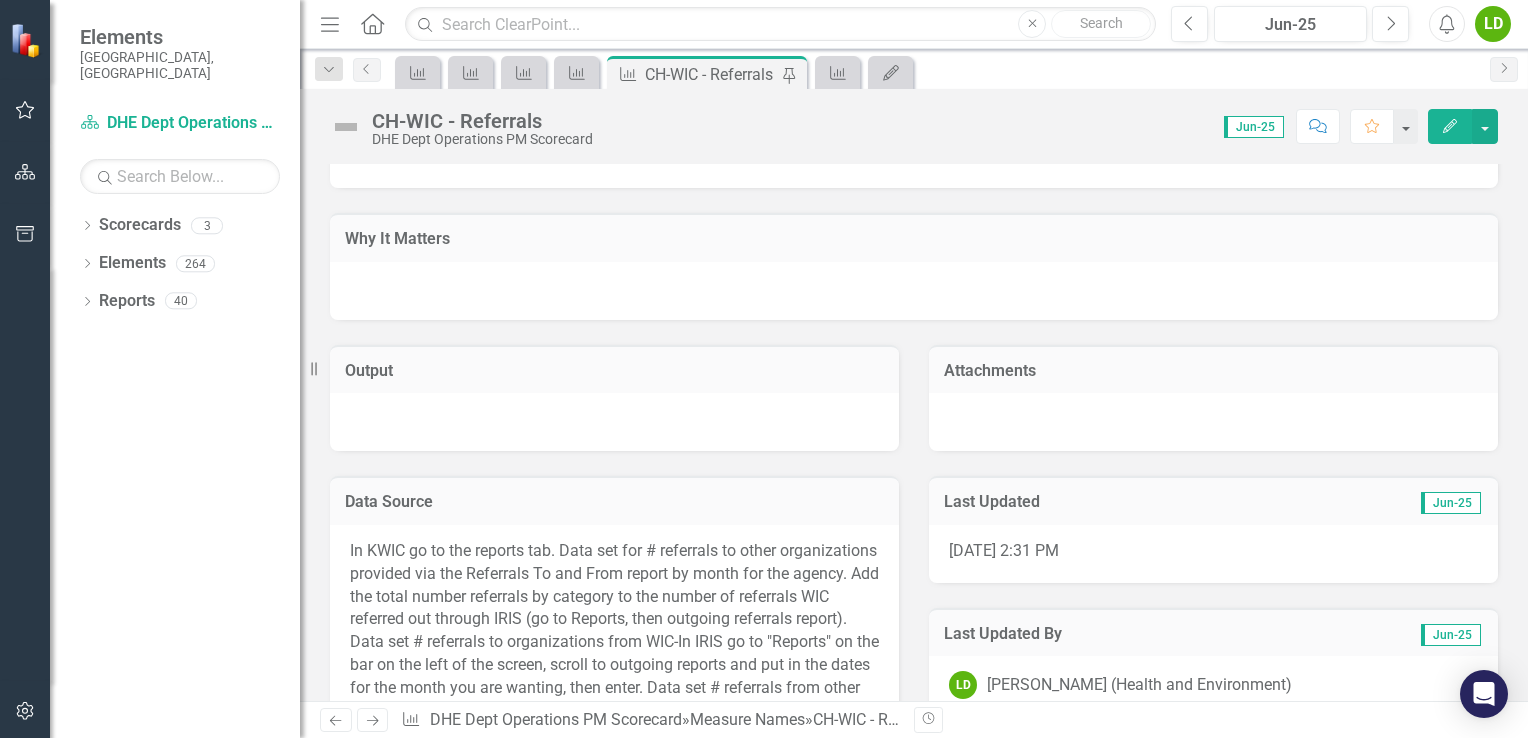 scroll, scrollTop: 1892, scrollLeft: 0, axis: vertical 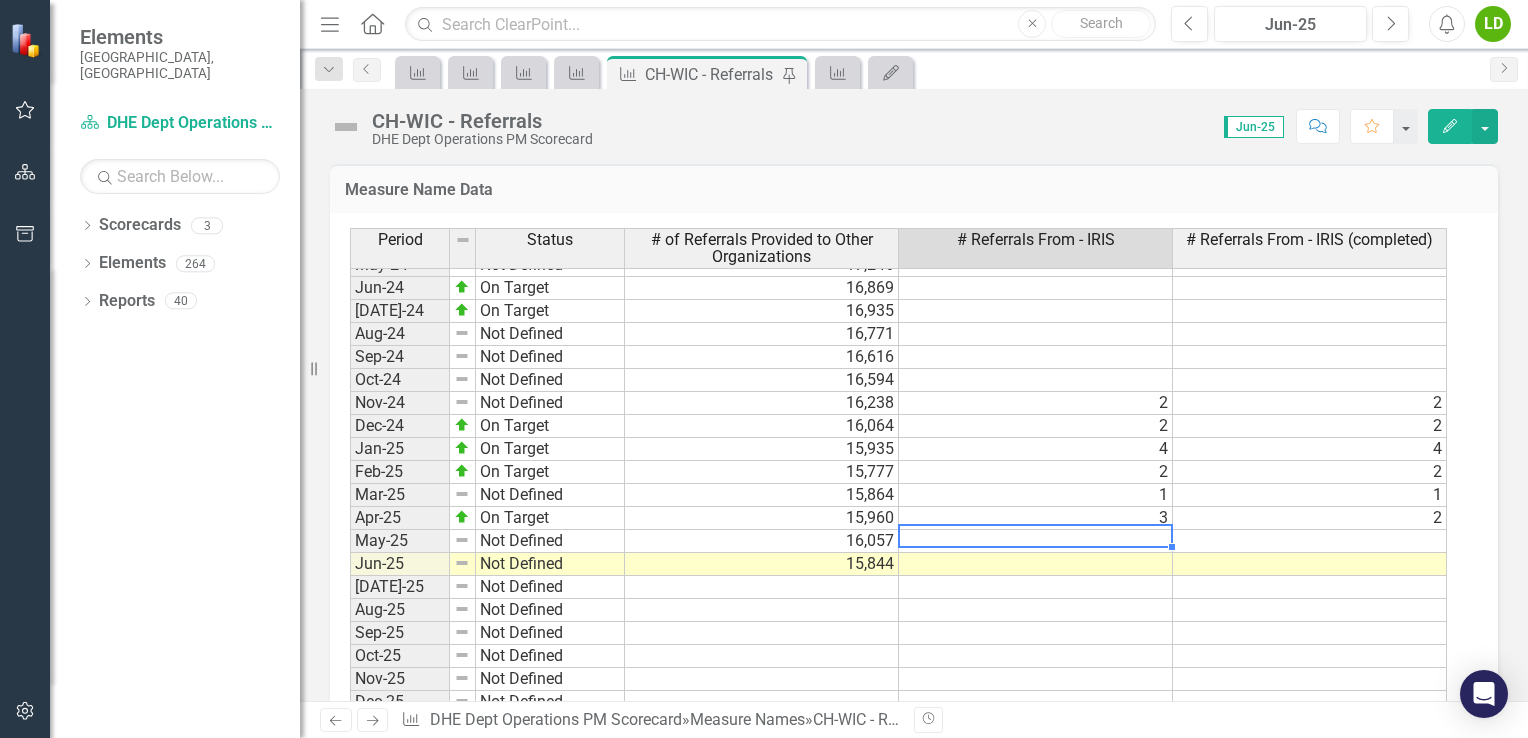 click on "May-23 Not Defined Jun-23 Not Defined Jul-23 Not Defined Aug-23 Not Defined Sep-23 Not Defined Oct-23 Not Defined Nov-23 Not Defined Dec-23 Not Defined Jan-24 Not Defined Feb-24 Not Defined Mar-24 Not Defined Apr-24 Not Defined May-24 Not Defined 17,246 Jun-24 On Target 16,869 Jul-24 On Target 16,935 Aug-24 Not Defined 16,771 Sep-24 Not Defined 16,616 Oct-24 Not Defined 16,594 Nov-24 Not Defined 16,238 2 2 Dec-24 On Target 16,064 2 2 Jan-25 On Target 15,935 4 4 Feb-25 On Target 15,777 2 2 Mar-25 Not Defined 15,864 1 1 Apr-25 On Target 15,960 3 2 May-25 Not Defined 16,057 Jun-25 Not Defined 15,844 Jul-25 Not Defined Aug-25 Not Defined Sep-25 Not Defined Oct-25 Not Defined Nov-25 Not Defined Dec-25 Not Defined Jan-26 Not Defined Feb-26 Not Defined Mar-26 Not Defined Apr-26 Not Defined May-26 Not Defined Jun-26 Not Defined Jul-26 Not Defined Aug-26 Not Defined Sep-26 Not Defined Oct-26 Not Defined Nov-26 Not Defined Dec-26 Not Defined" at bounding box center [898, 483] 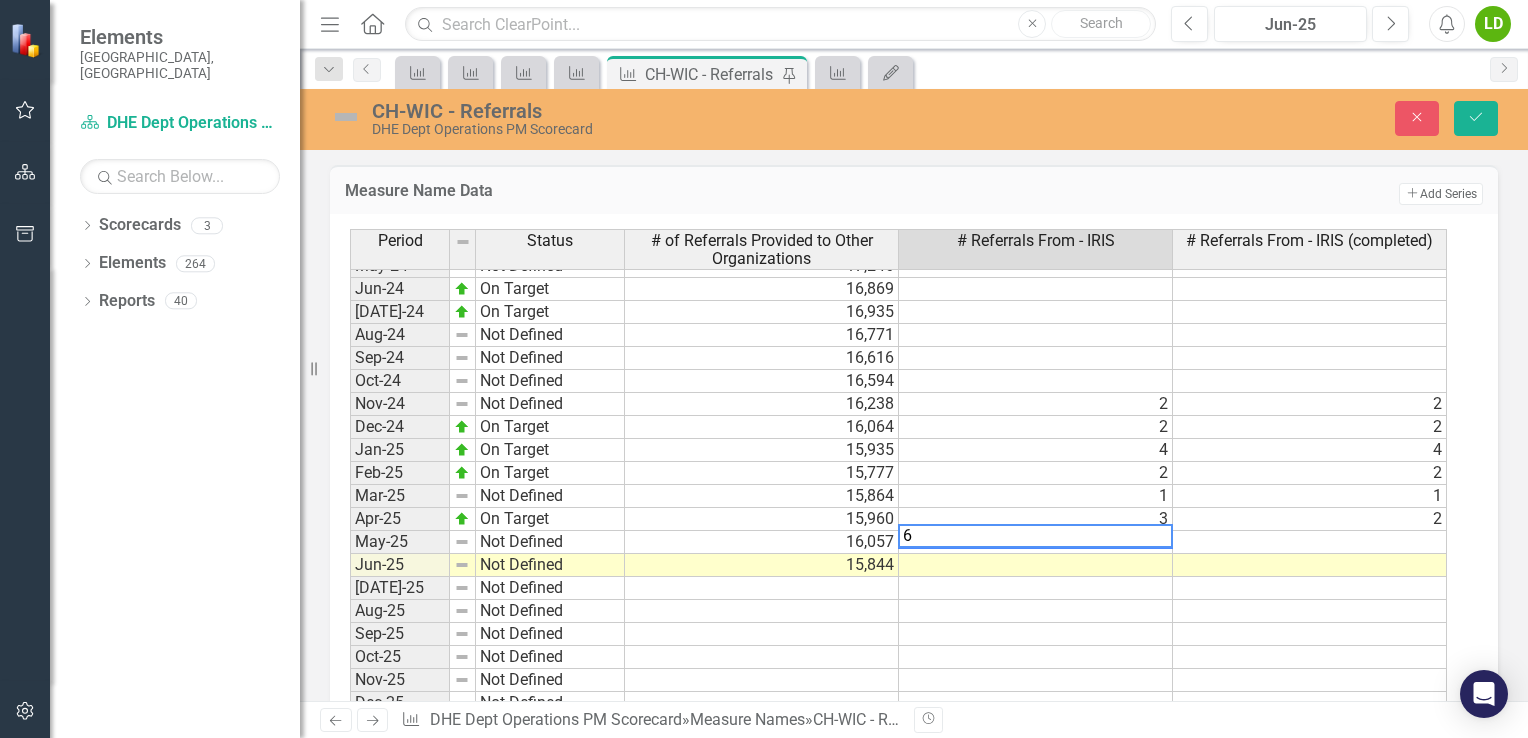 type on "6" 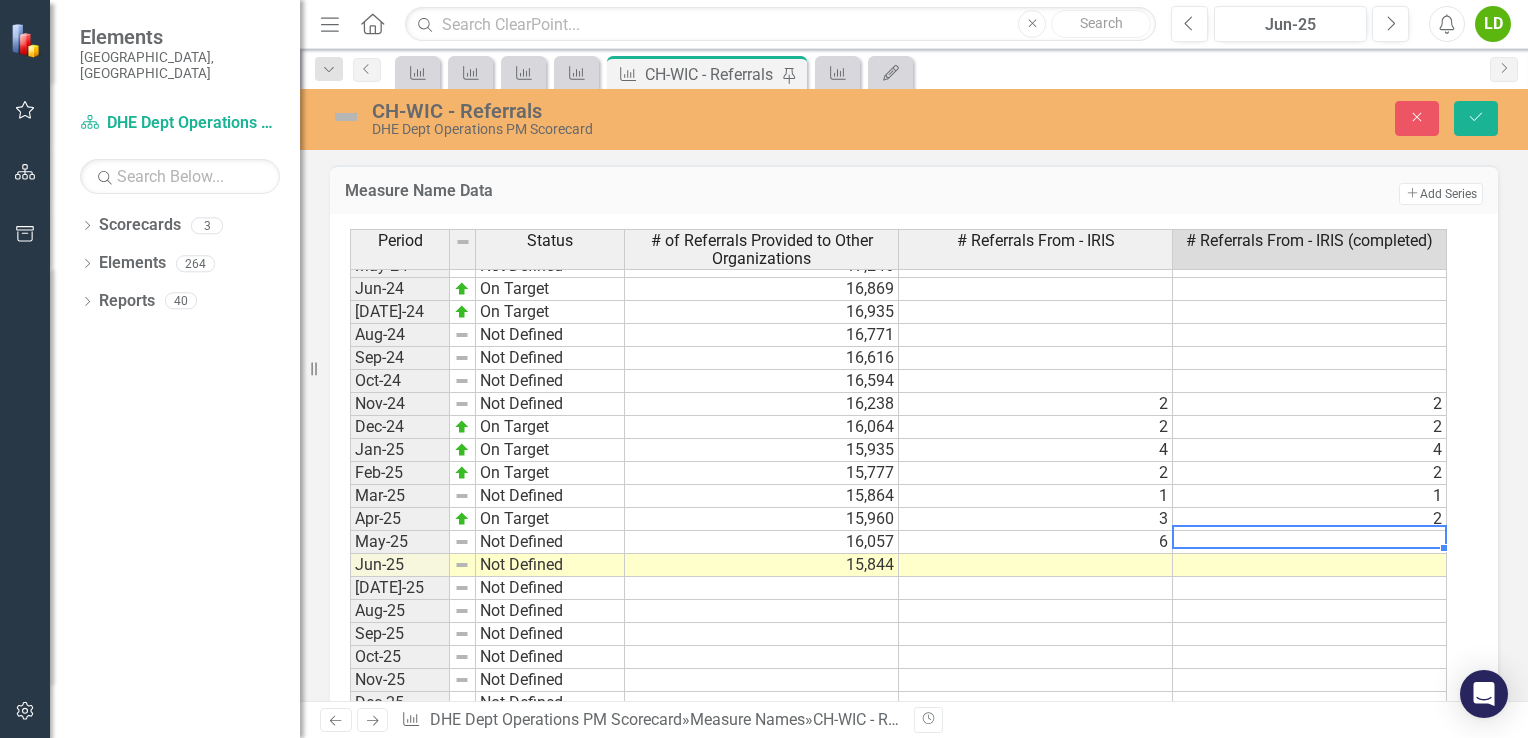 click at bounding box center [1310, 542] 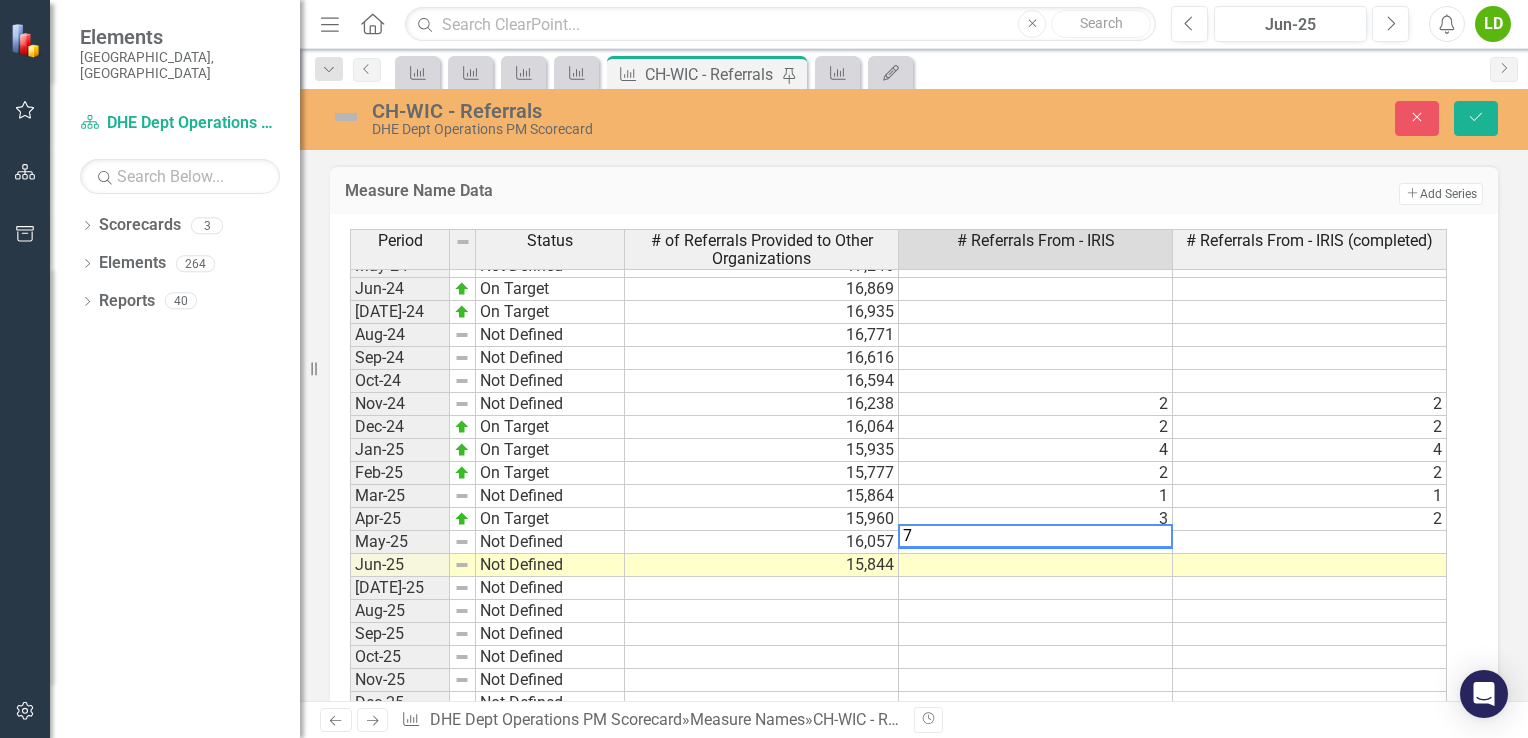 type on "7" 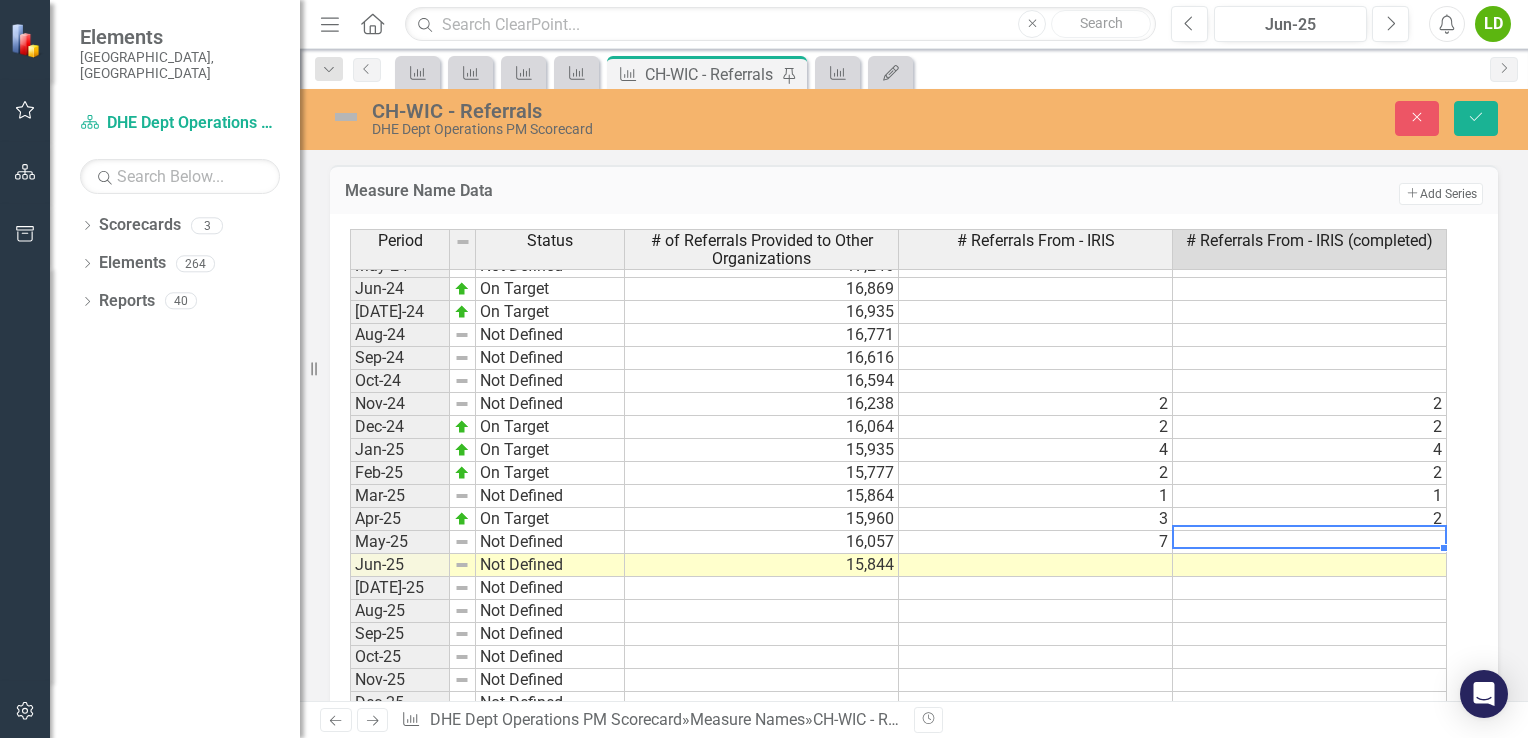 click at bounding box center (1310, 542) 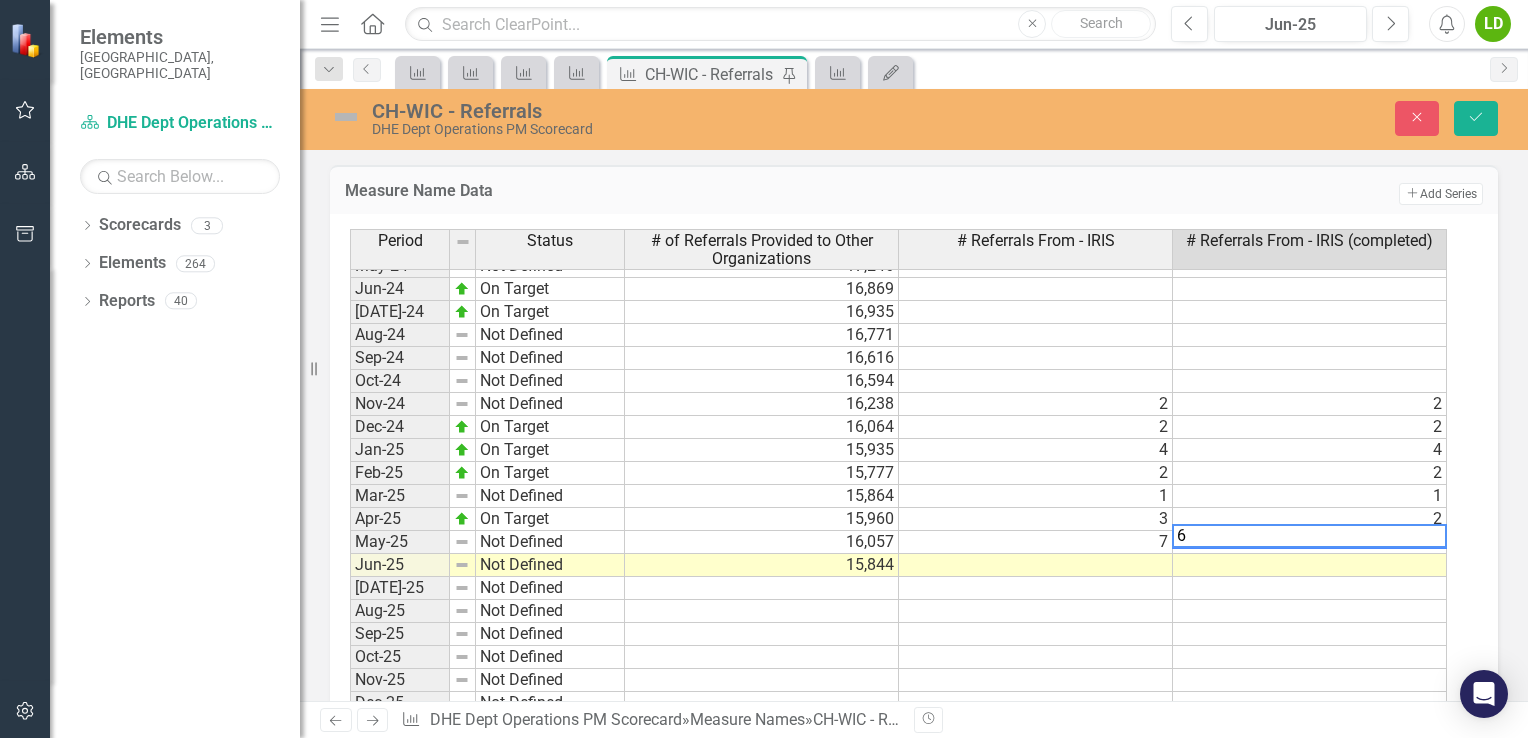 type on "6" 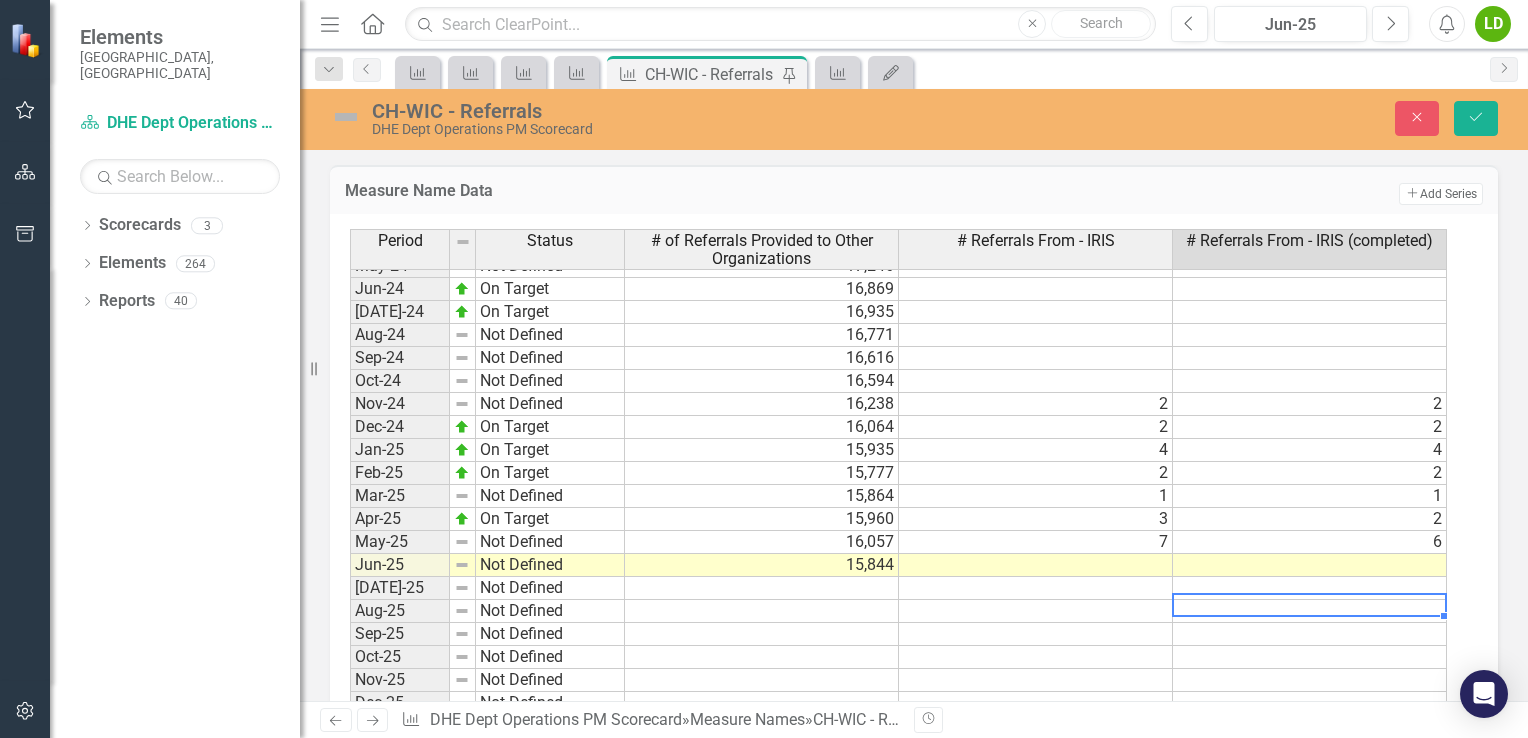 click at bounding box center (1310, 611) 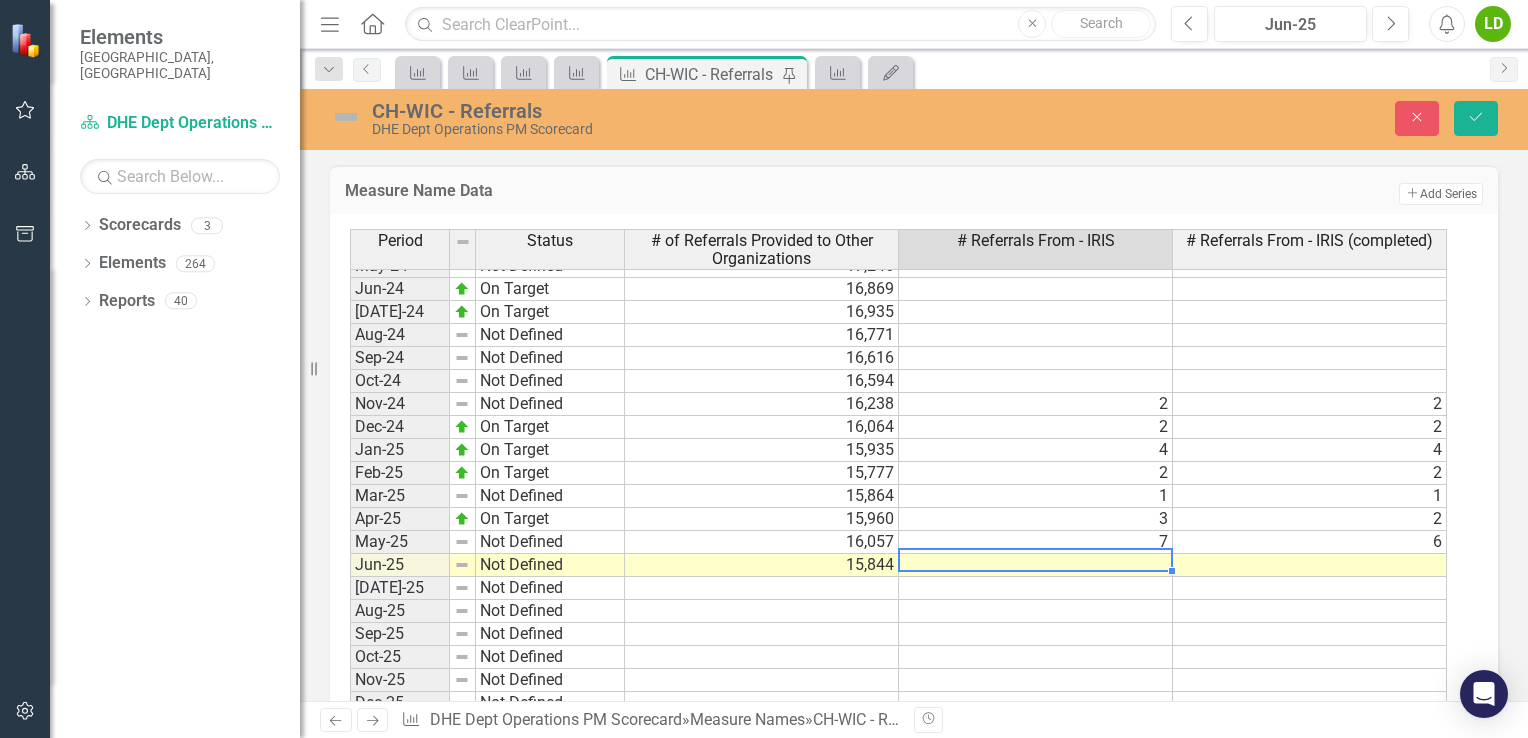 click at bounding box center [1036, 565] 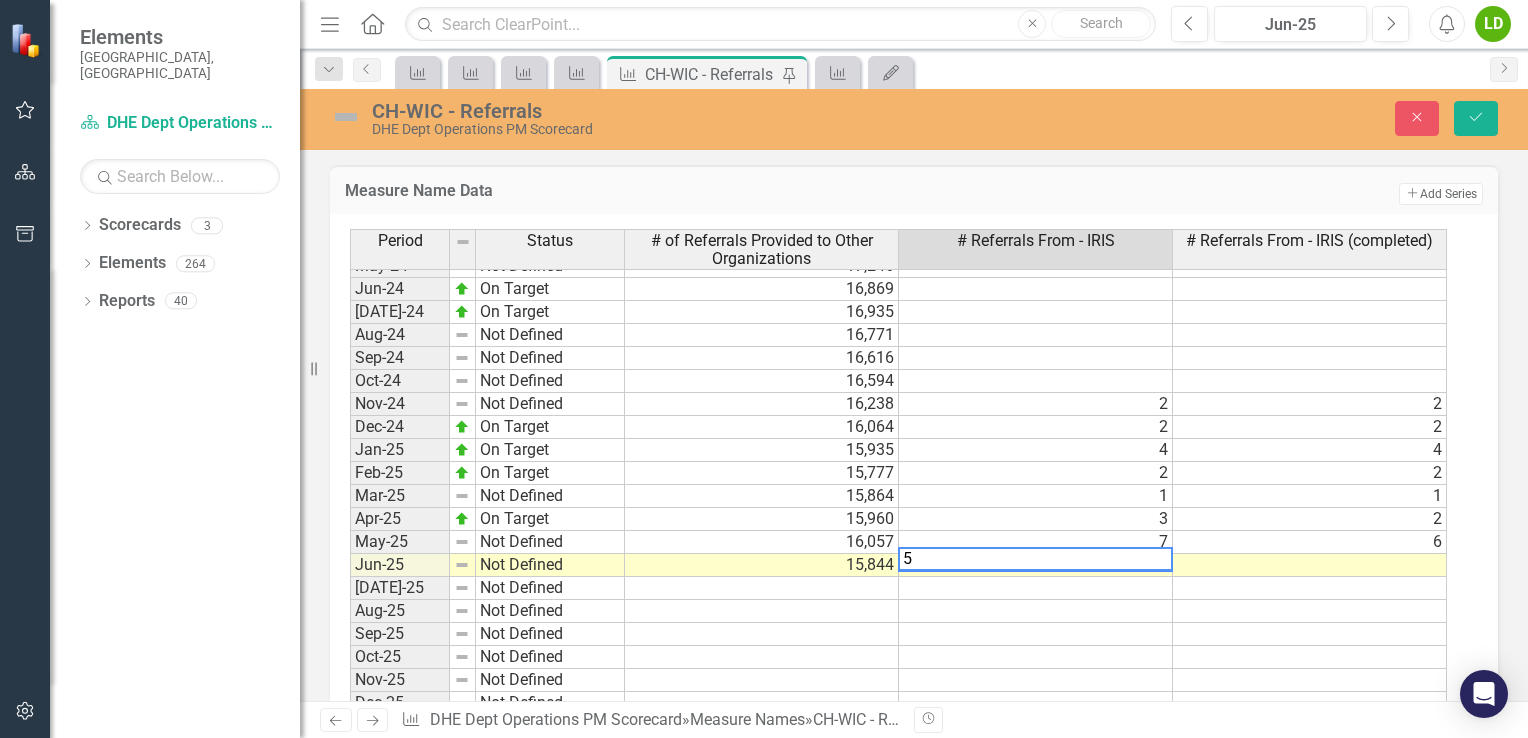 type on "5" 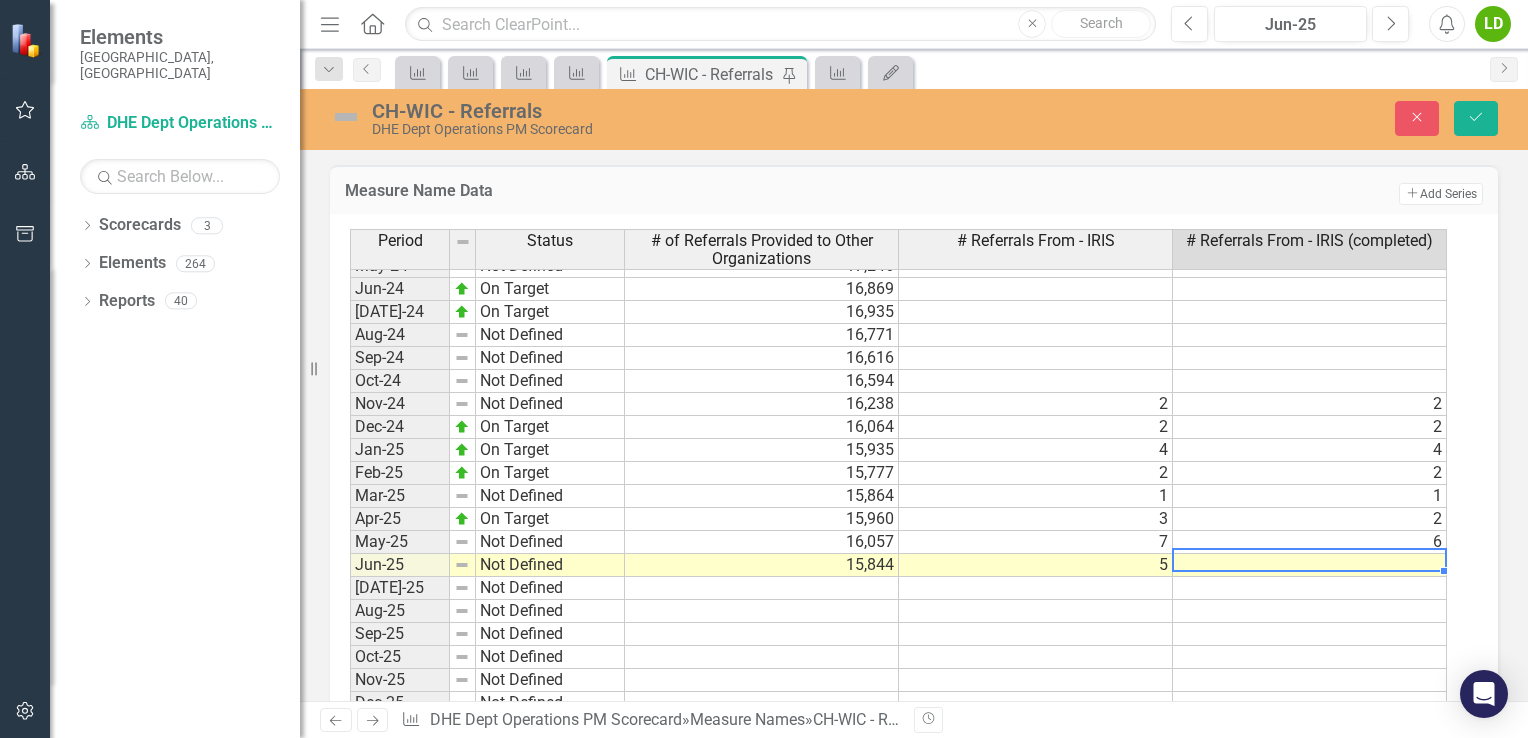 click at bounding box center [1310, 565] 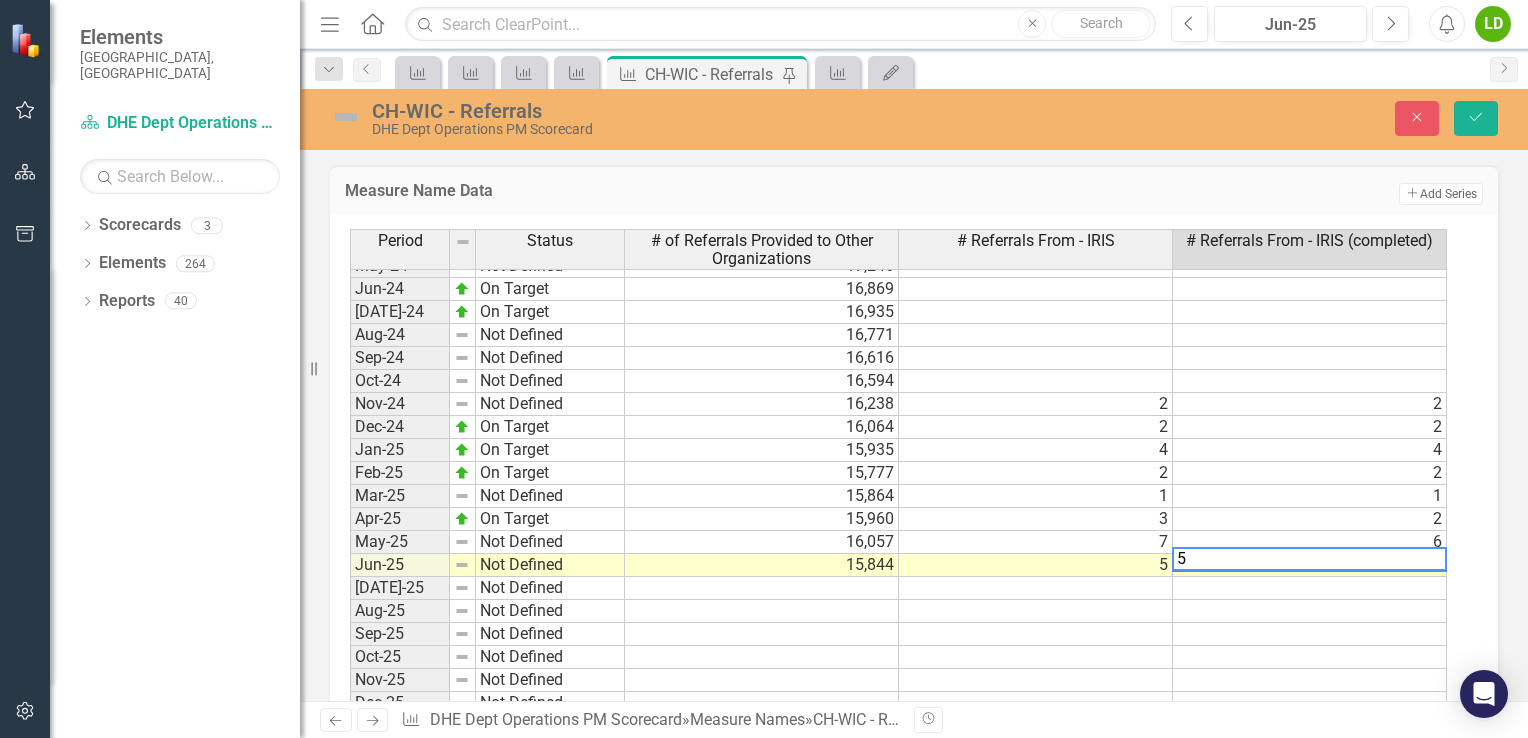 type on "5" 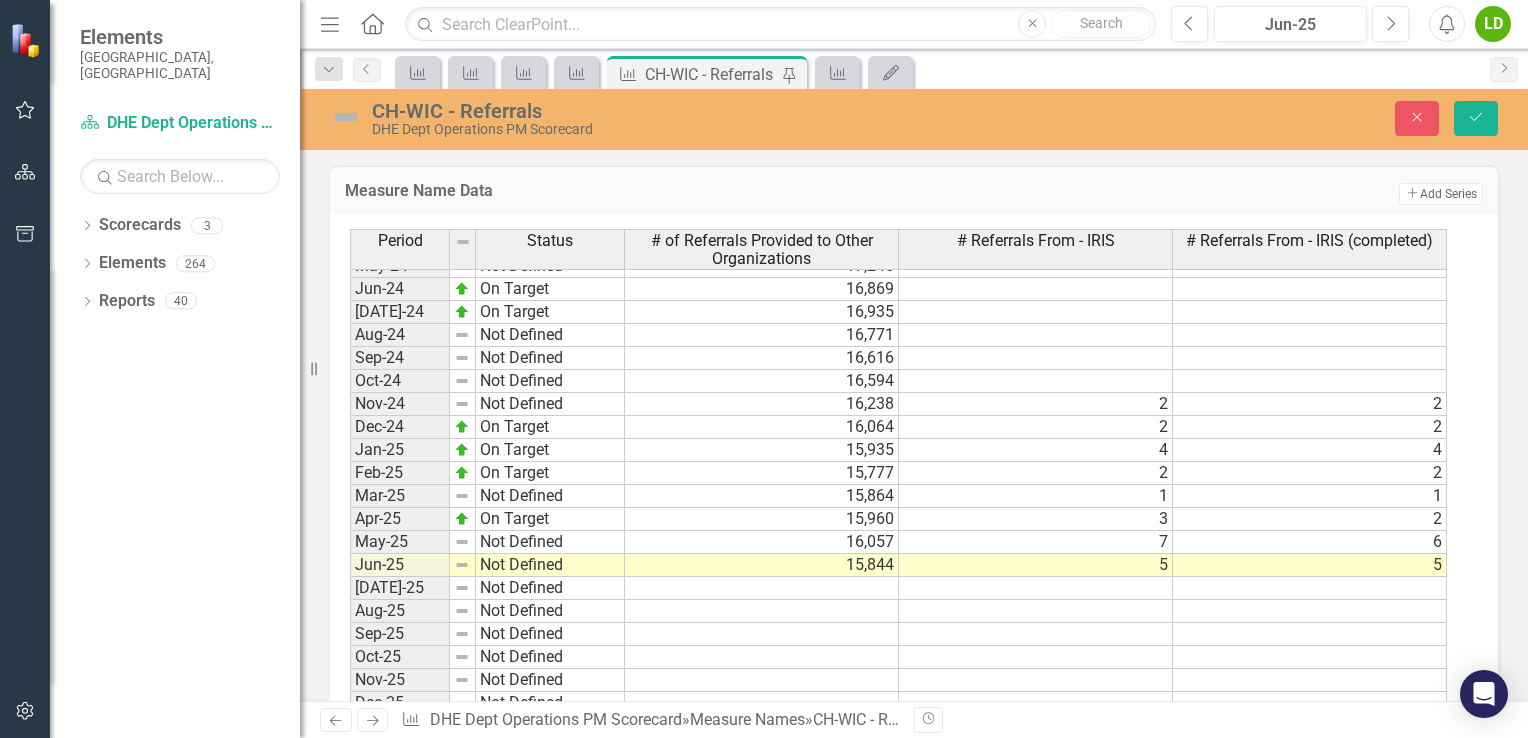 click on "Measure Description # of referrals to WIC and from WIC to community resources
Department KPI  N KPI N Metric Lead LD Laura Drake (Health and Environment) Collaborators Analysis Jun-25 Recommendations Jun-25 CH-WIC - Referrals WIC - Referrals Combination chart with 3 data series. The chart has 1 X axis displaying Month - Year.  The chart has 1 Y axis displaying Referrals. Data ranges from 1 to 17246. Created with Highcharts 11.4.8 Month - Year Referrals Chart context menu WIC - Referrals # Referrals From - IRIS # Referrals From - IRIS (completed) # of Referrals Provided to Other Organizations Jan-15 Oct-15 Jul-16 Apr-17 Jan-18 Oct-18 Jul-19 Apr-20 Jan-21 Oct-21 Jul-22 Apr-23 Jan-24 Oct-24 Jul-25 Apr-26 0 10,000 20,000 End of interactive chart. Measure Name Data Add  Add Series Period Status # of Referrals Provided to Other Organizations # Referrals From - IRIS # Referrals From - IRIS (completed) May-23 Not Defined Jun-23 Not Defined Jul-23 Not Defined Aug-23 Not Defined Sep-23 Not Defined Oct-23 Not Defined 2" at bounding box center [914, 821] 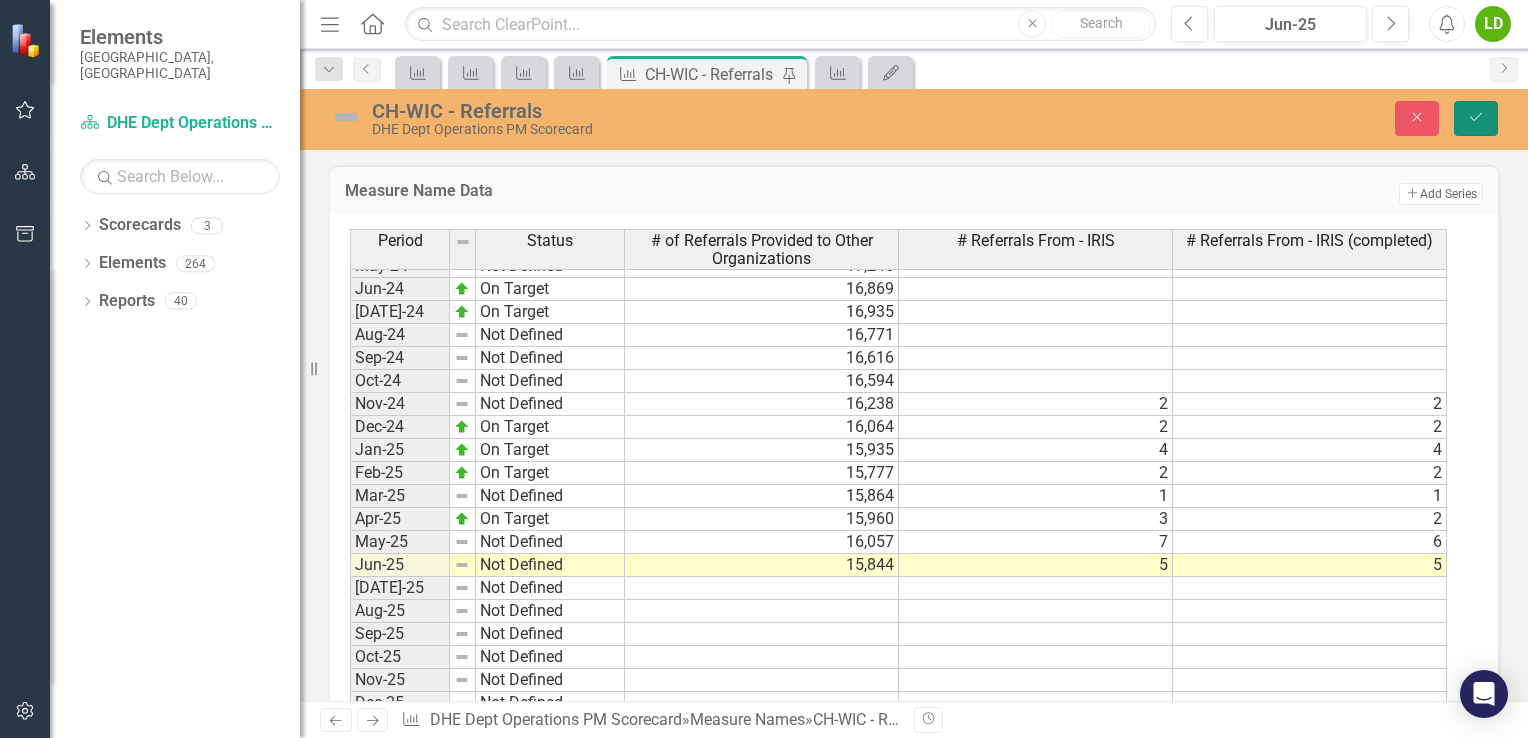 click on "Save" at bounding box center (1476, 118) 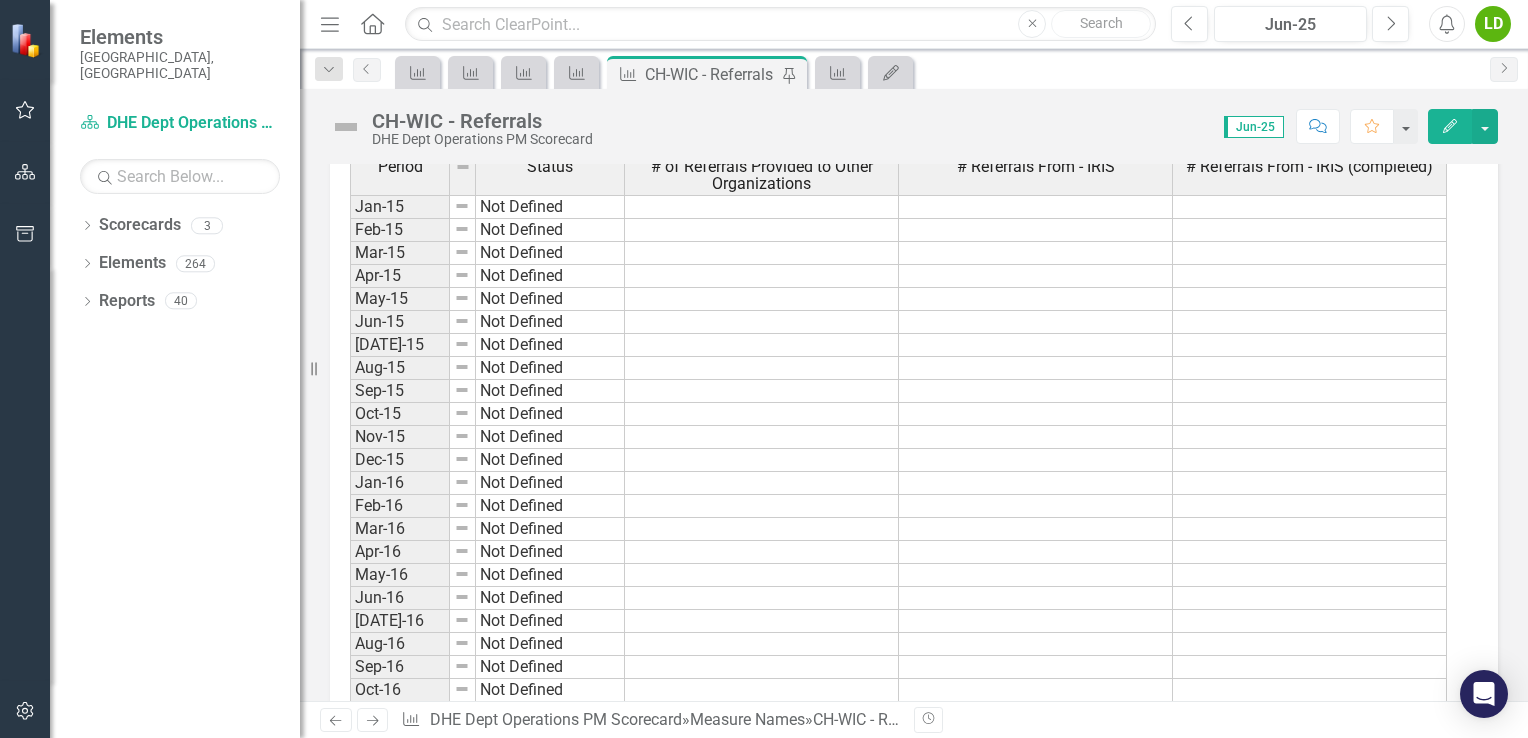 scroll, scrollTop: 611, scrollLeft: 0, axis: vertical 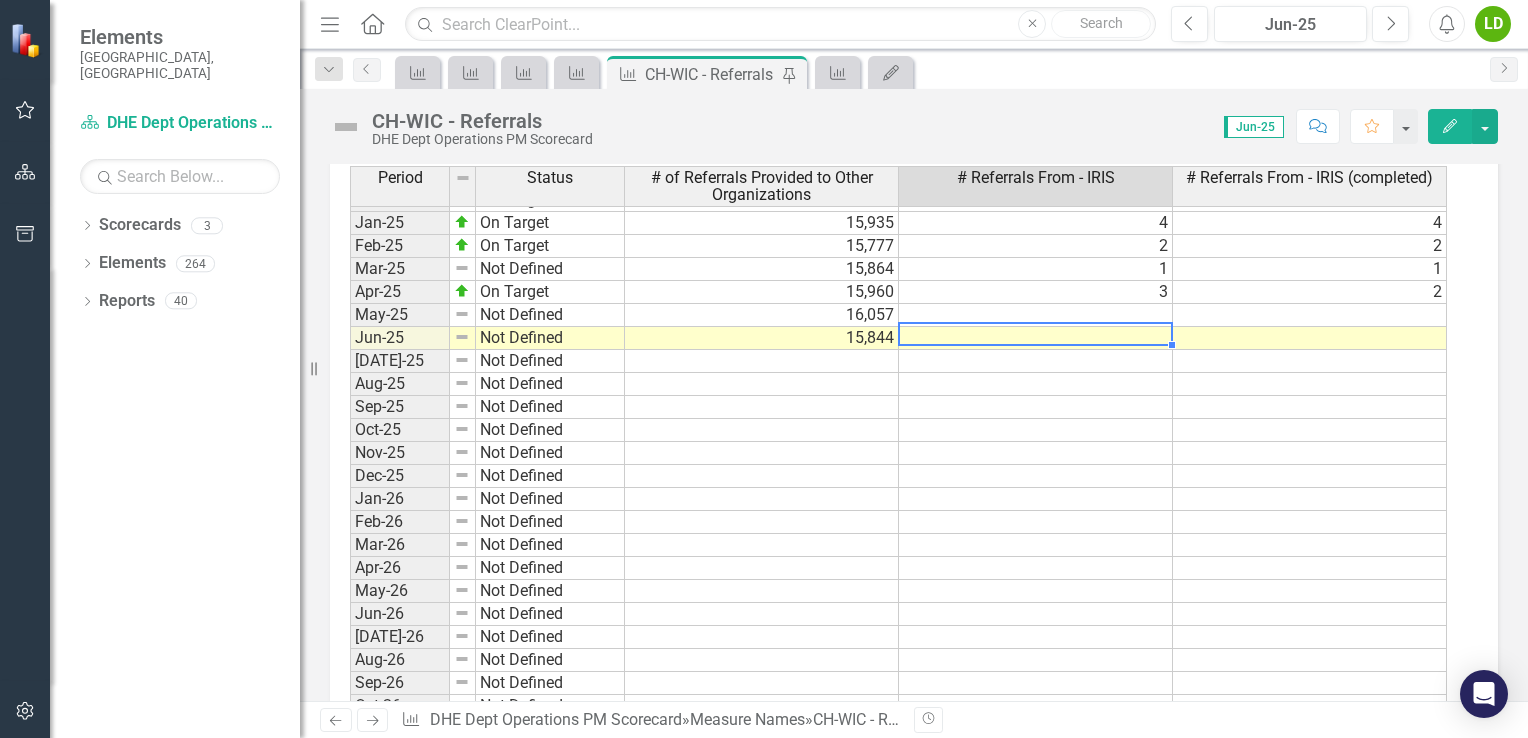 click on "Dec-23 Not Defined Jan-24 Not Defined Feb-24 Not Defined Mar-24 Not Defined Apr-24 Not Defined May-24 Not Defined 17,246 Jun-24 On Target 16,869 Jul-24 On Target 16,935 Aug-24 Not Defined 16,771 Sep-24 Not Defined 16,616 Oct-24 Not Defined 16,594 Nov-24 Not Defined 16,238 2 2 Dec-24 On Target 16,064 2 2 Jan-25 On Target 15,935 4 4 Feb-25 On Target 15,777 2 2 Mar-25 Not Defined 15,864 1 1 Apr-25 On Target 15,960 3 2 May-25 Not Defined 16,057 Jun-25 Not Defined 15,844 Jul-25 Not Defined Aug-25 Not Defined Sep-25 Not Defined Oct-25 Not Defined Nov-25 Not Defined Dec-25 Not Defined Jan-26 Not Defined Feb-26 Not Defined Mar-26 Not Defined Apr-26 Not Defined May-26 Not Defined Jun-26 Not Defined Jul-26 Not Defined Aug-26 Not Defined Sep-26 Not Defined Oct-26 Not Defined Nov-26 Not Defined Dec-26 Not Defined" at bounding box center (898, 338) 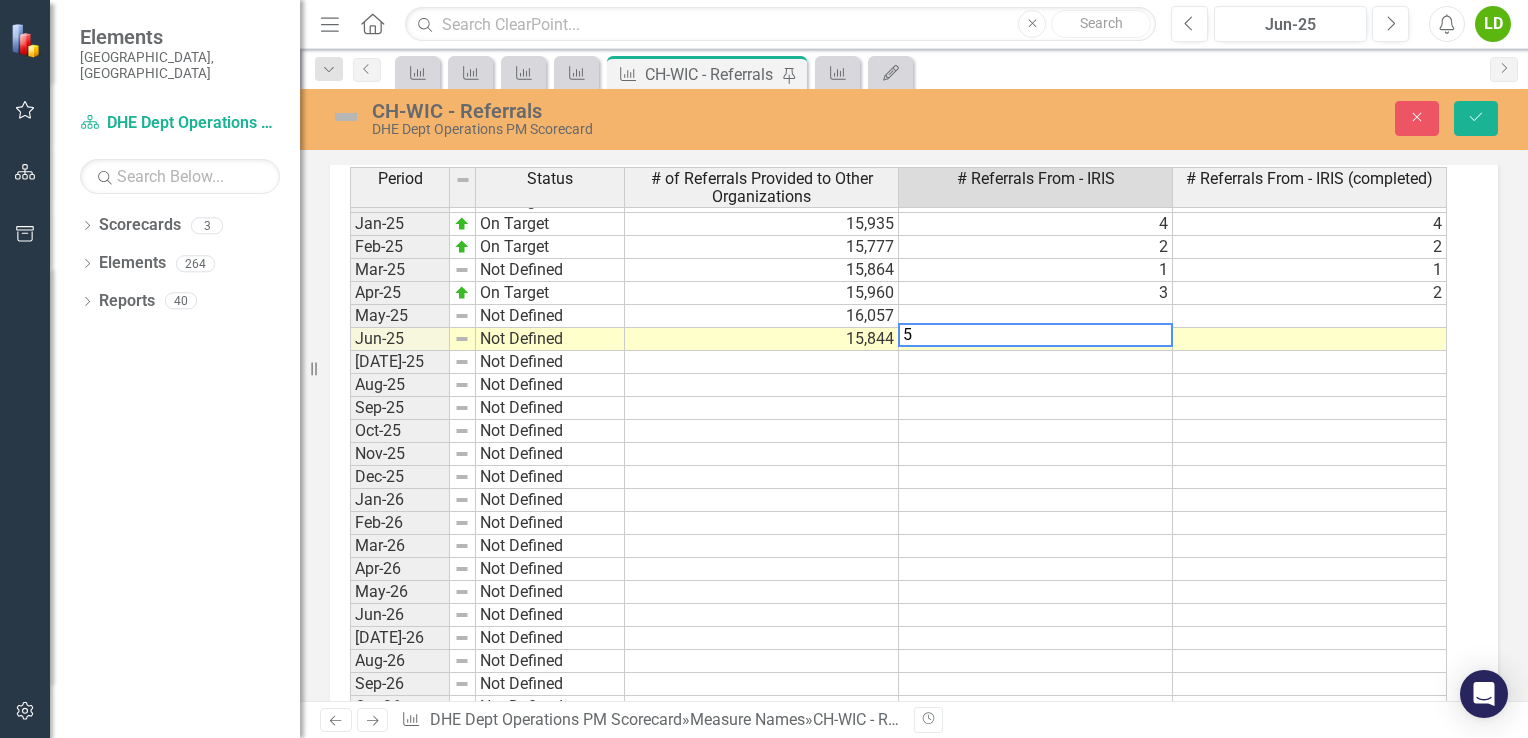 type on "5" 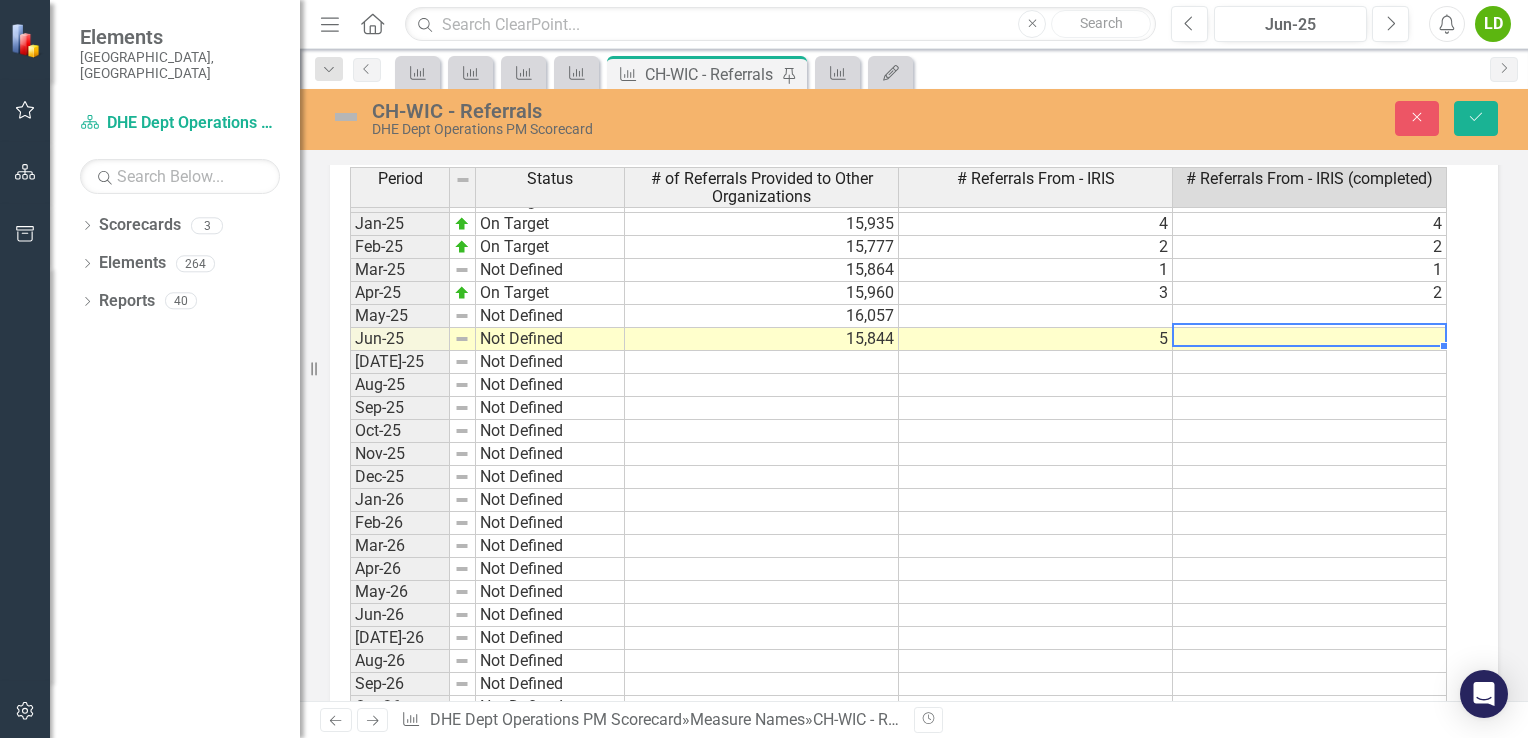 click at bounding box center (1310, 339) 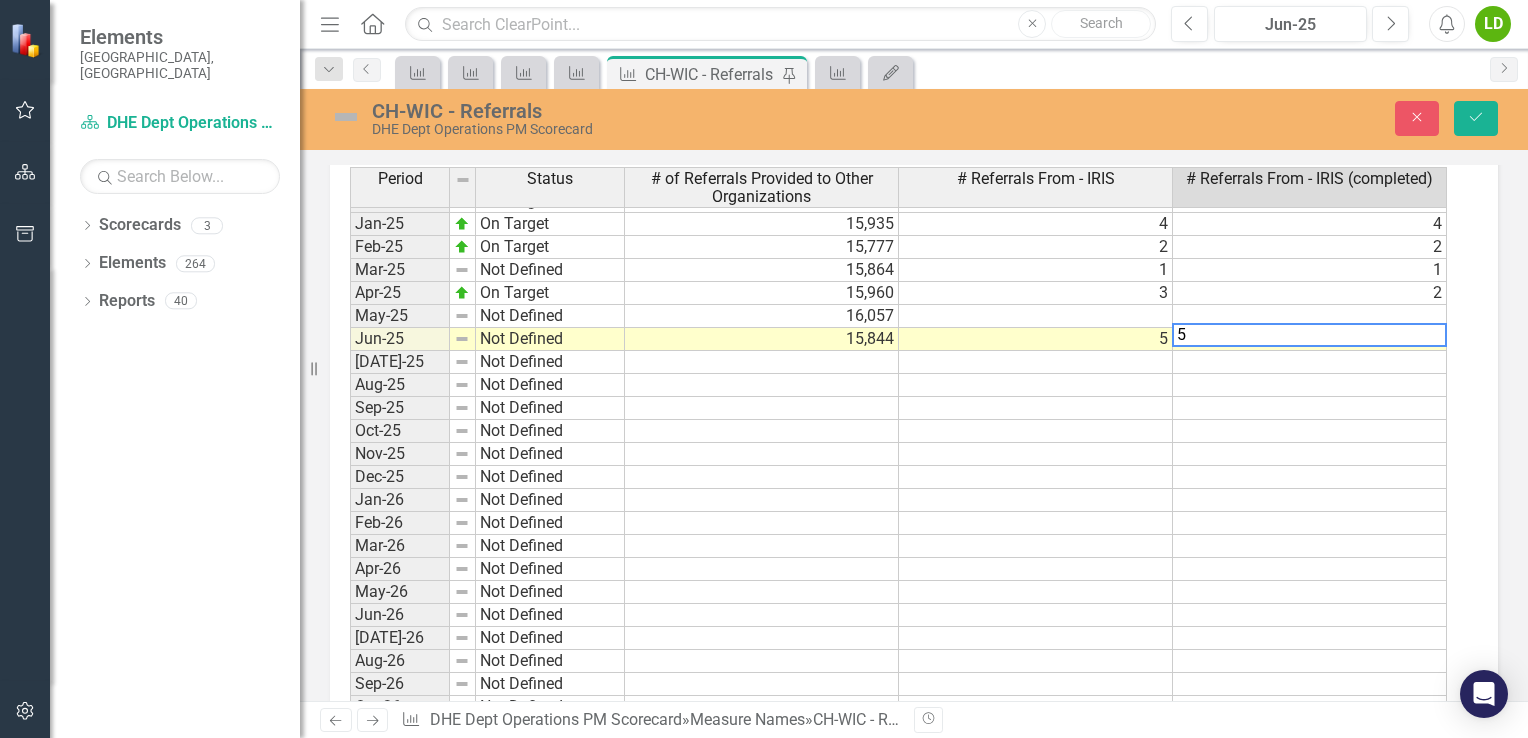 type on "5" 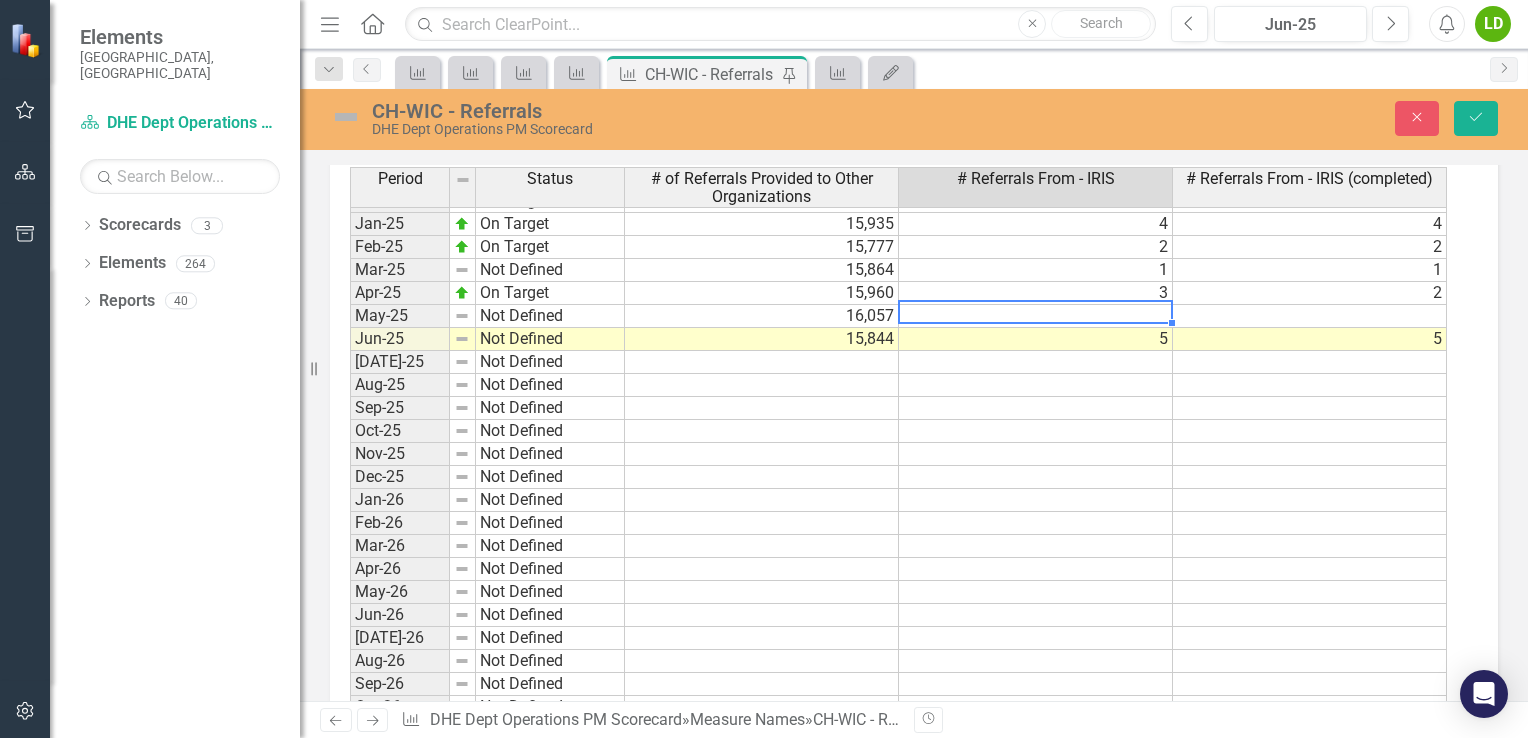 click at bounding box center [1036, 316] 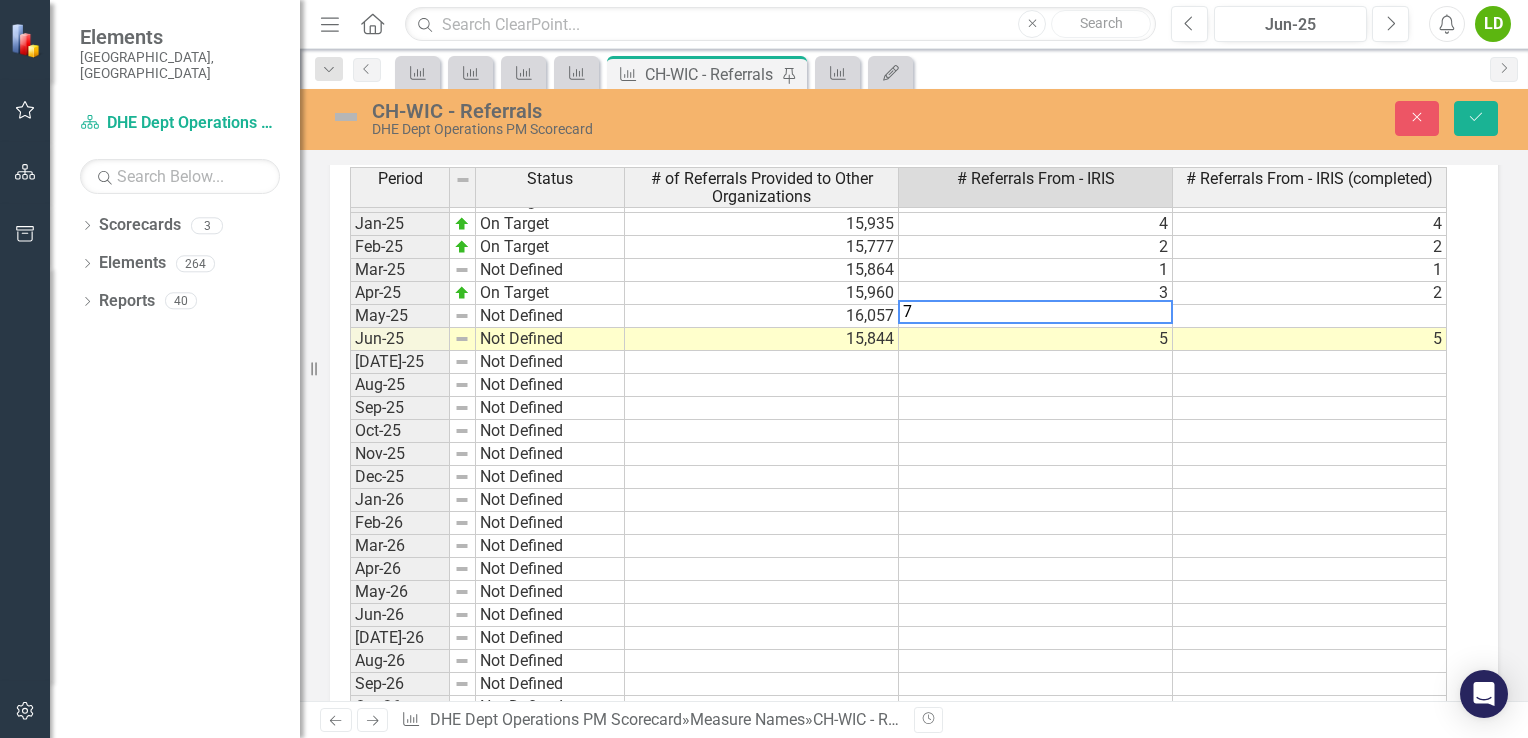 type on "7" 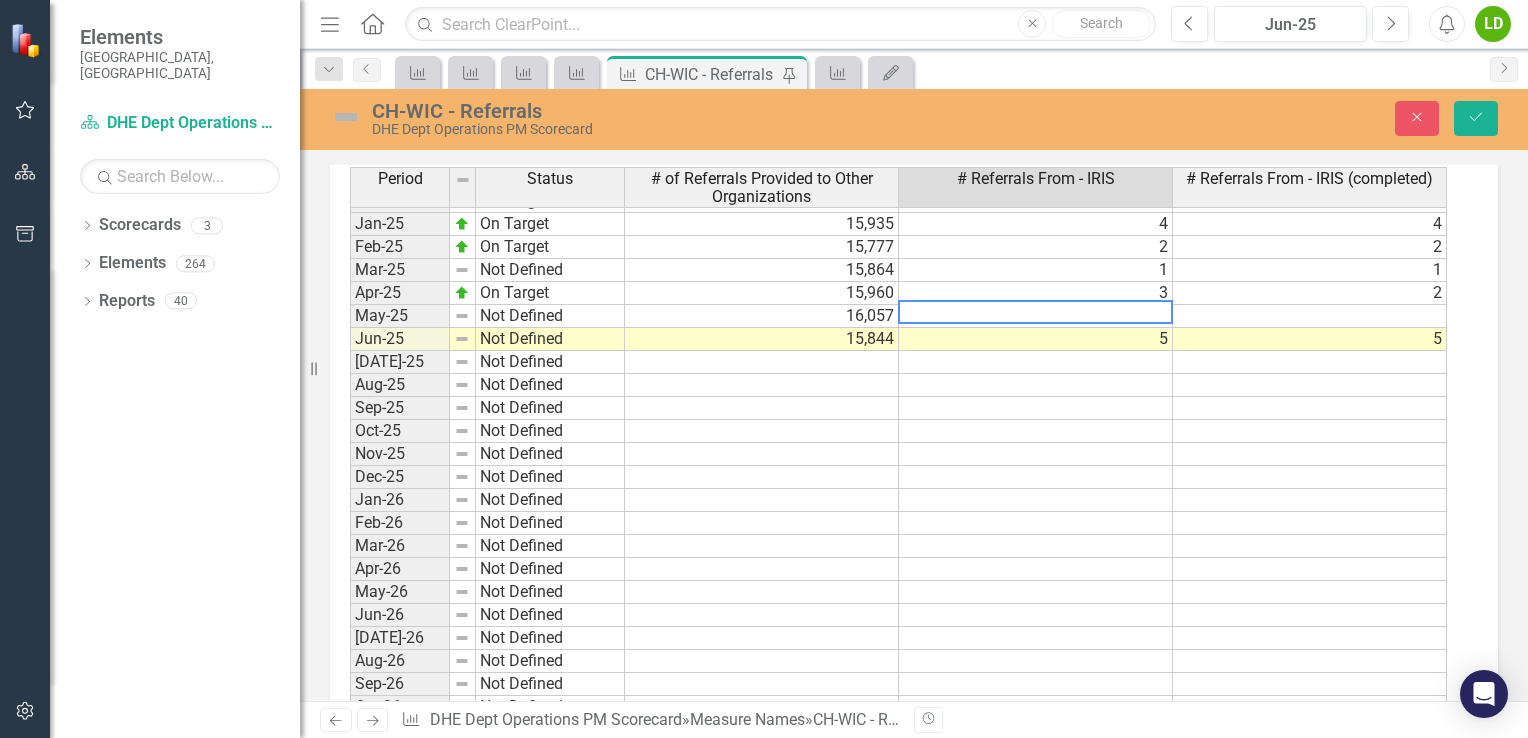 click at bounding box center [1310, 316] 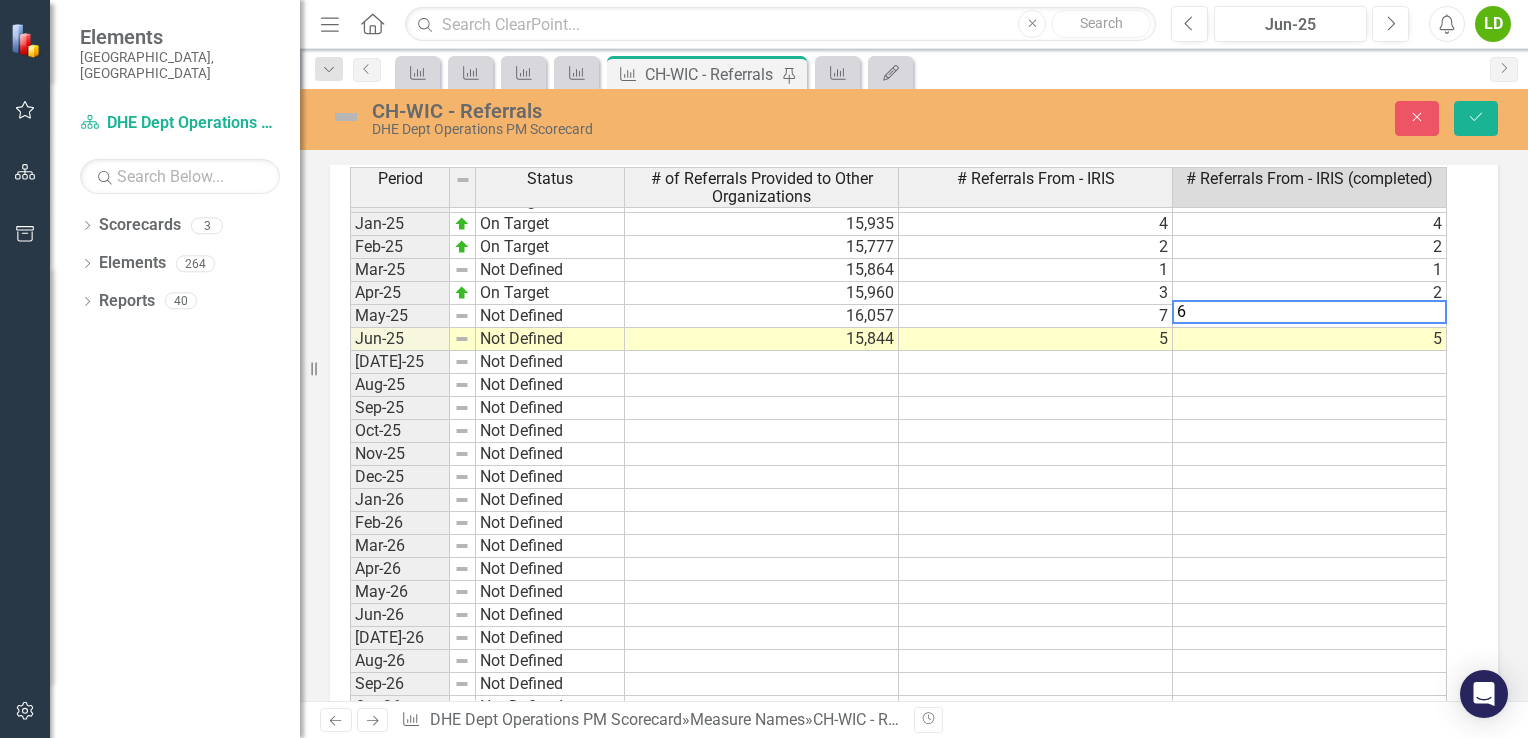 type on "6" 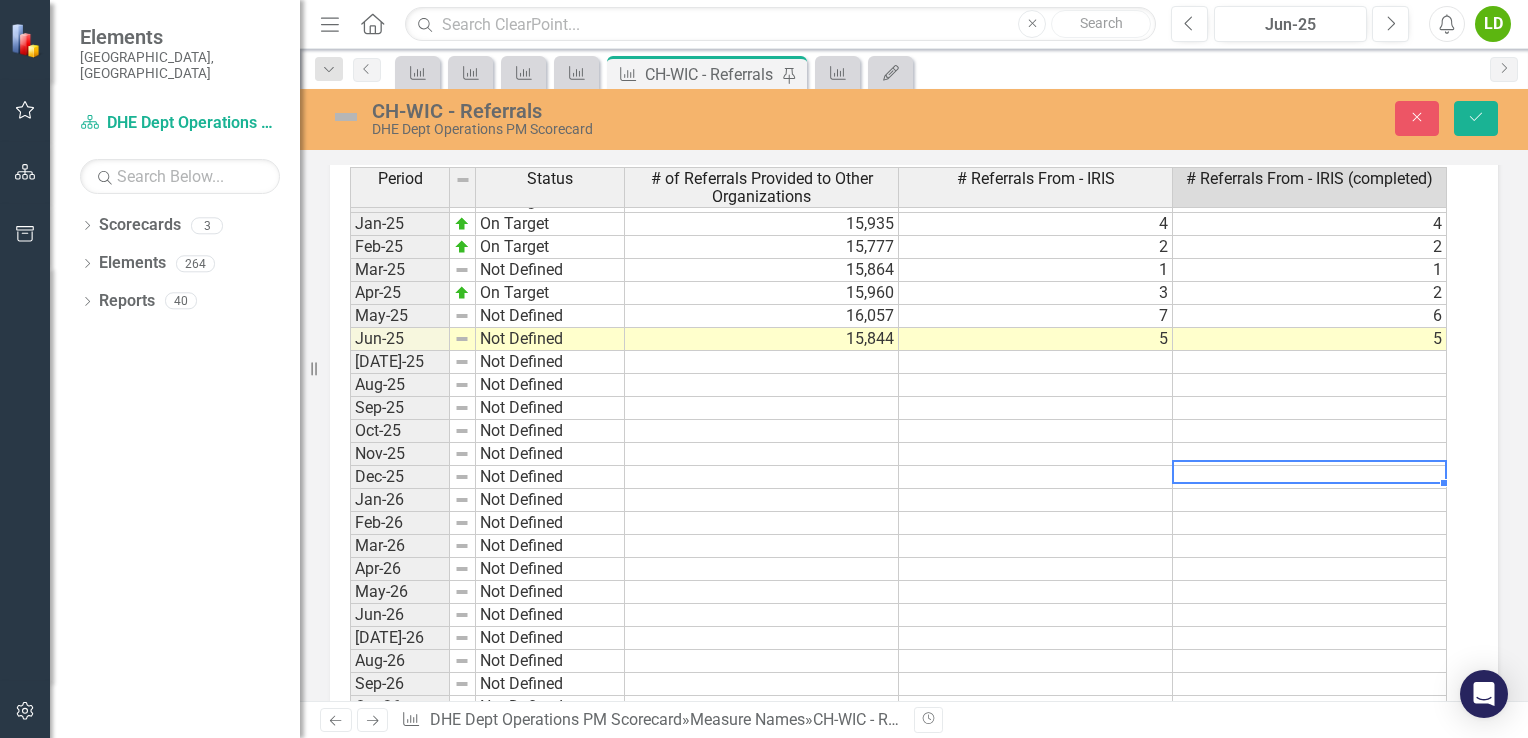 type 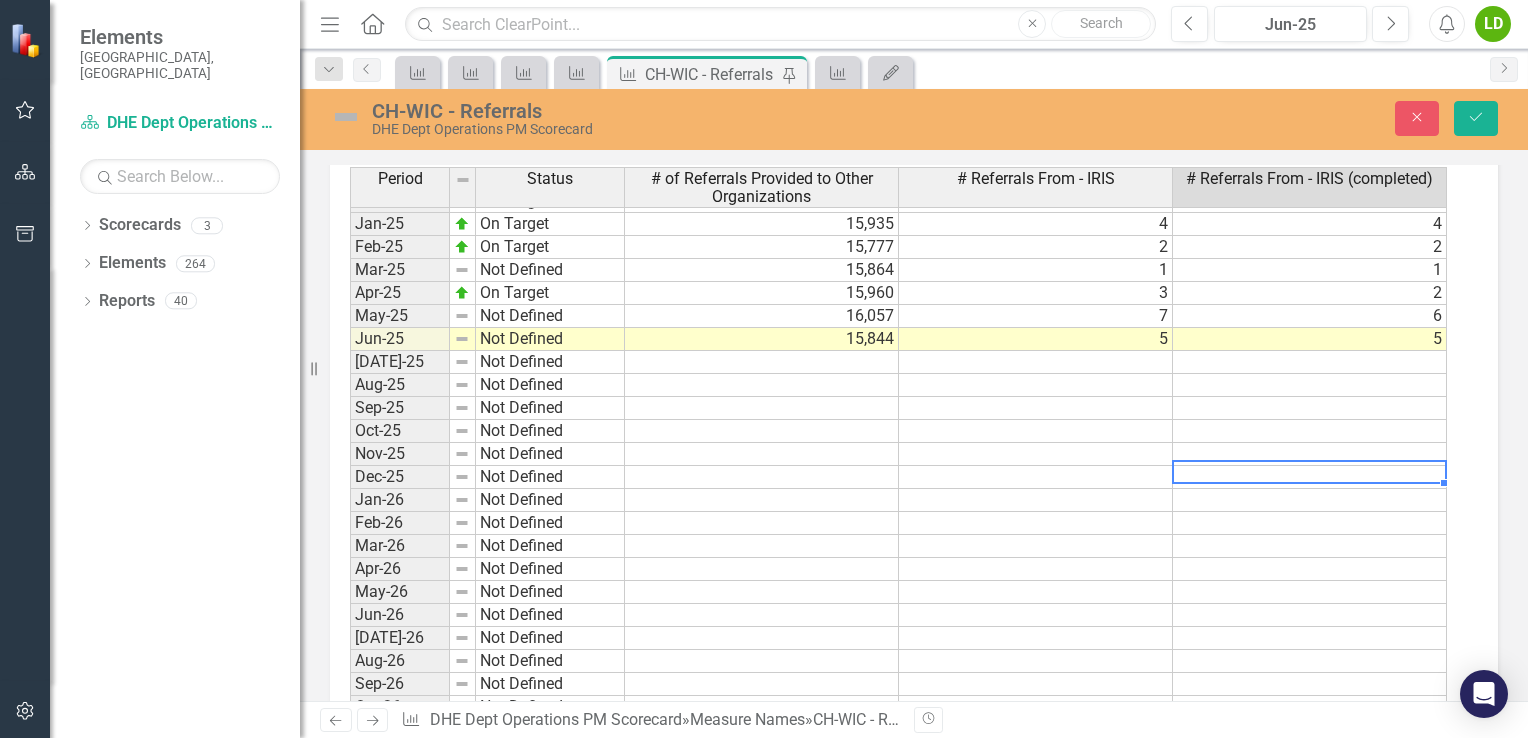 click at bounding box center (1310, 477) 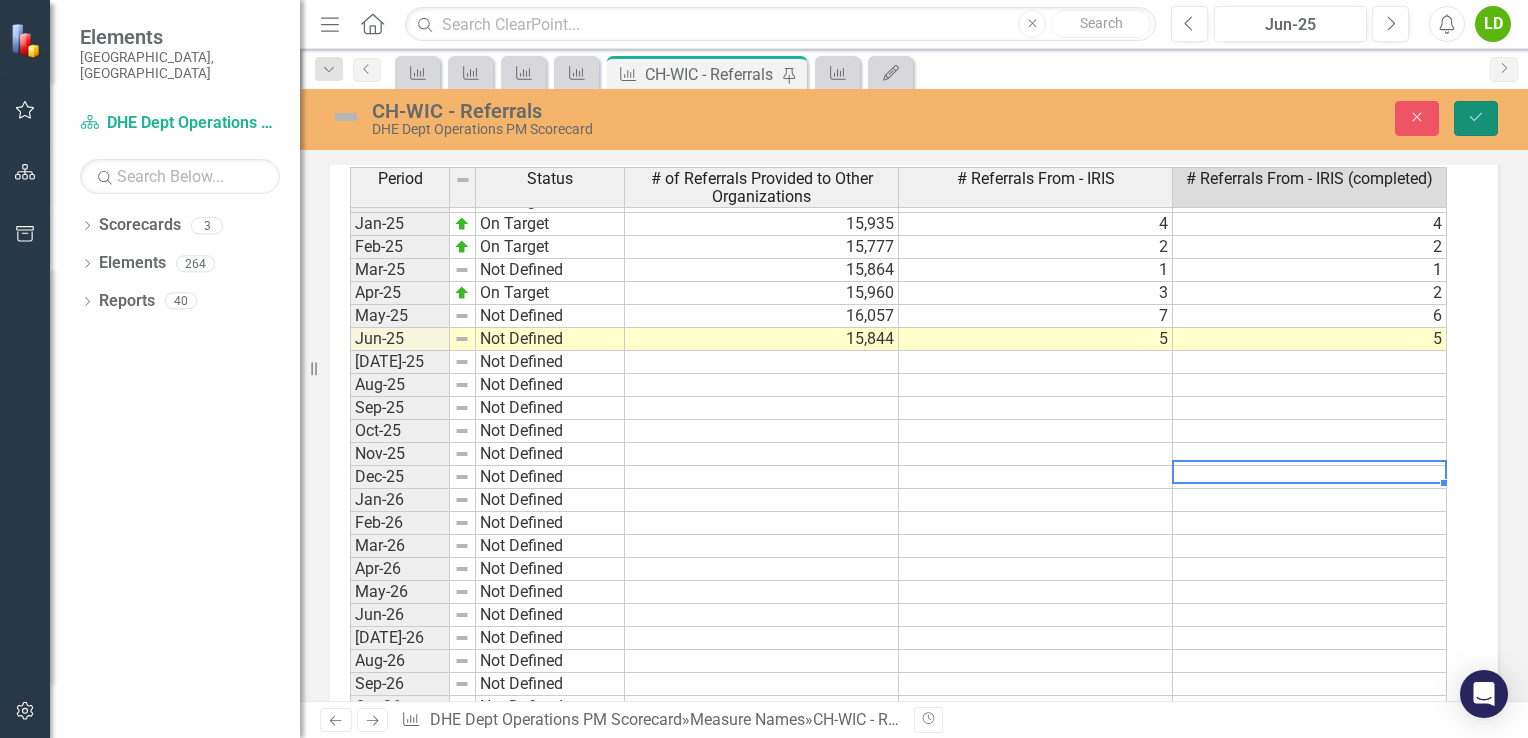 click on "Save" 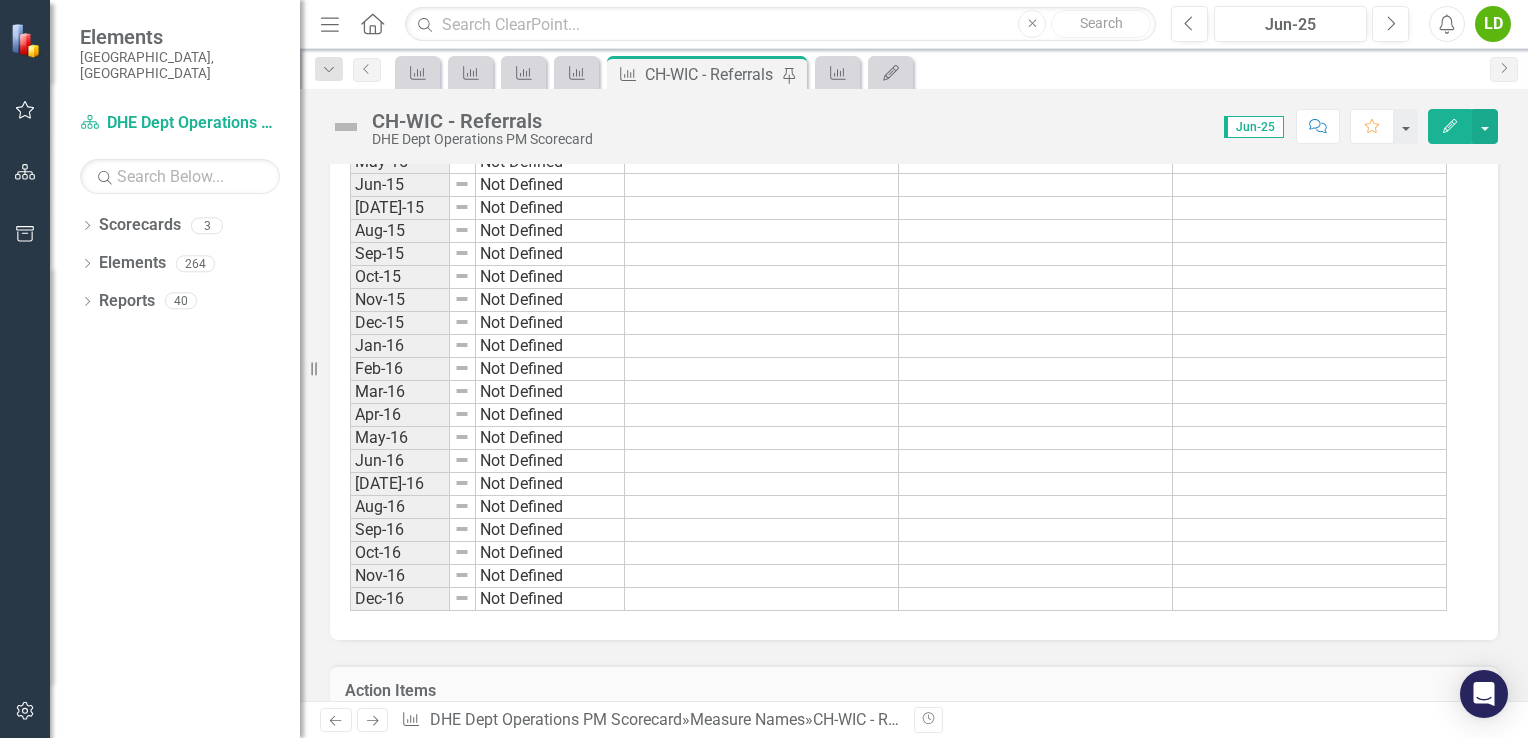 scroll, scrollTop: 748, scrollLeft: 0, axis: vertical 